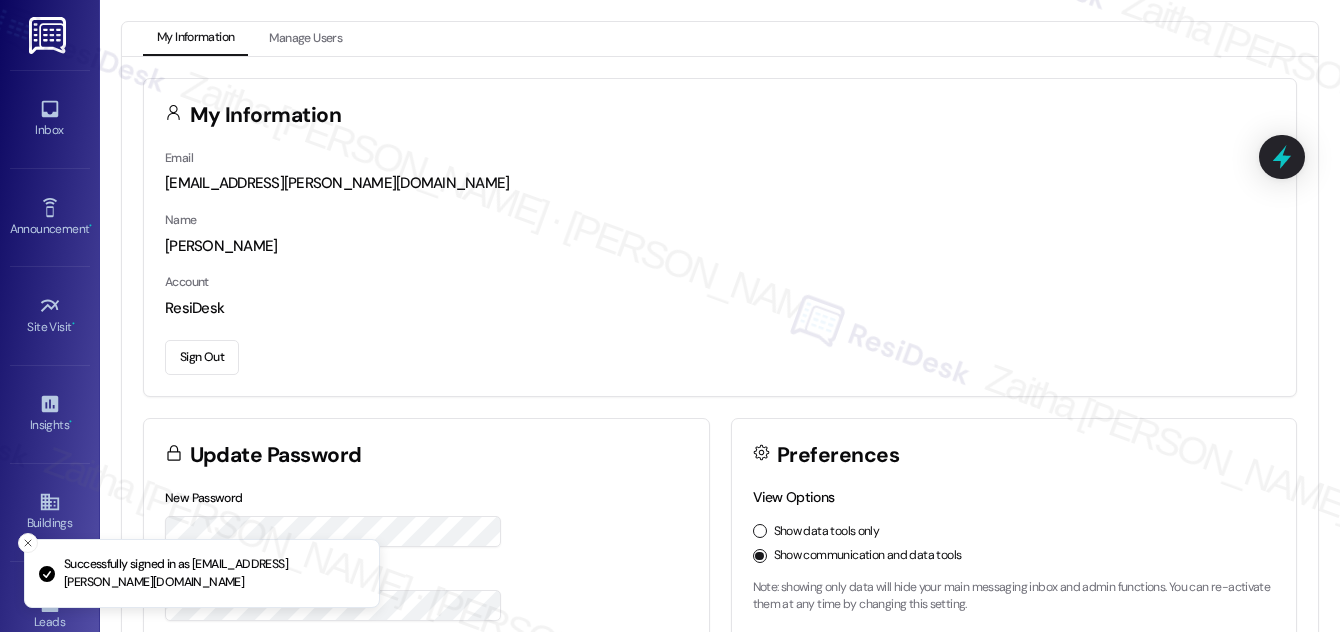 scroll, scrollTop: 0, scrollLeft: 0, axis: both 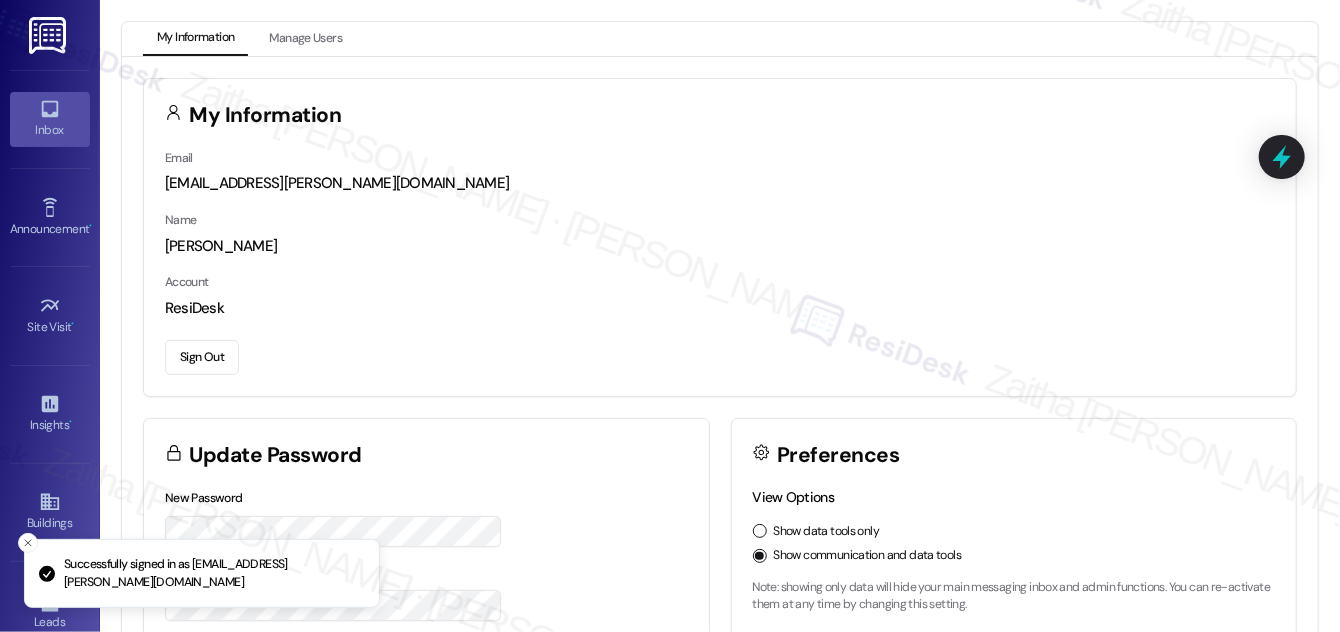click on "Inbox" at bounding box center [50, 130] 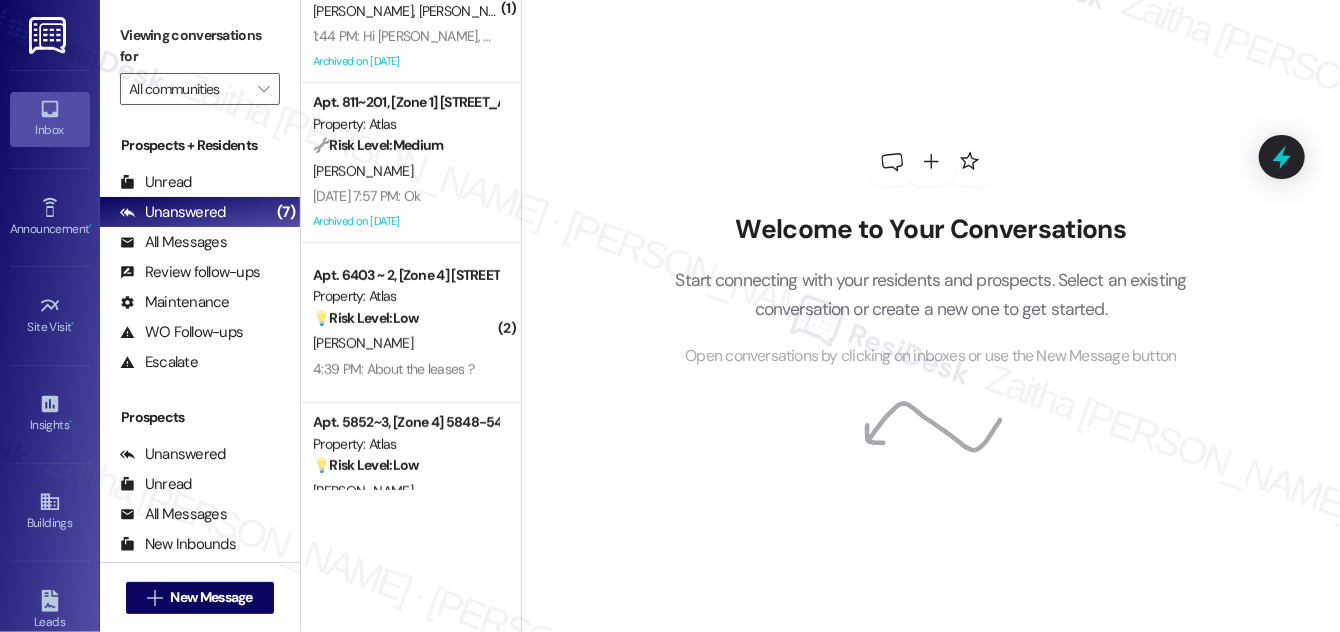 scroll, scrollTop: 363, scrollLeft: 0, axis: vertical 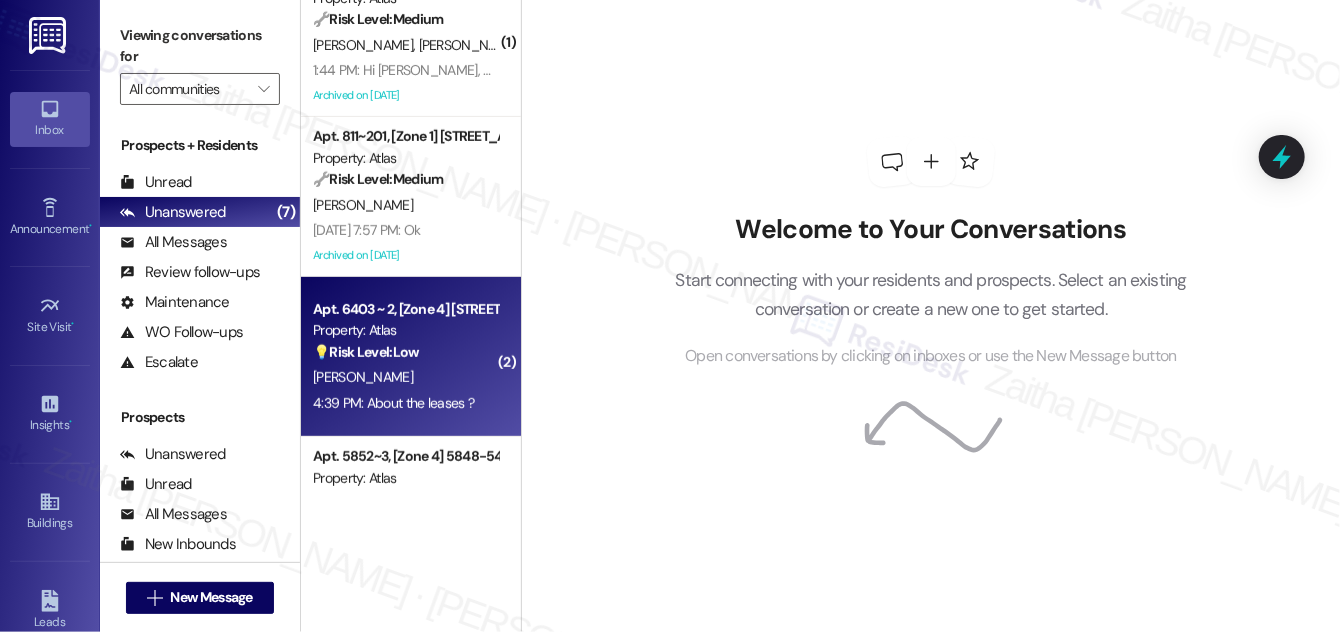 click on "[PERSON_NAME]" at bounding box center [405, 377] 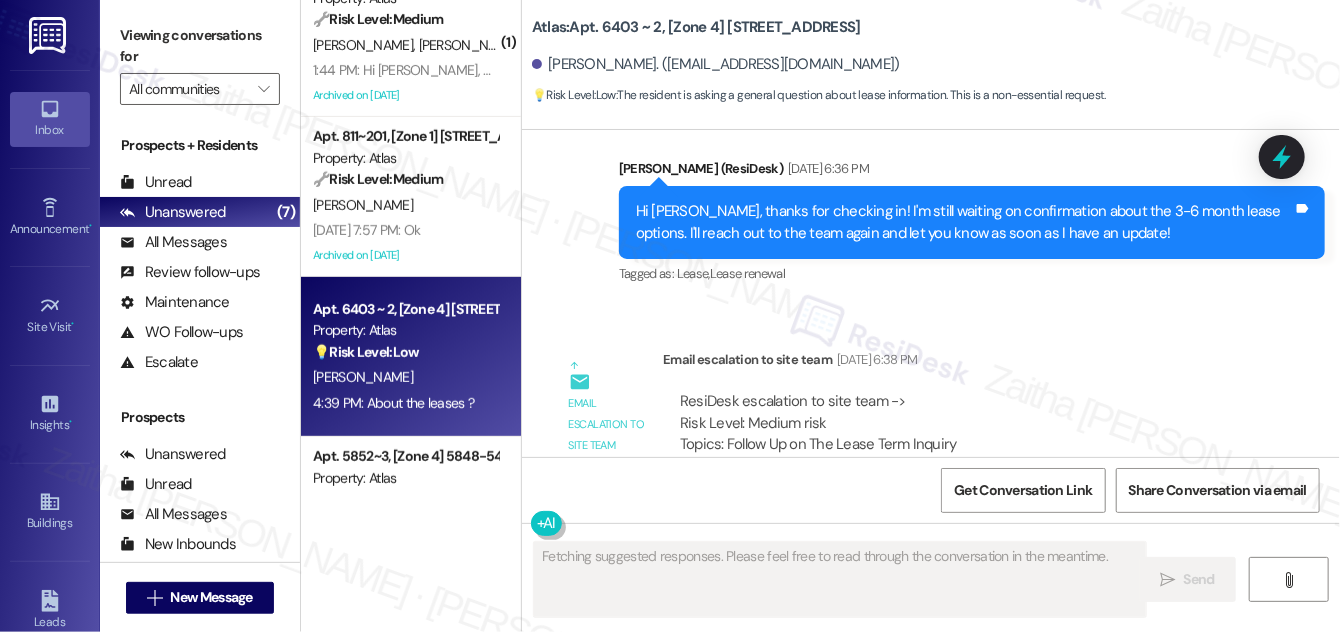 scroll, scrollTop: 35599, scrollLeft: 0, axis: vertical 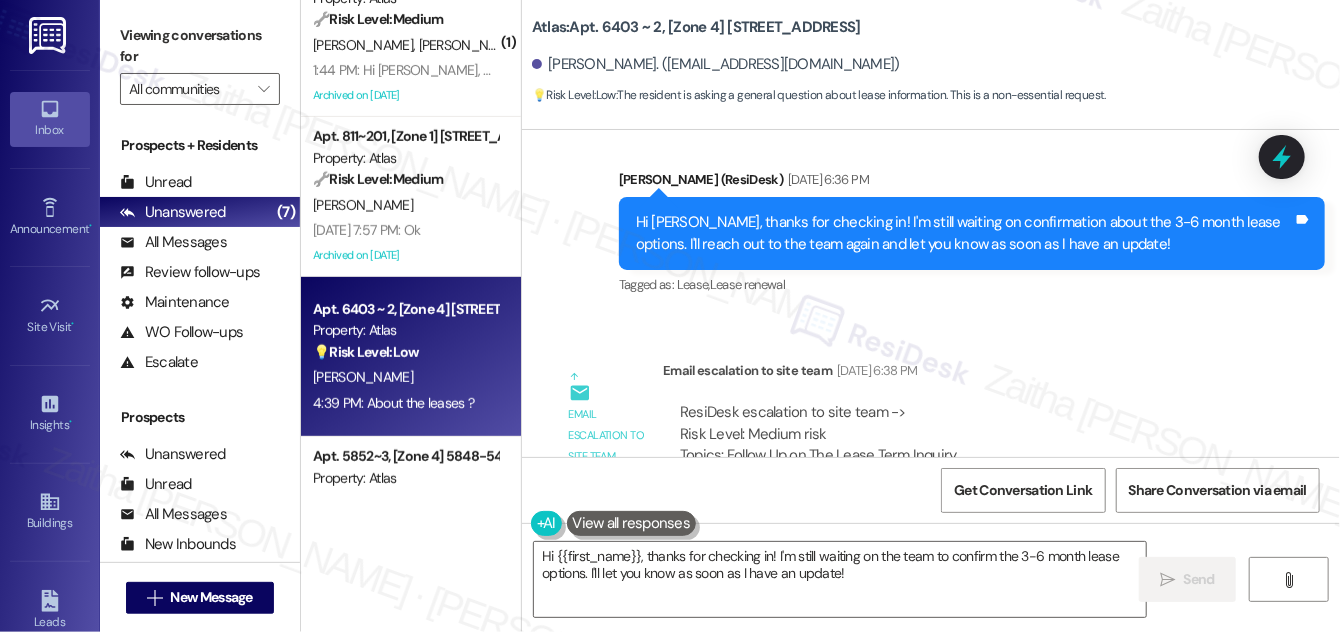 click on "Hide Suggestions" at bounding box center (945, 745) 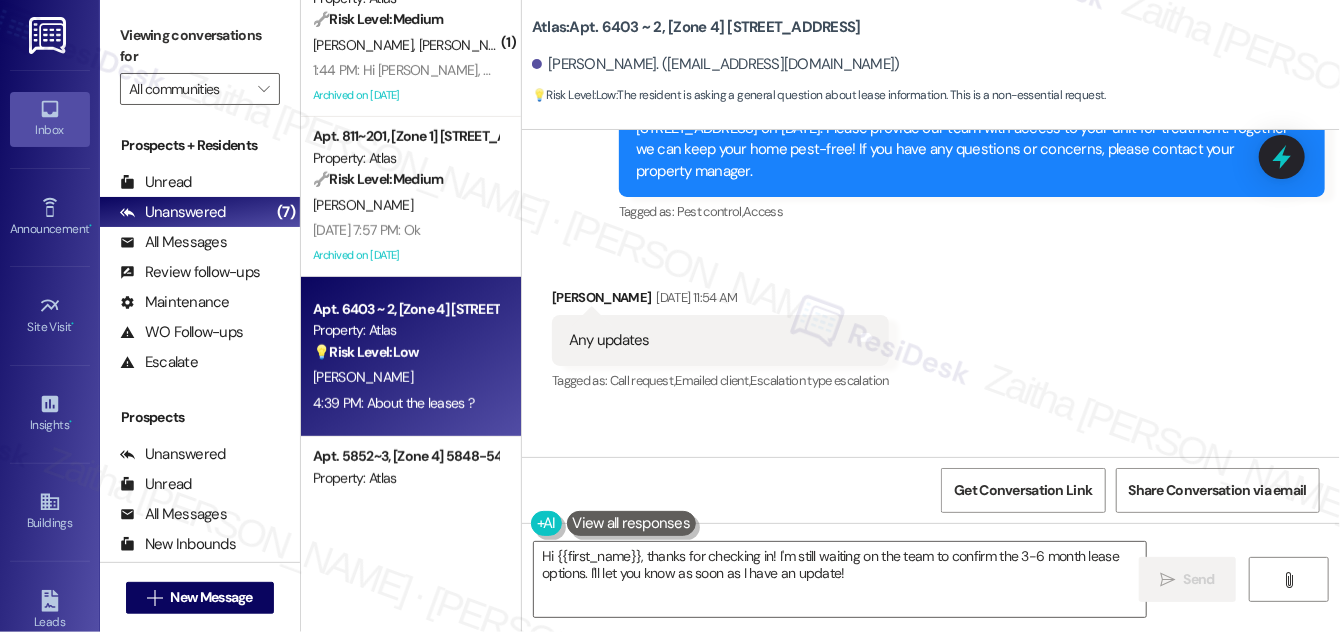 scroll, scrollTop: 35053, scrollLeft: 0, axis: vertical 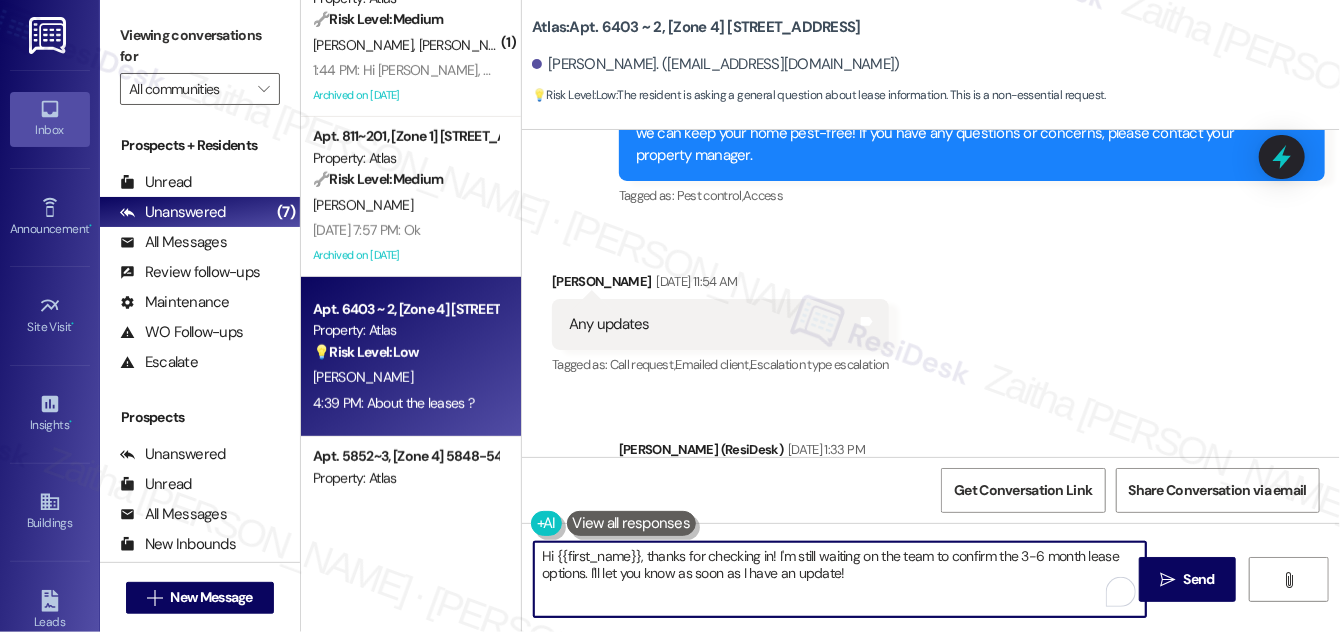 drag, startPoint x: 586, startPoint y: 572, endPoint x: 859, endPoint y: 580, distance: 273.1172 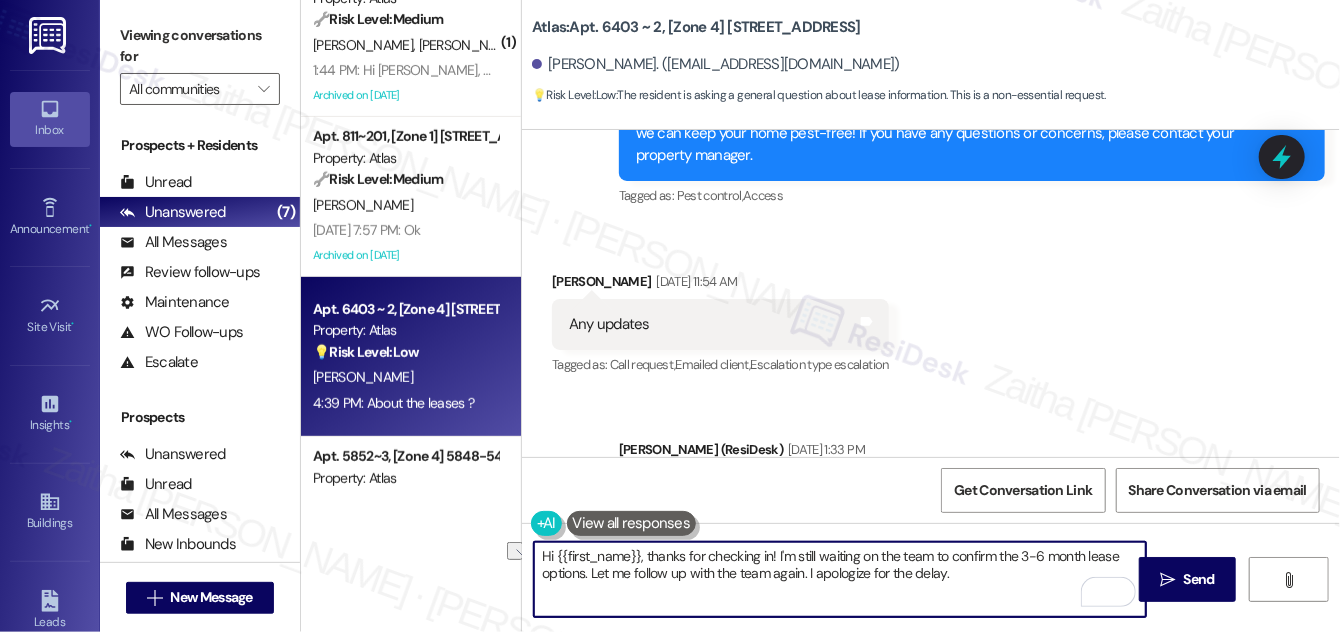 drag, startPoint x: 808, startPoint y: 567, endPoint x: 965, endPoint y: 575, distance: 157.20369 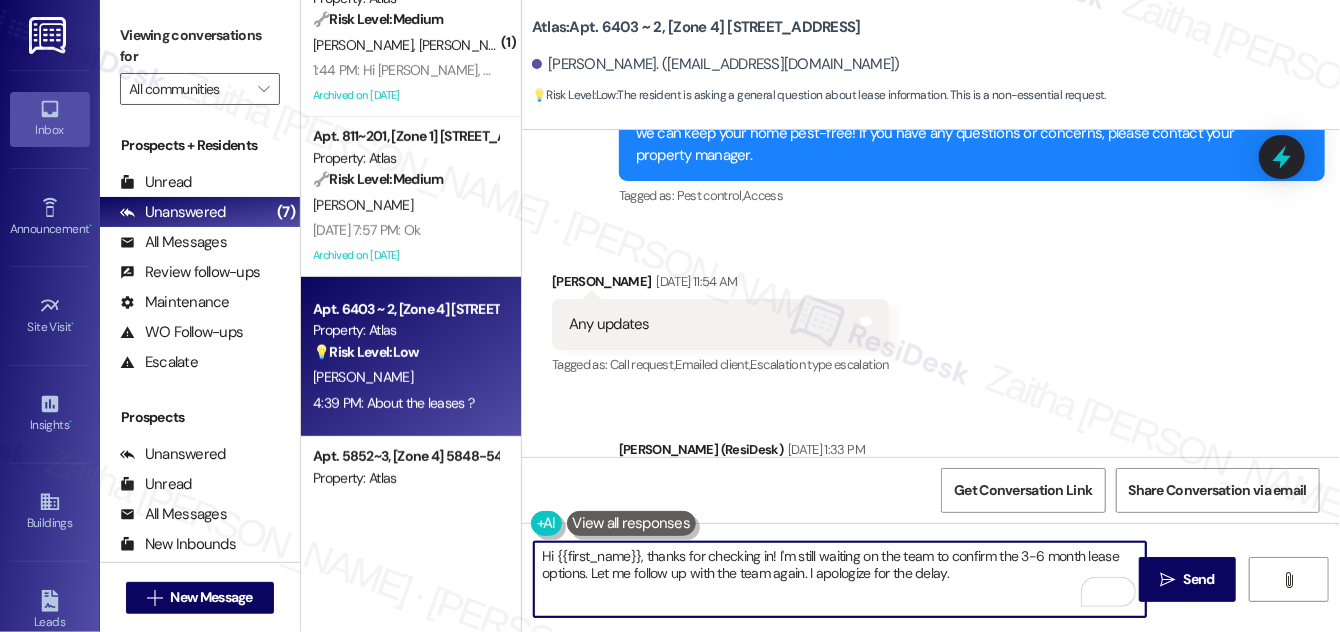 click on "Hi {{first_name}}, thanks for checking in! I'm still waiting on the team to confirm the 3-6 month lease options. Let me follow up with the team again. I apologize for the delay." at bounding box center [840, 579] 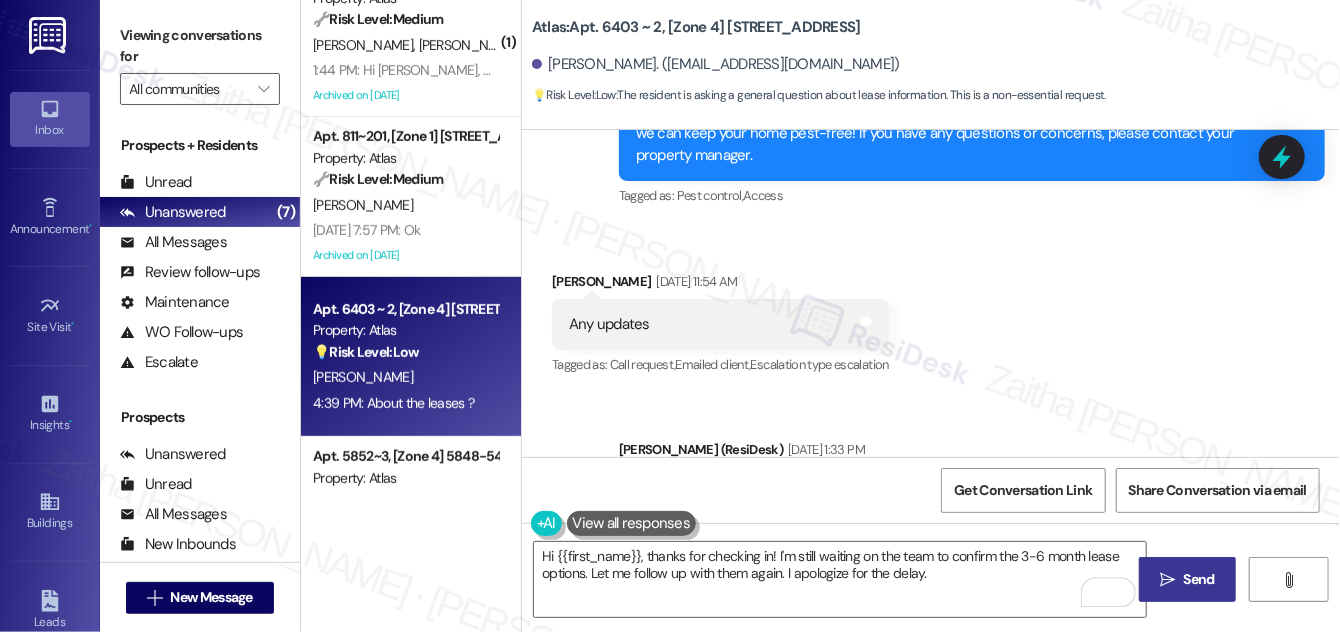 click on "Send" at bounding box center [1199, 579] 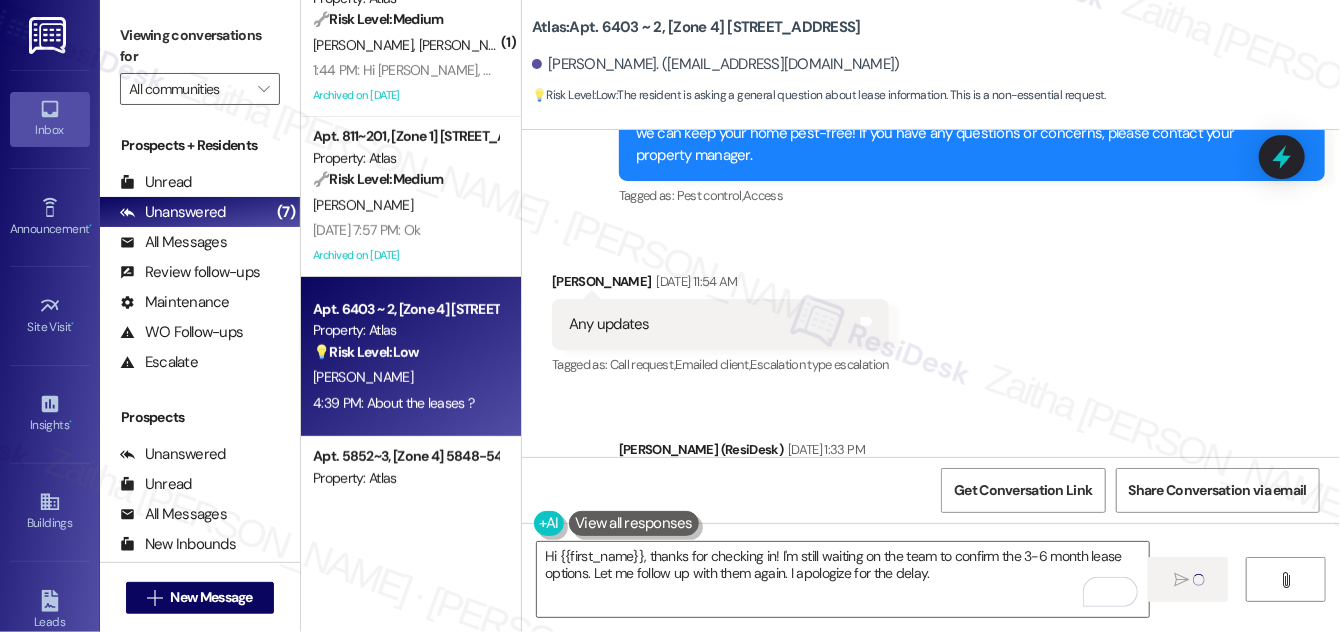 type 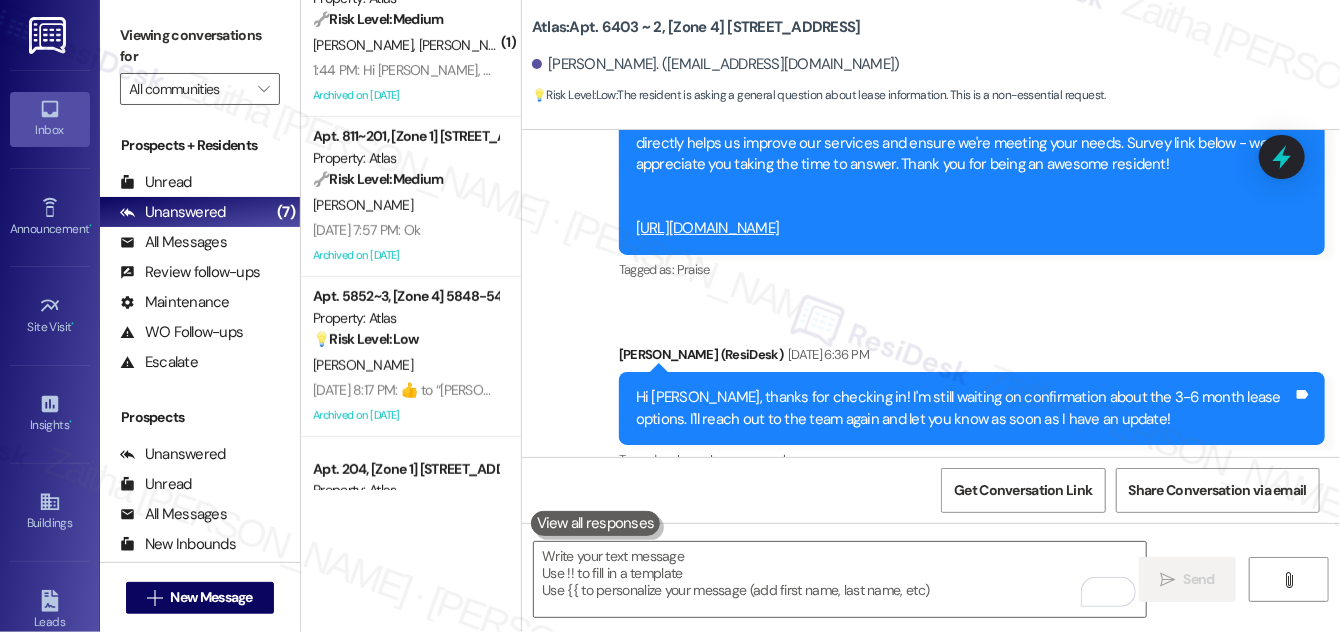 scroll, scrollTop: 35436, scrollLeft: 0, axis: vertical 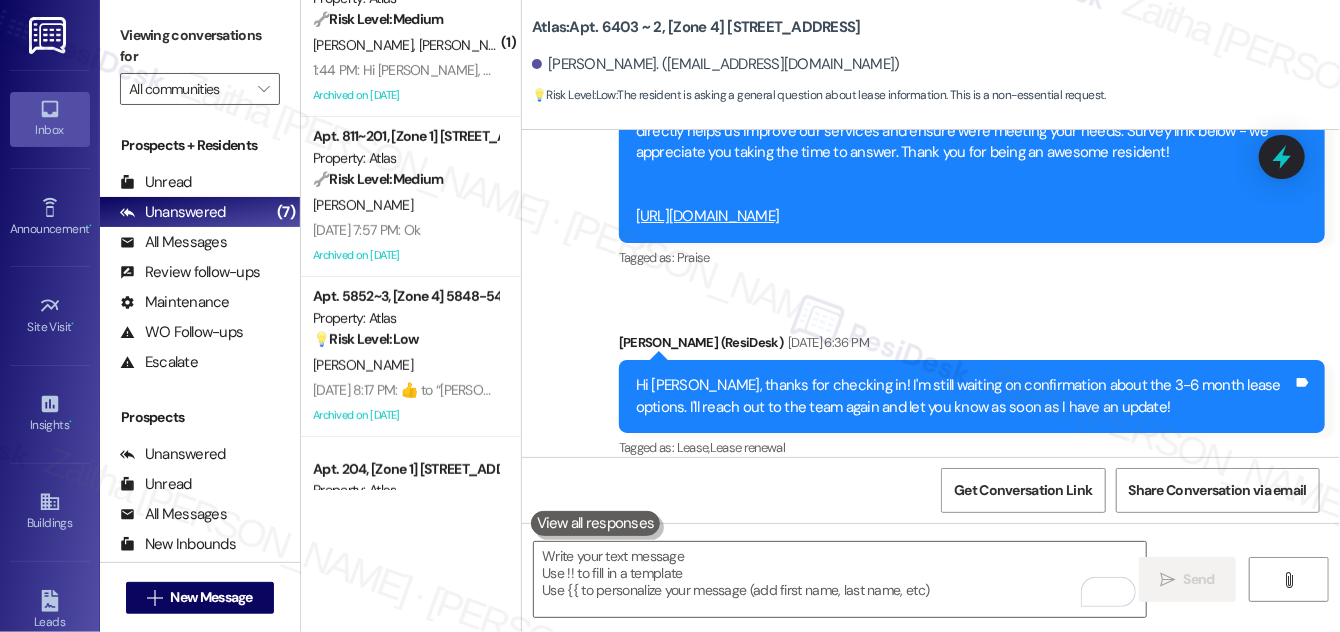 drag, startPoint x: 725, startPoint y: 255, endPoint x: 992, endPoint y: 260, distance: 267.0468 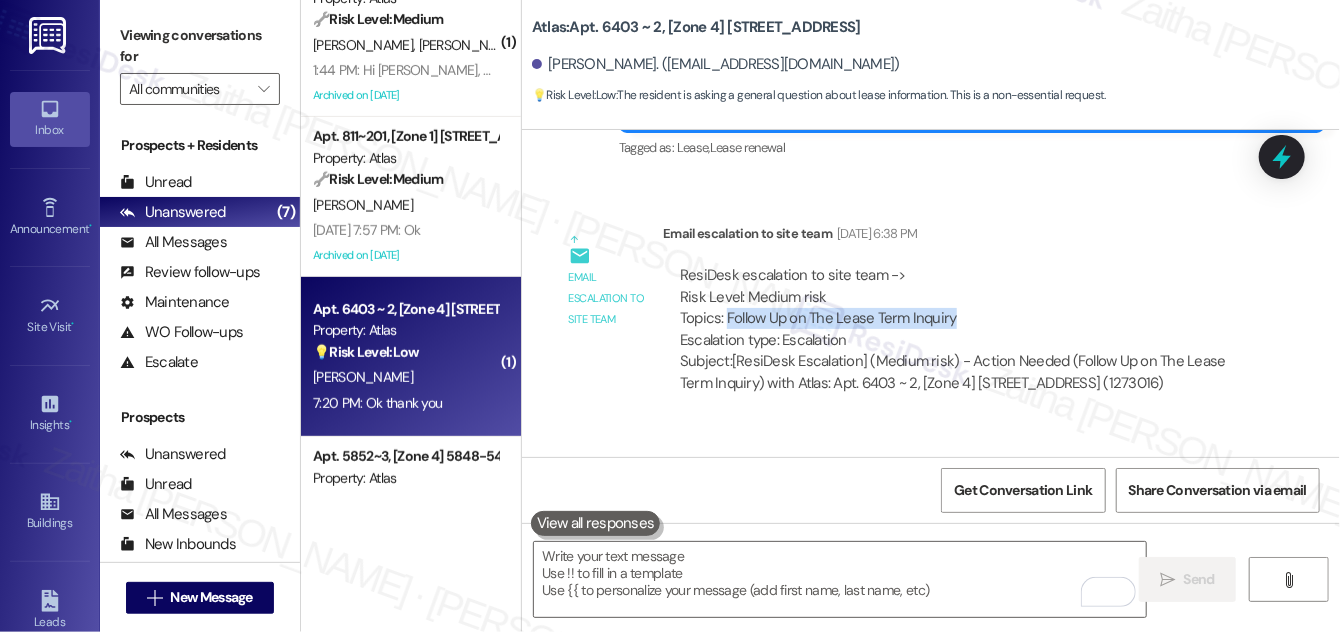 scroll, scrollTop: 36010, scrollLeft: 0, axis: vertical 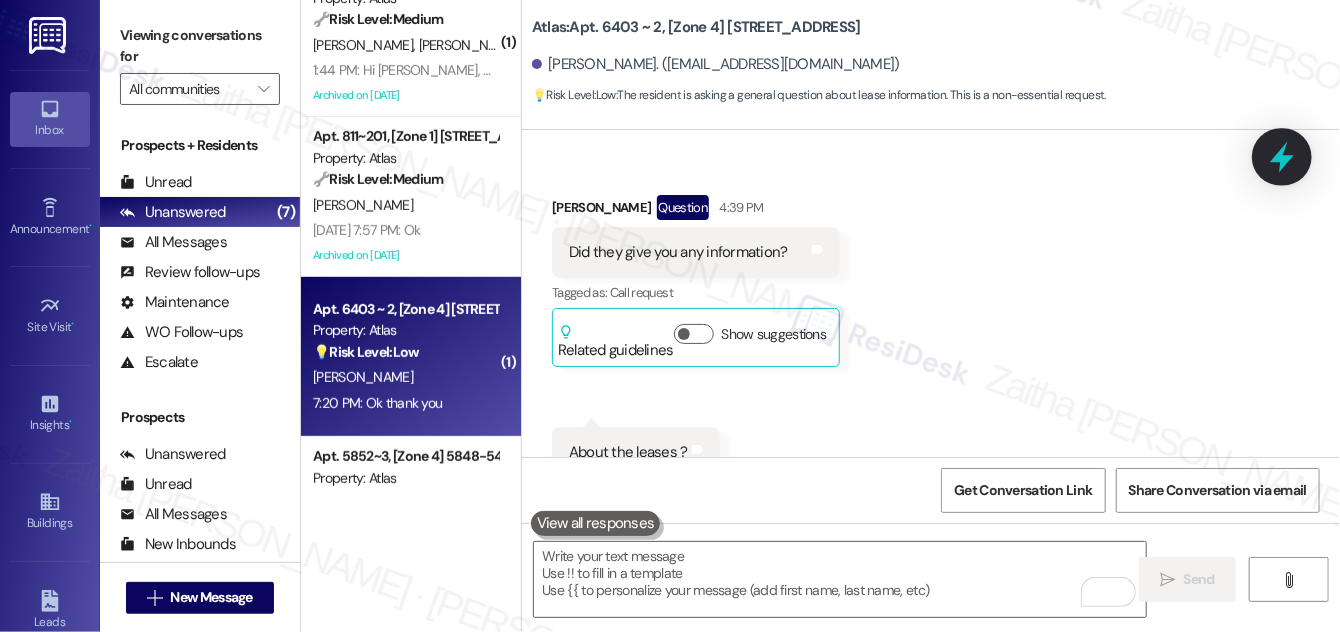 click 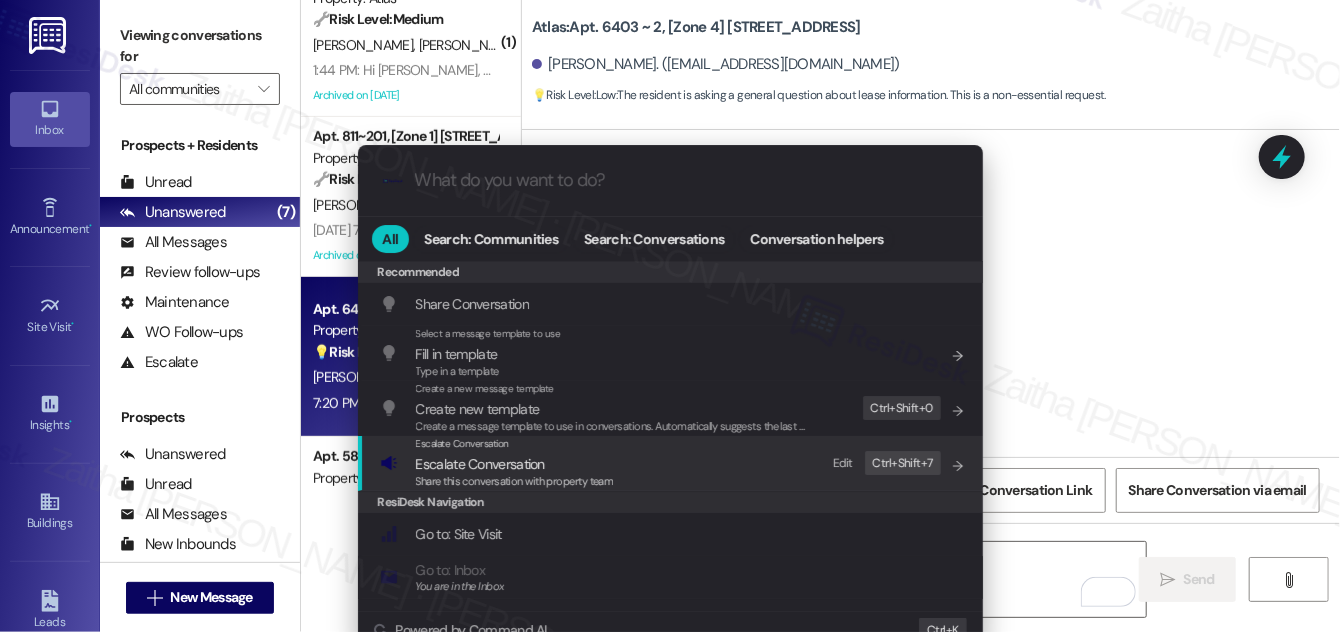 click on "Escalate Conversation" at bounding box center [480, 464] 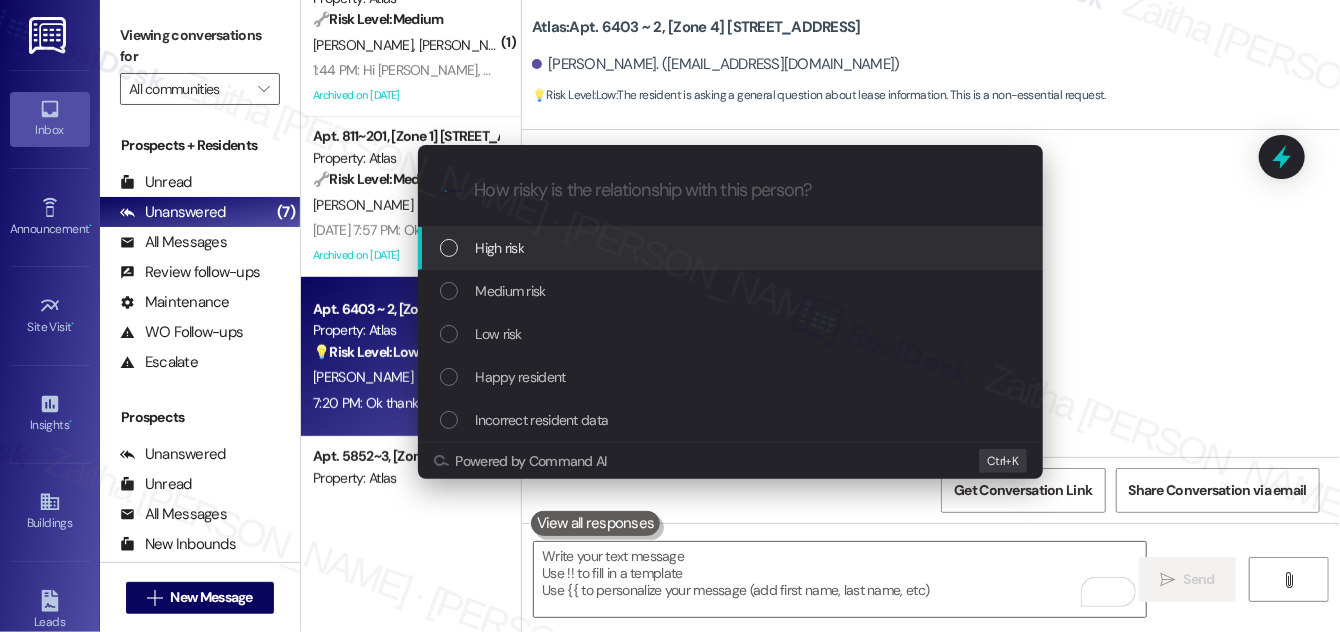 click on "High risk" at bounding box center [732, 248] 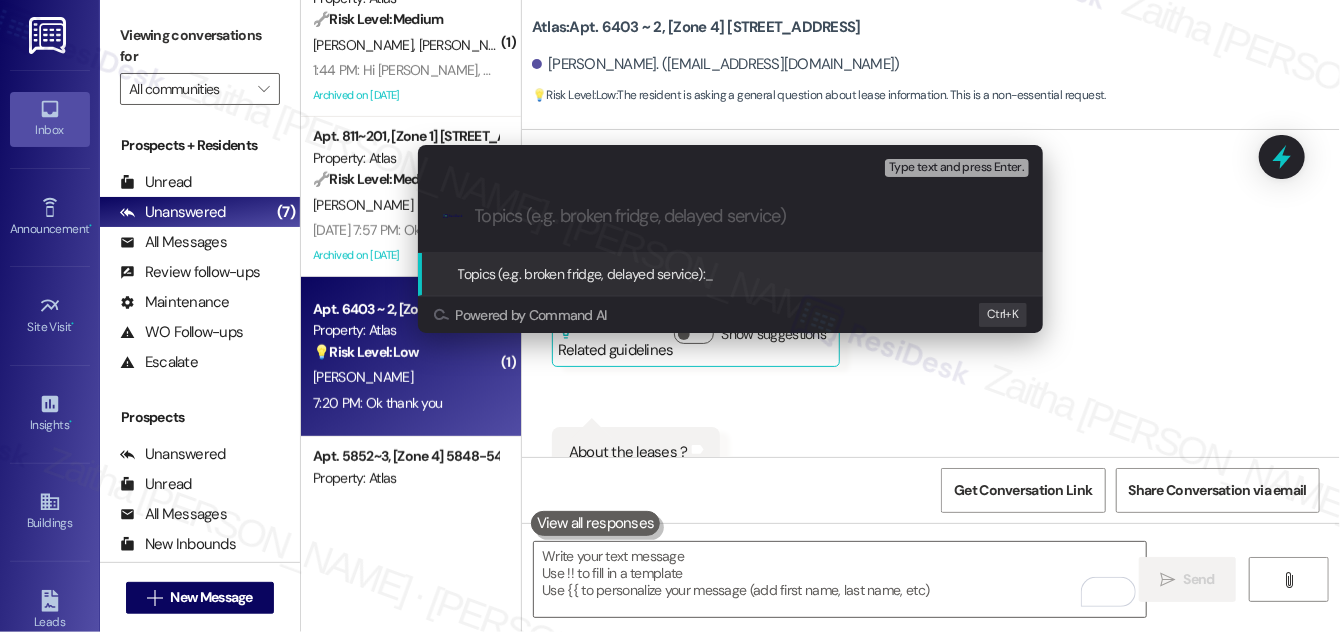 paste on "I have a dog I work from home so they can knock and then give me a minute to put her in her cage and then I'll come open the door" 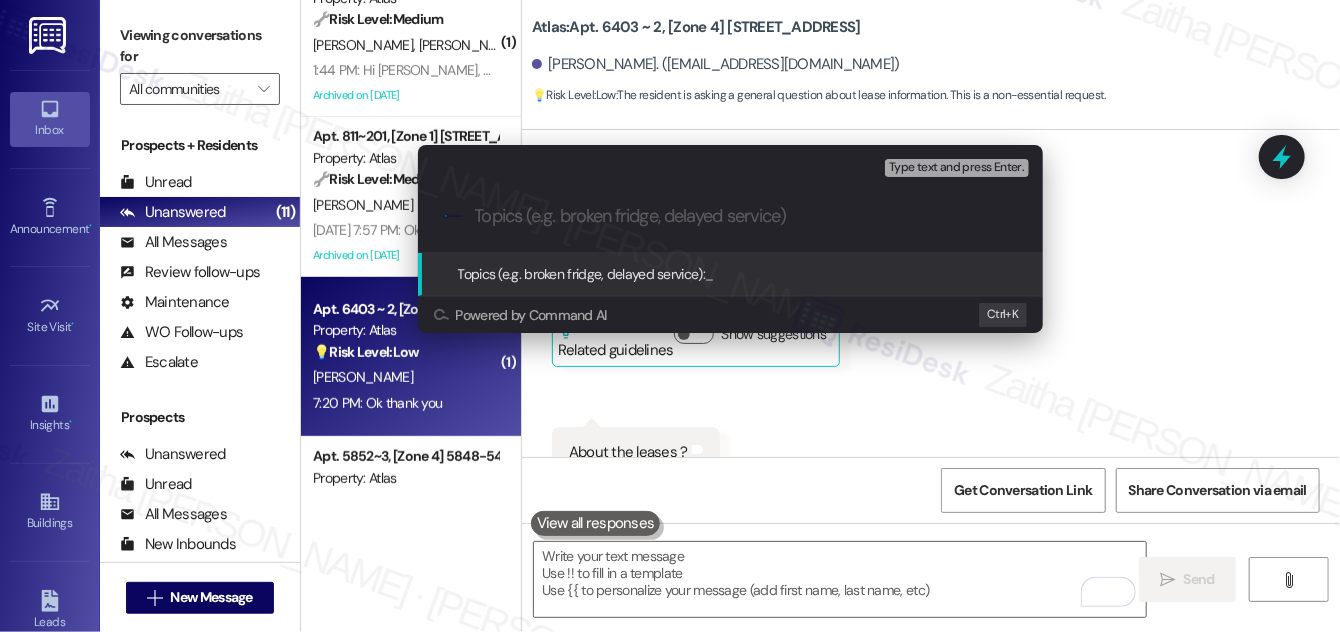 scroll, scrollTop: 0, scrollLeft: 0, axis: both 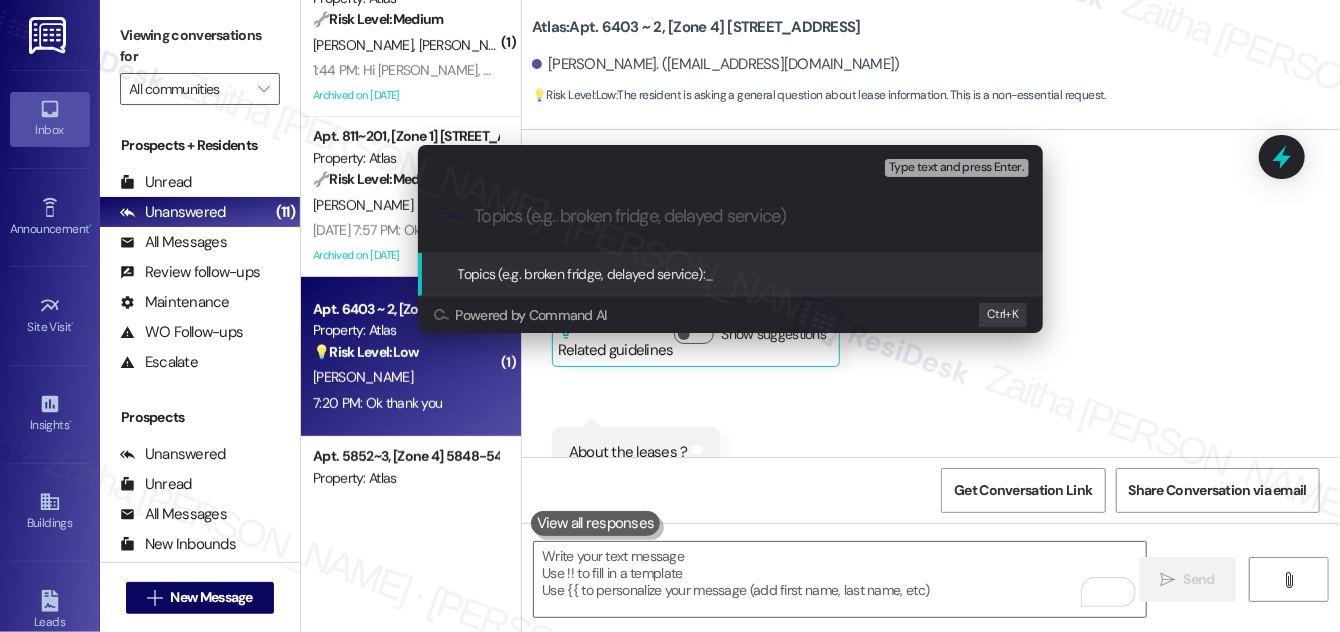 click on "Escalate Conversation High risk Topics (e.g. broken fridge, delayed service) Any messages to highlight in the email? Type text and press Enter. .cls-1{fill:#0a055f;}.cls-2{fill:#0cc4c4;} resideskLogoBlueOrange Topics (e.g. broken fridge, delayed service):  _ Powered by Command AI Ctrl+ K" at bounding box center [670, 316] 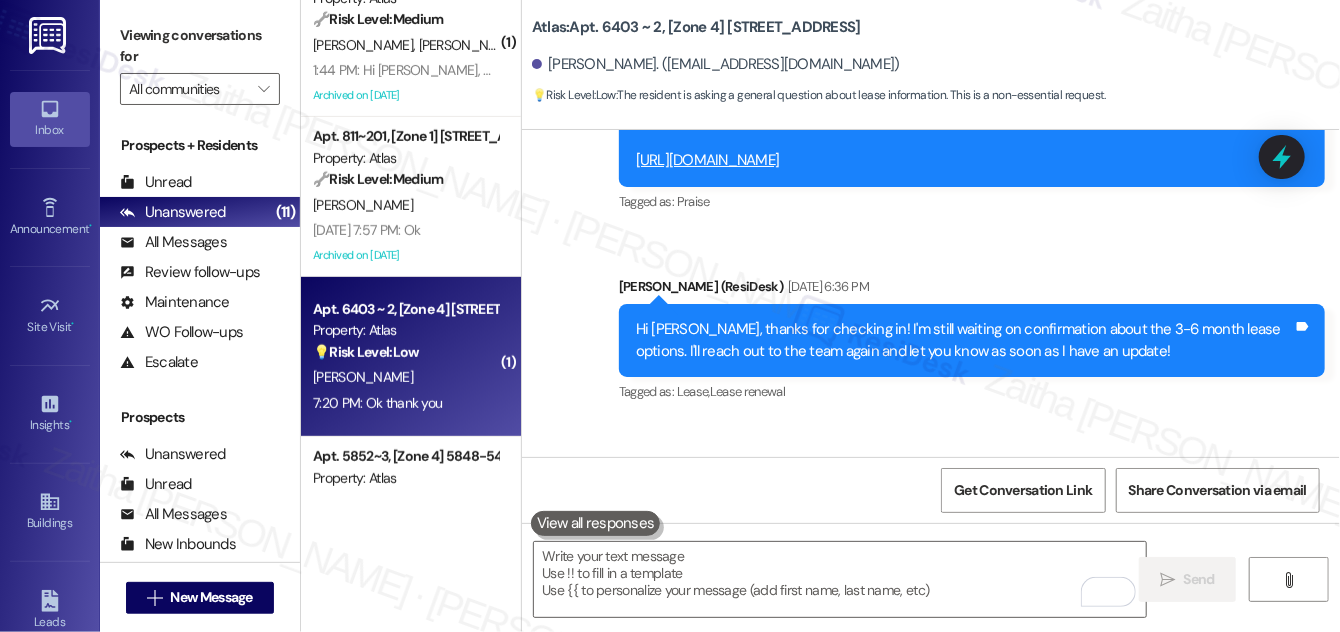 scroll, scrollTop: 35464, scrollLeft: 0, axis: vertical 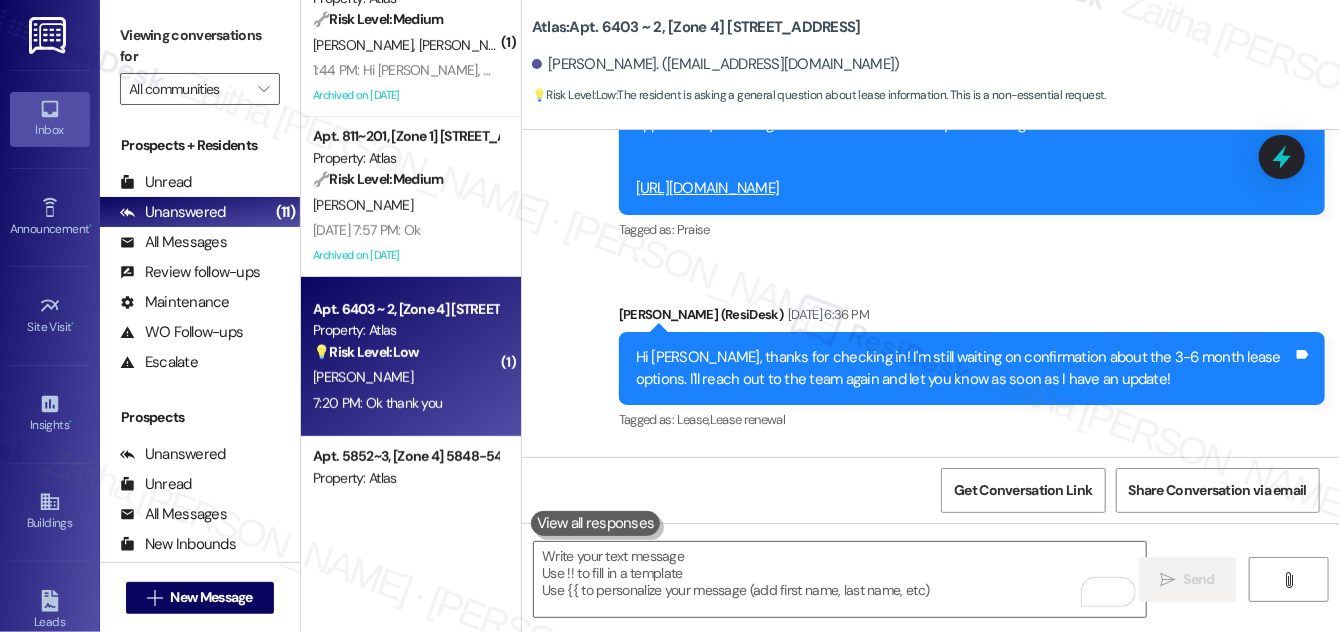 drag, startPoint x: 726, startPoint y: 225, endPoint x: 978, endPoint y: 233, distance: 252.12695 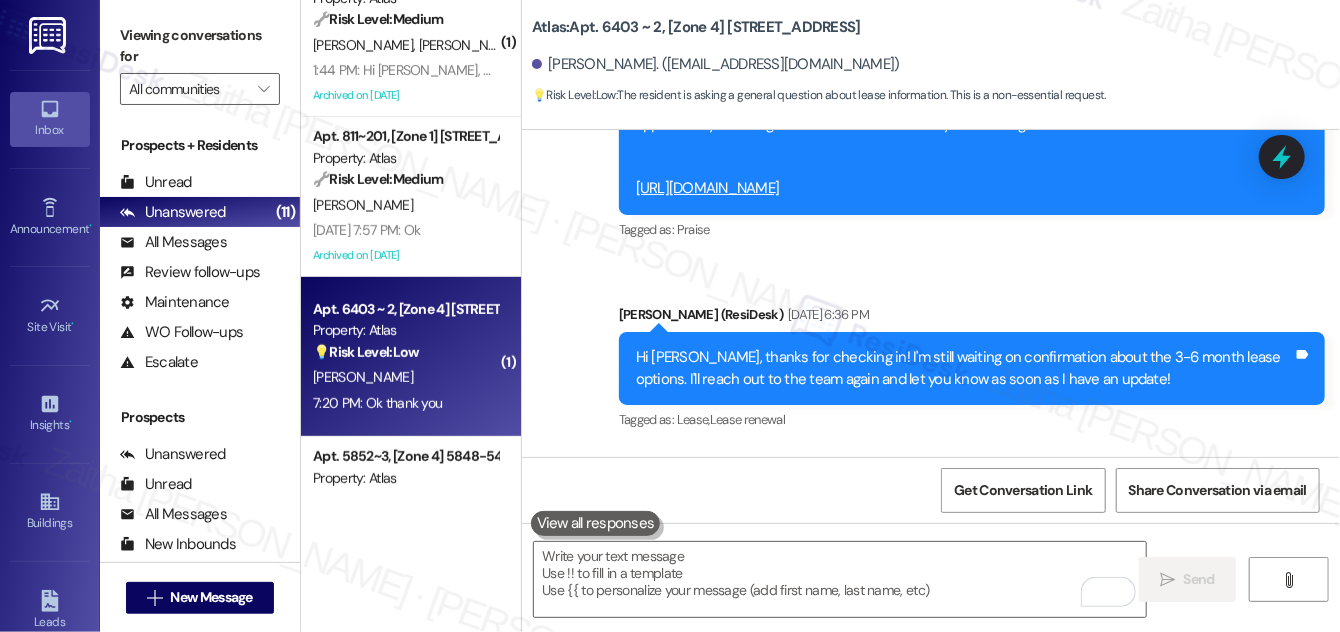 copy on "Follow Up on The Lease Term Inquiry" 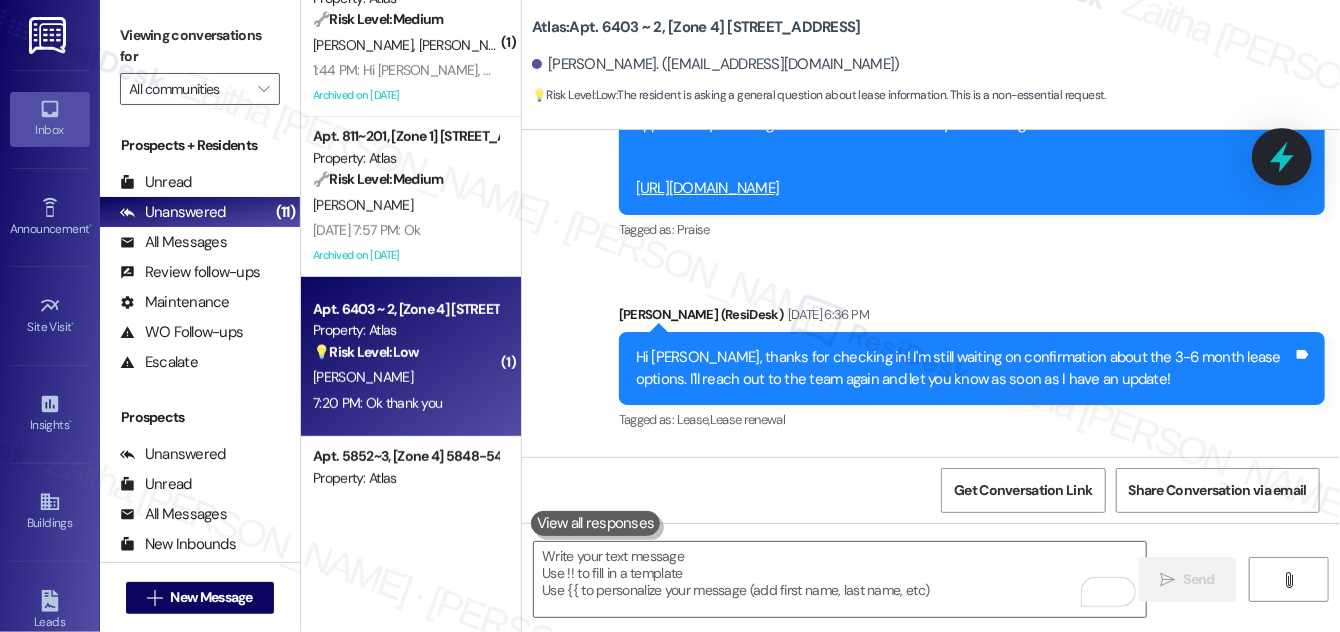 click 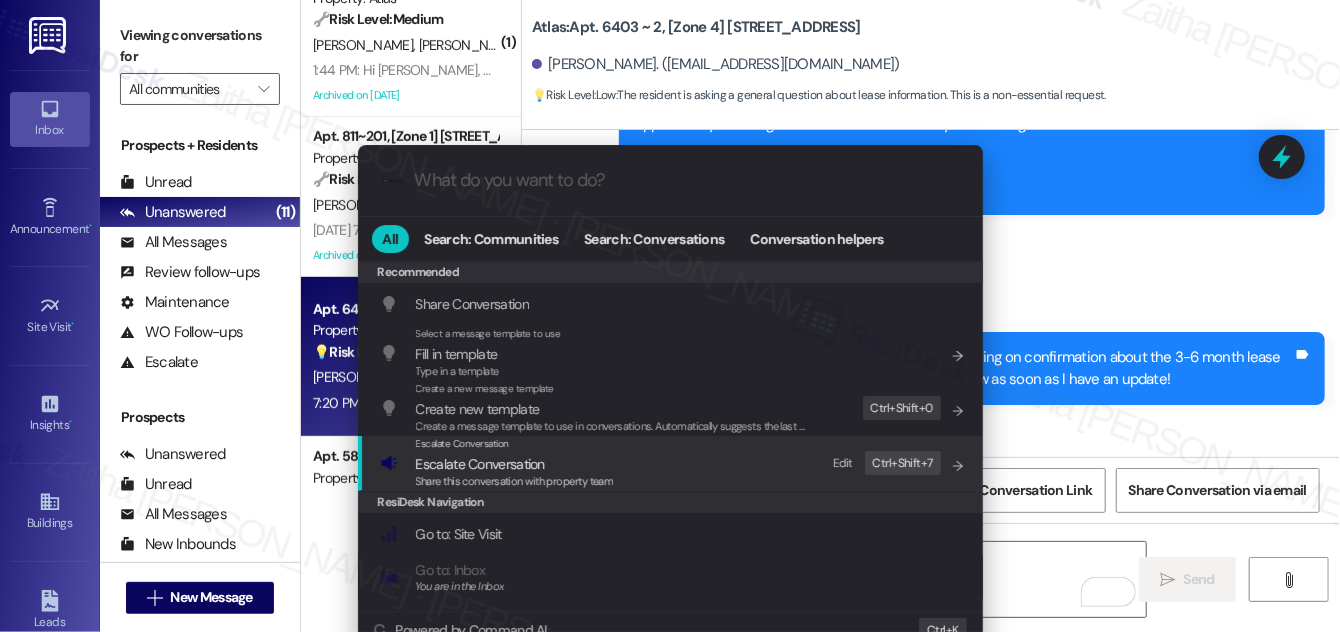 click on "Escalate Conversation" at bounding box center (480, 464) 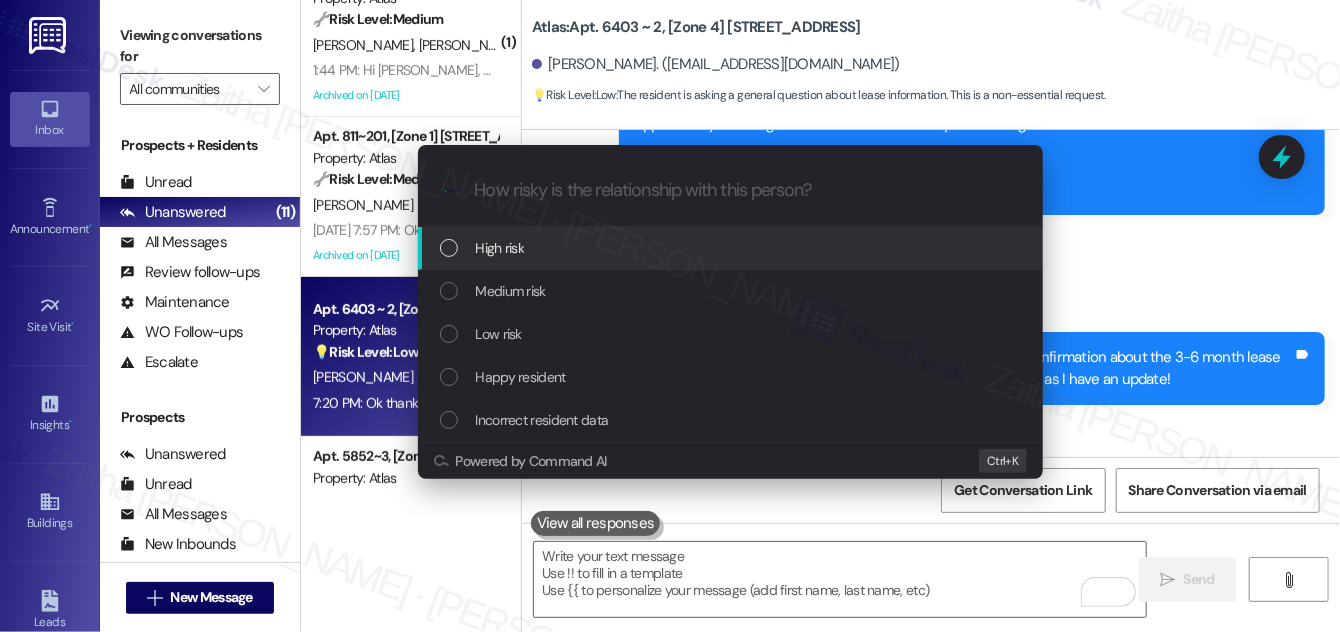 click on "High risk" at bounding box center (732, 248) 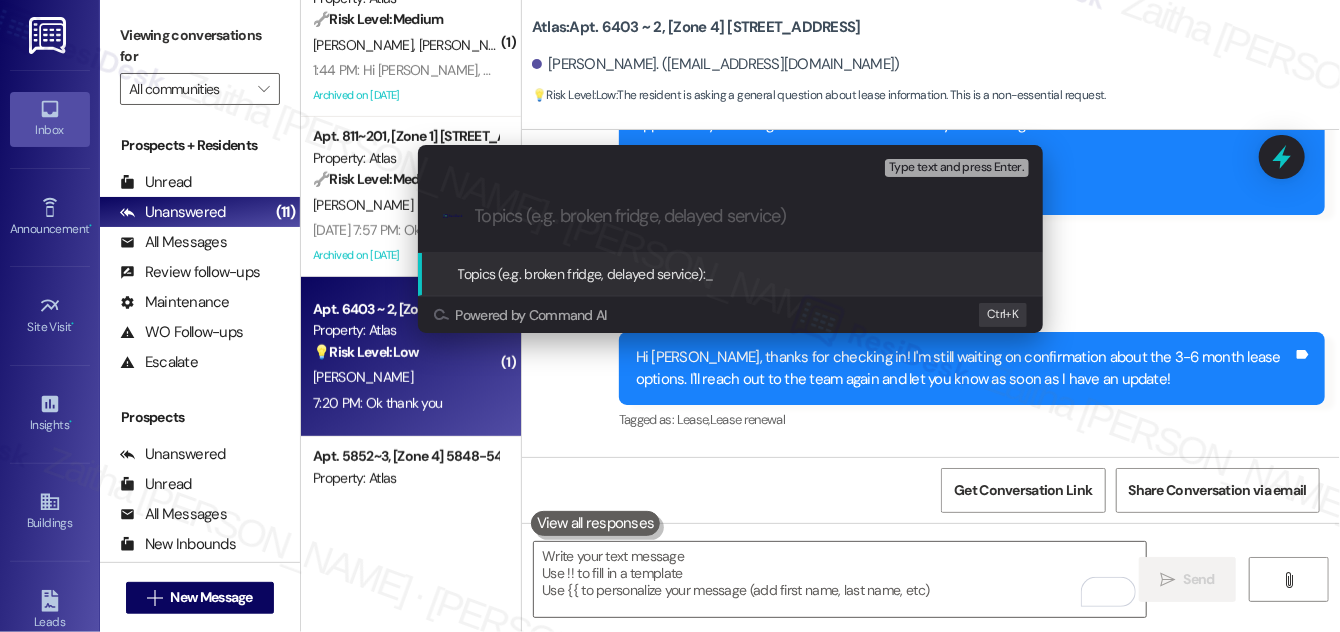 paste on "Follow Up on The Lease Term Inquiry" 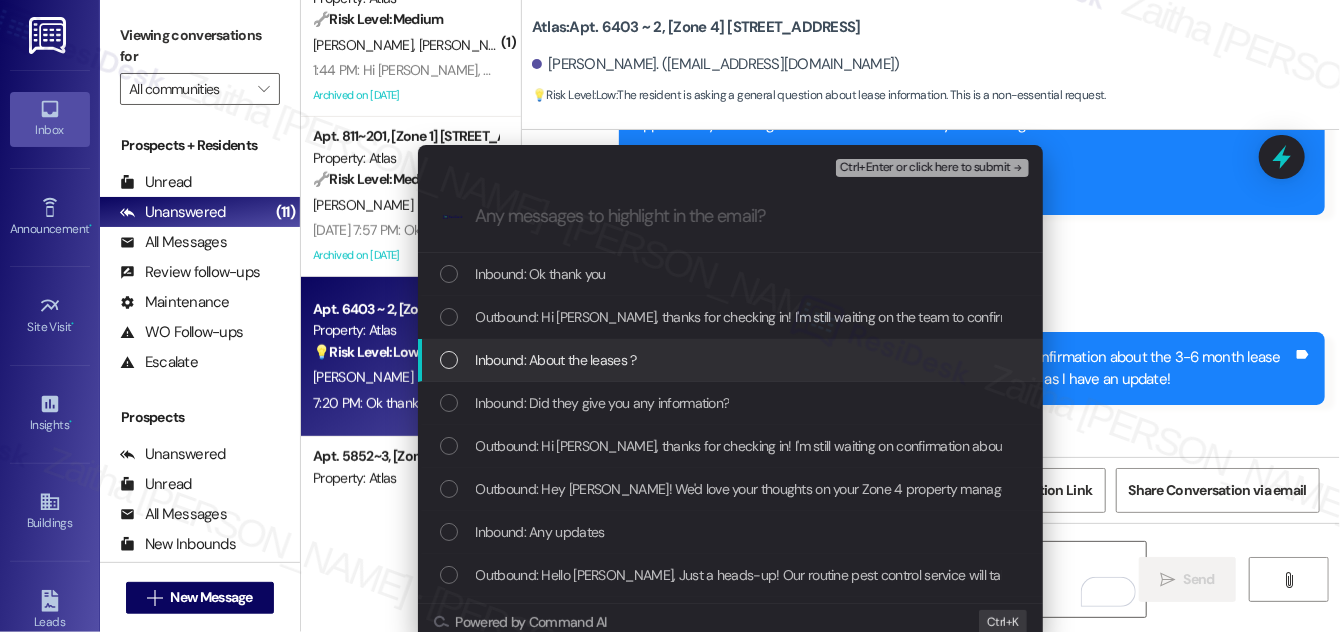 click at bounding box center [449, 360] 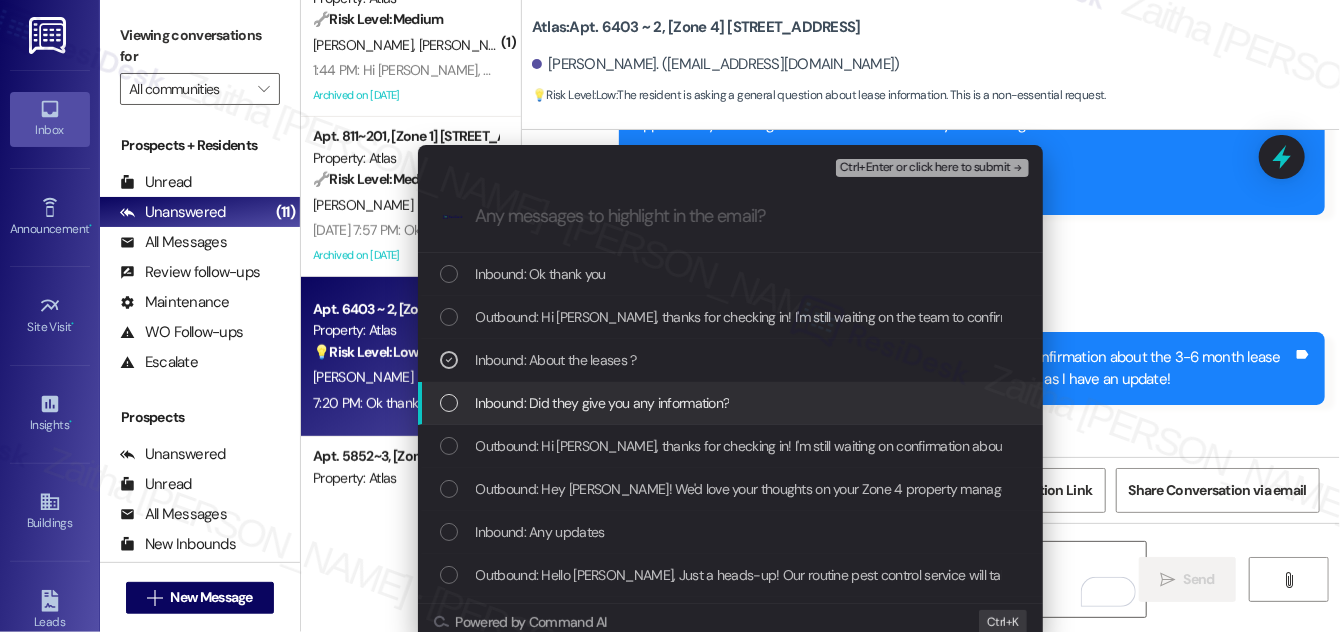 click at bounding box center [449, 403] 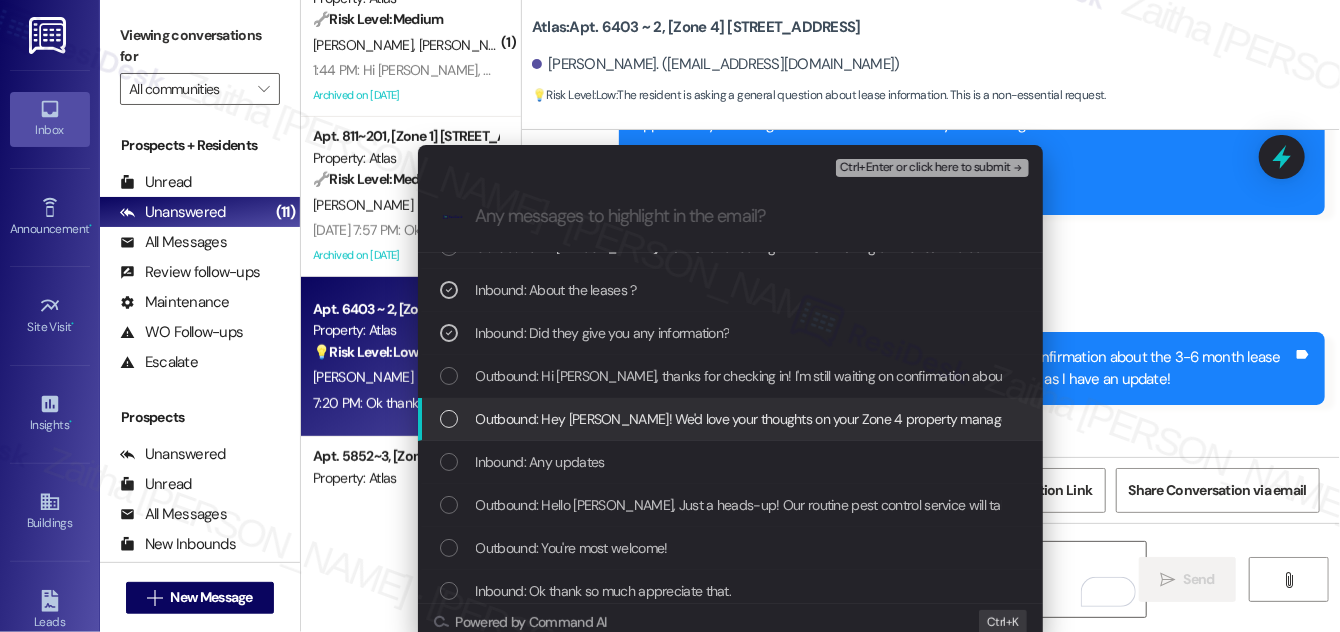 scroll, scrollTop: 90, scrollLeft: 0, axis: vertical 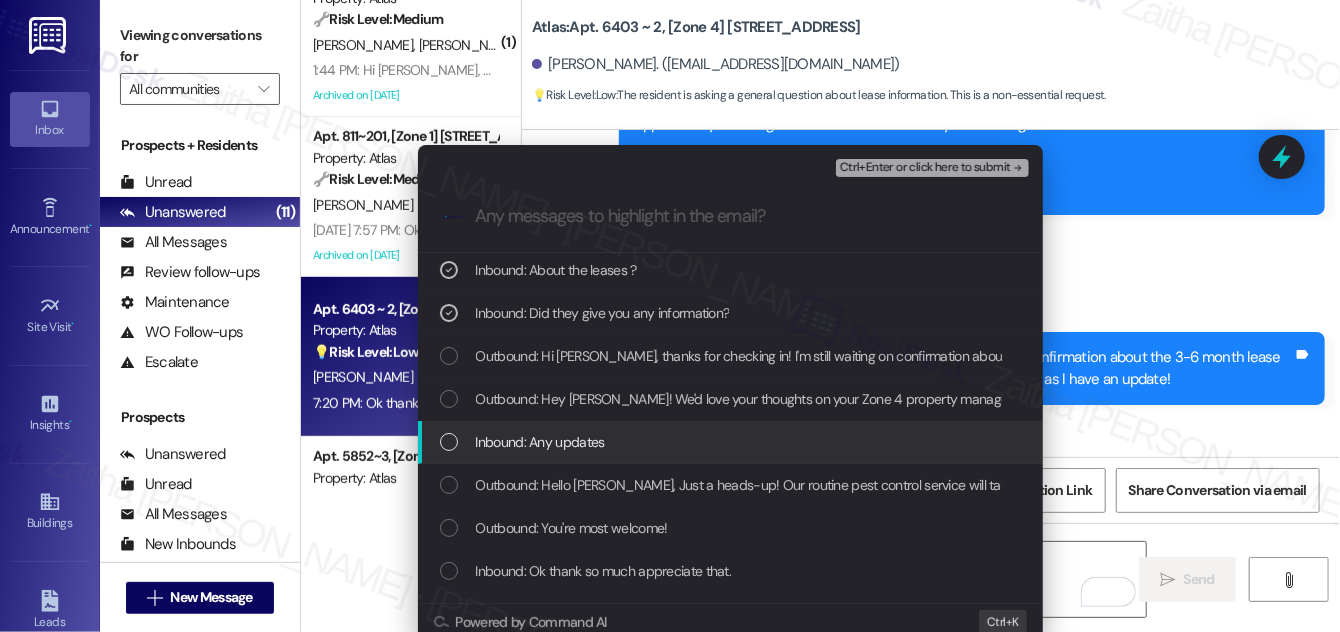 click at bounding box center [449, 442] 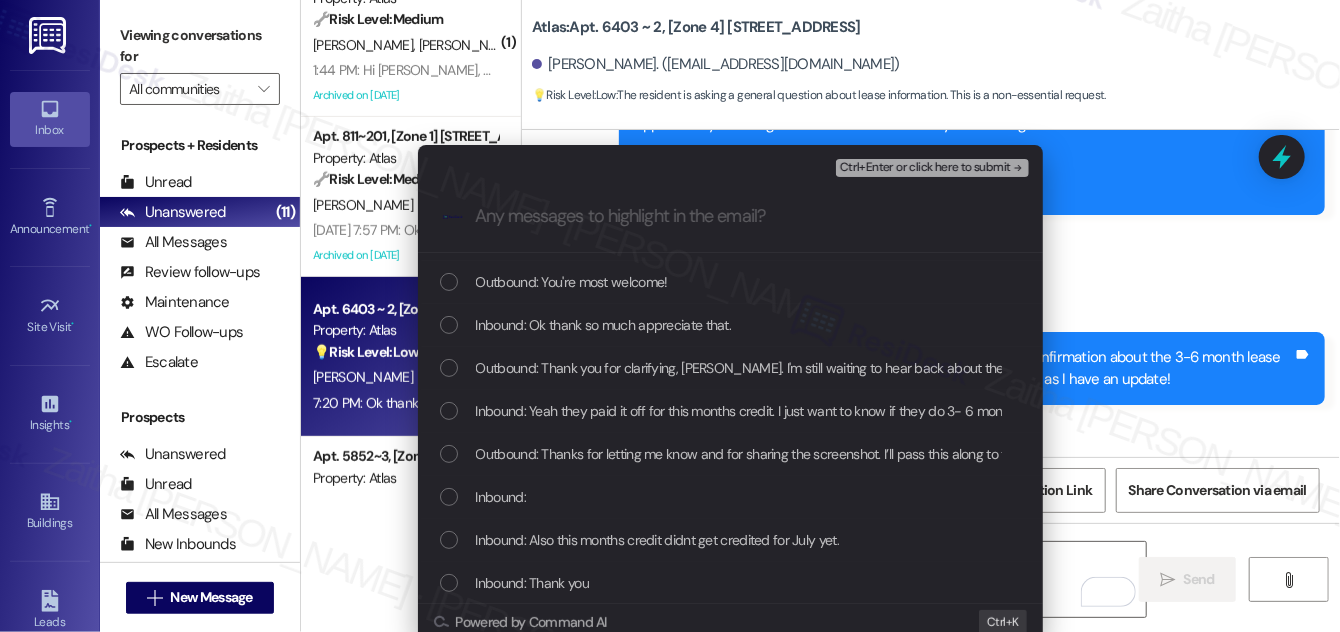 scroll, scrollTop: 363, scrollLeft: 0, axis: vertical 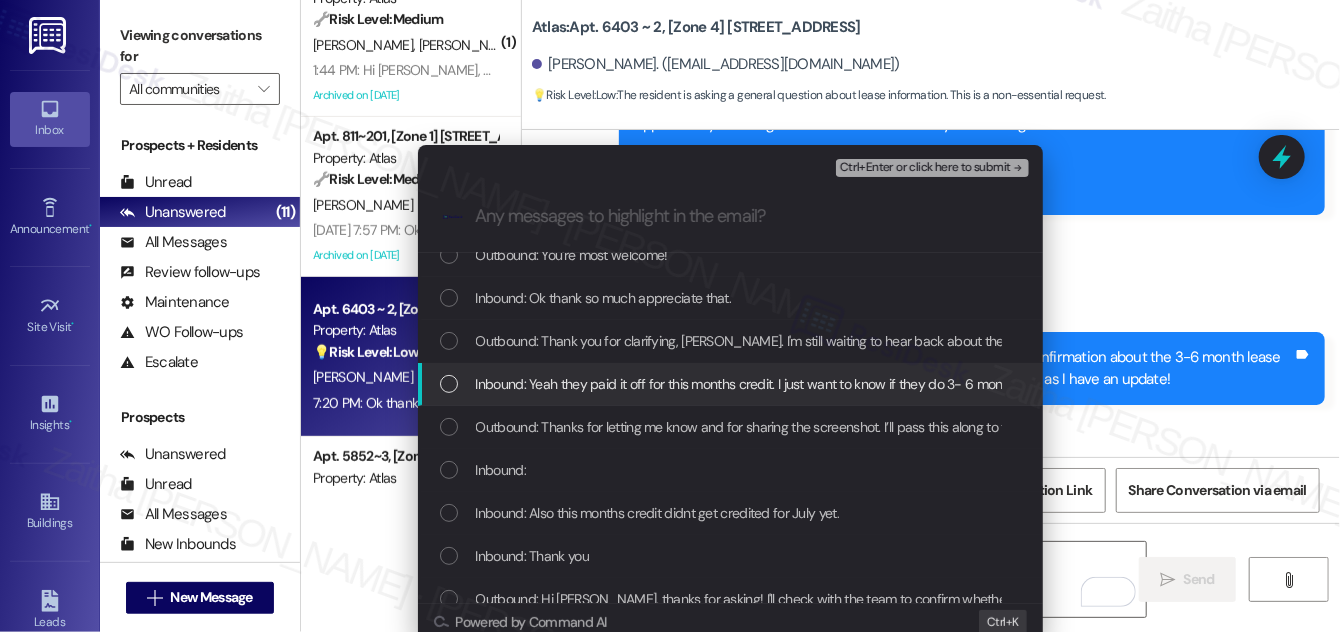 click at bounding box center (449, 384) 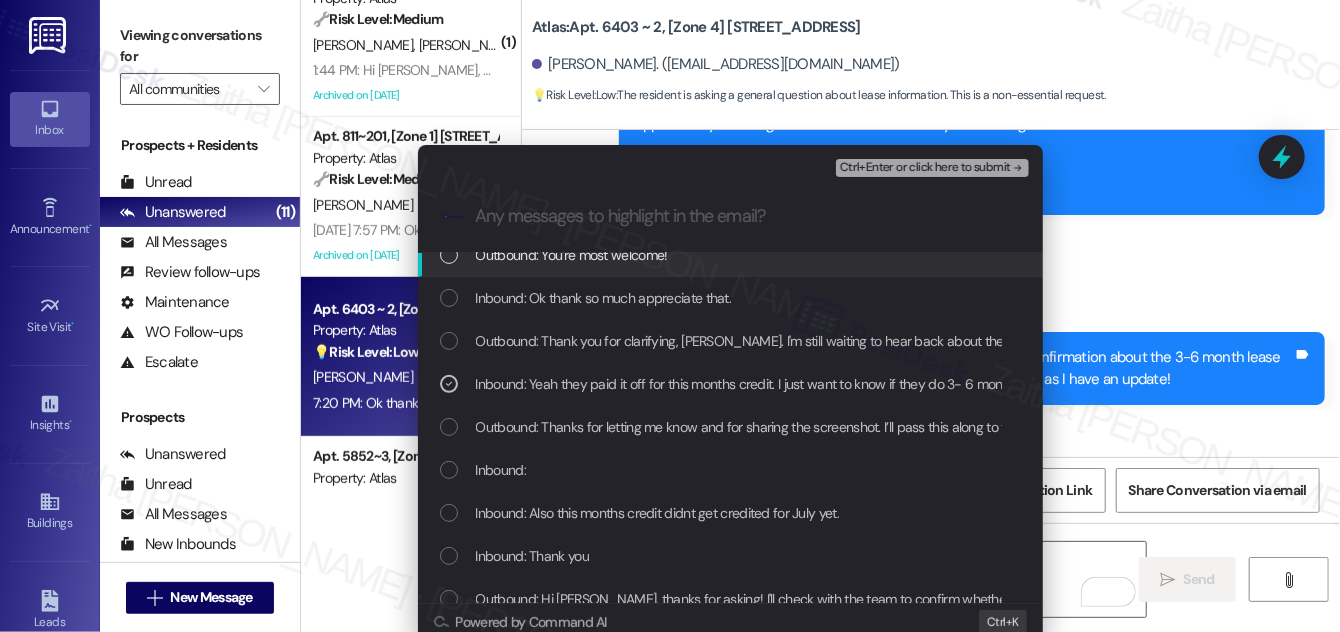 click on "Ctrl+Enter or click here to submit" at bounding box center (925, 168) 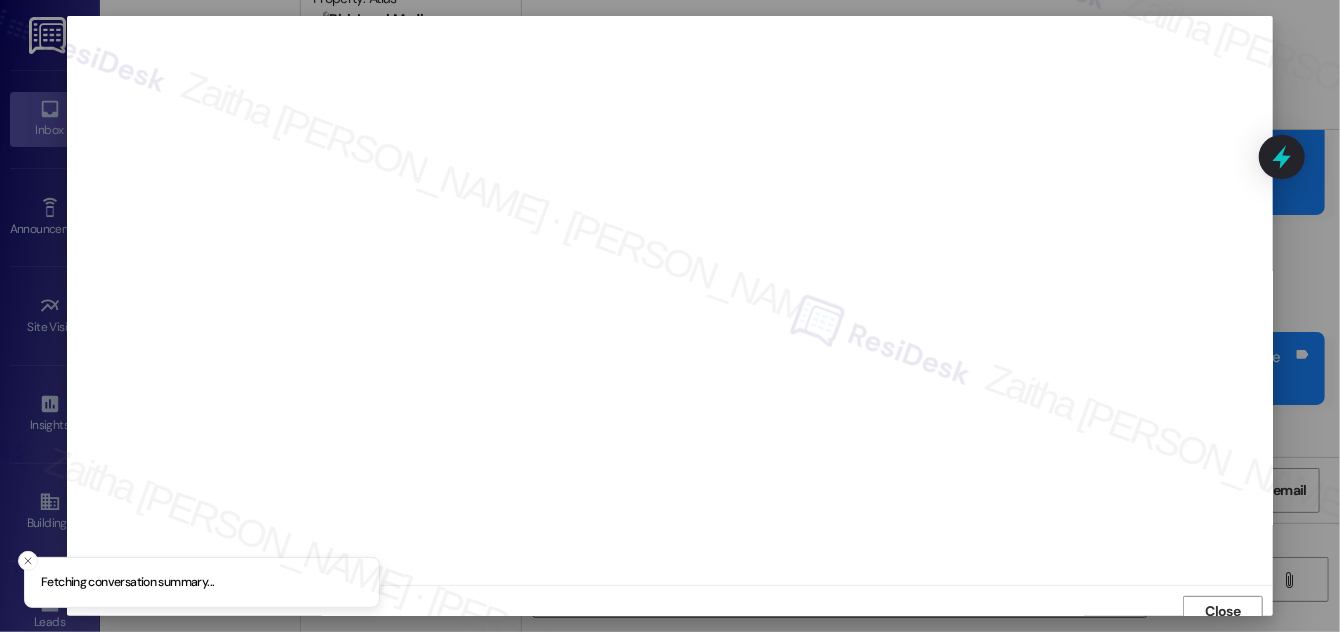 scroll, scrollTop: 11, scrollLeft: 0, axis: vertical 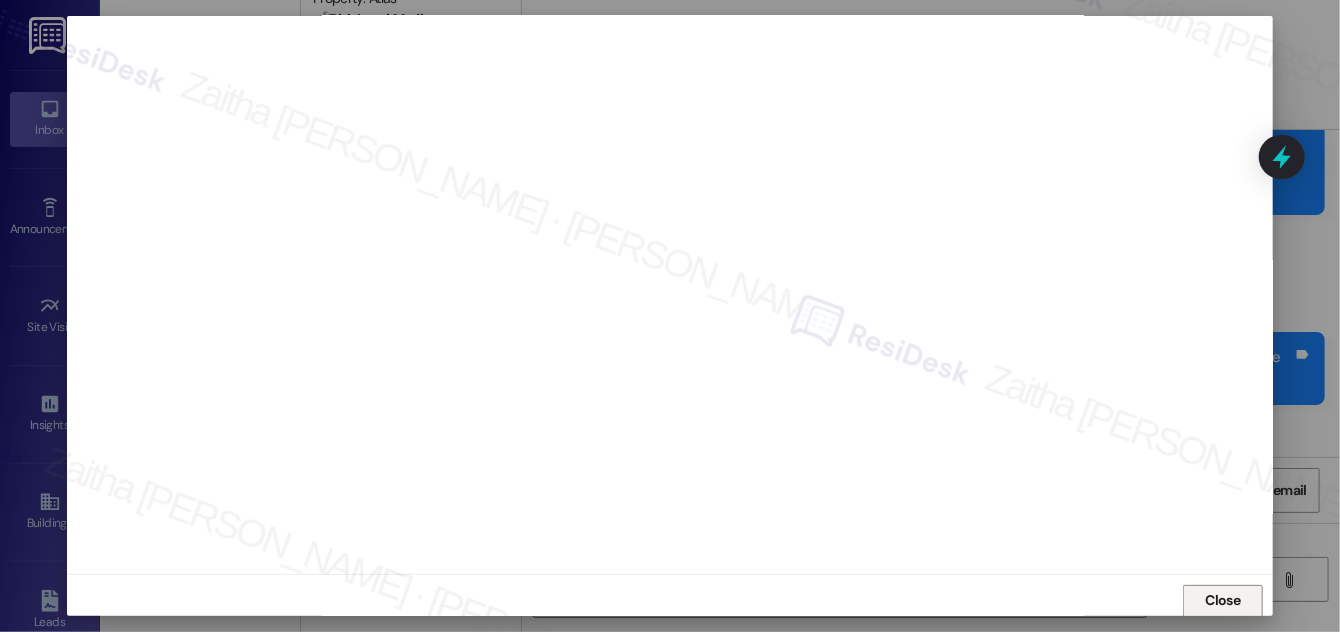 click on "Close" at bounding box center (1223, 600) 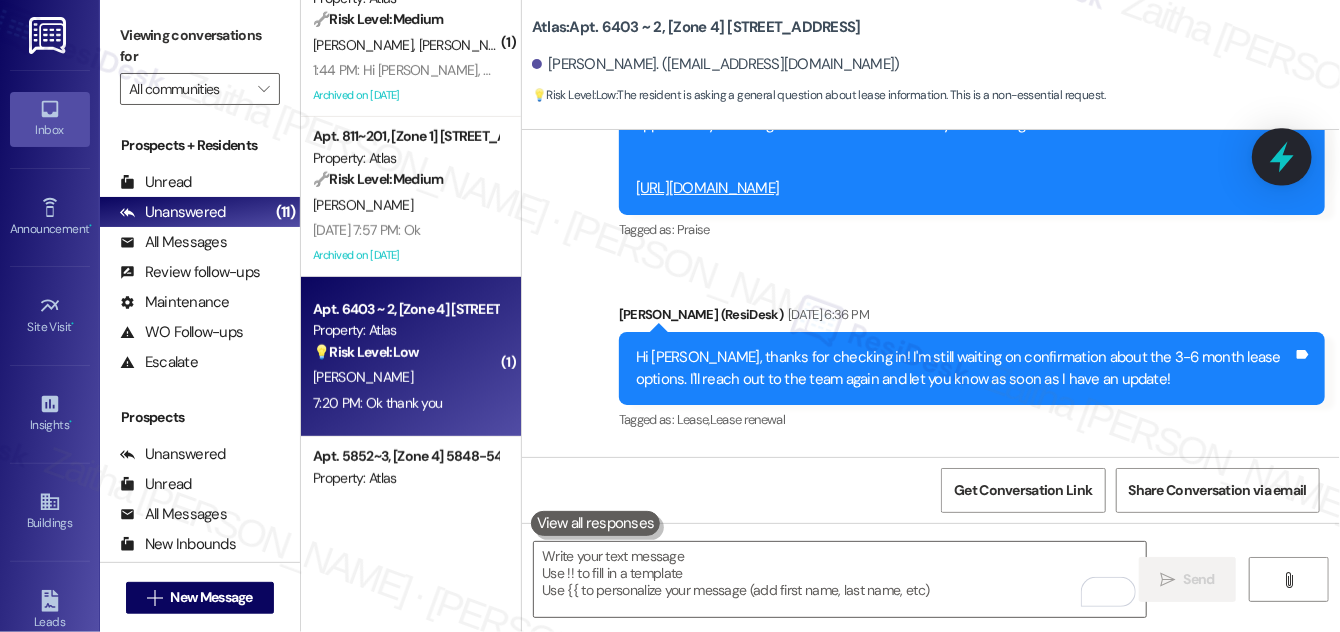 click at bounding box center [1282, 156] 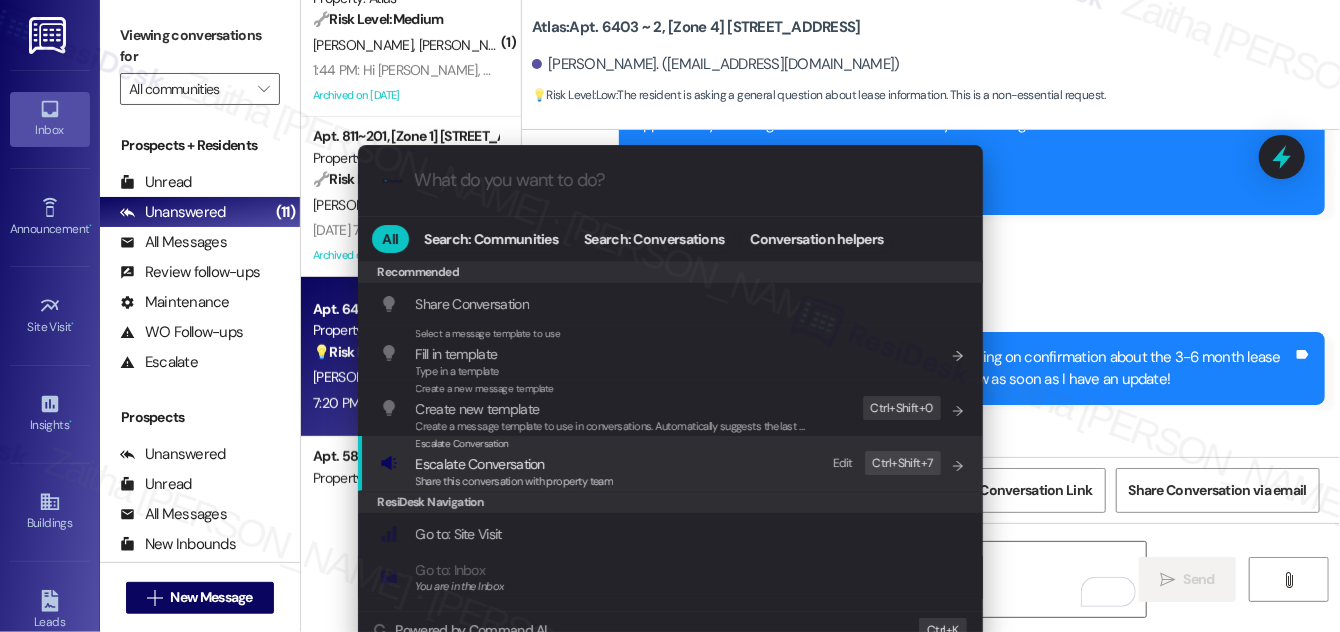 click on "Escalate Conversation" at bounding box center (480, 464) 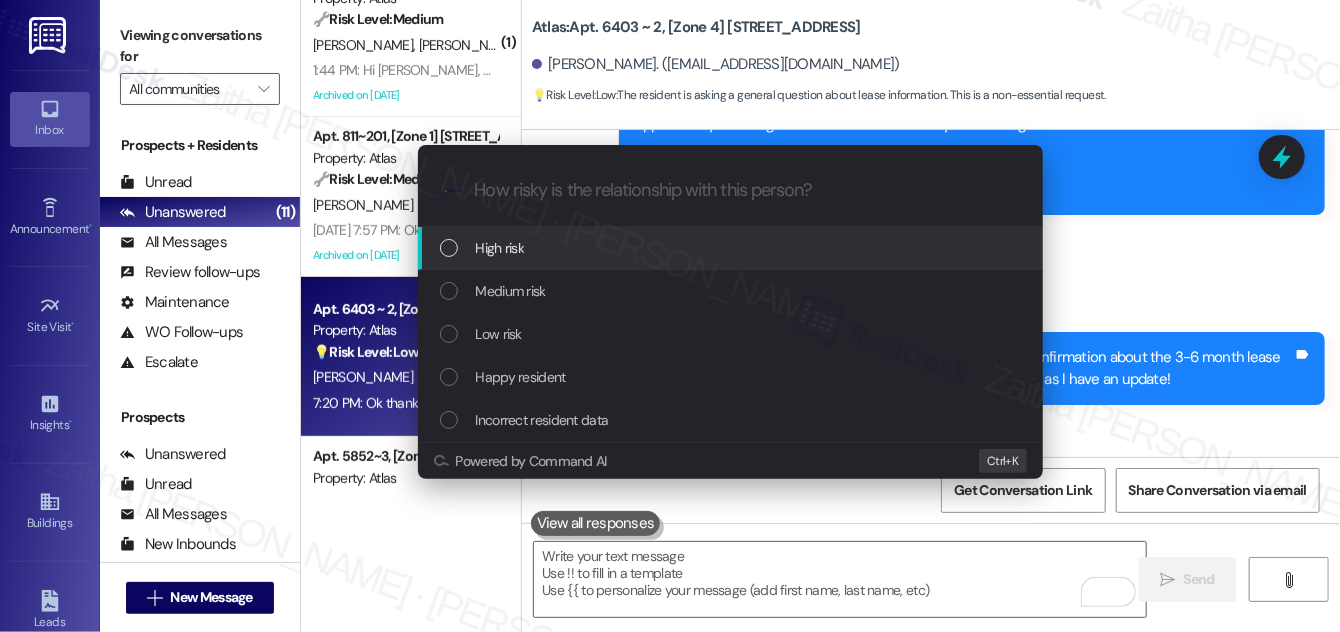 click on "High risk" at bounding box center [732, 248] 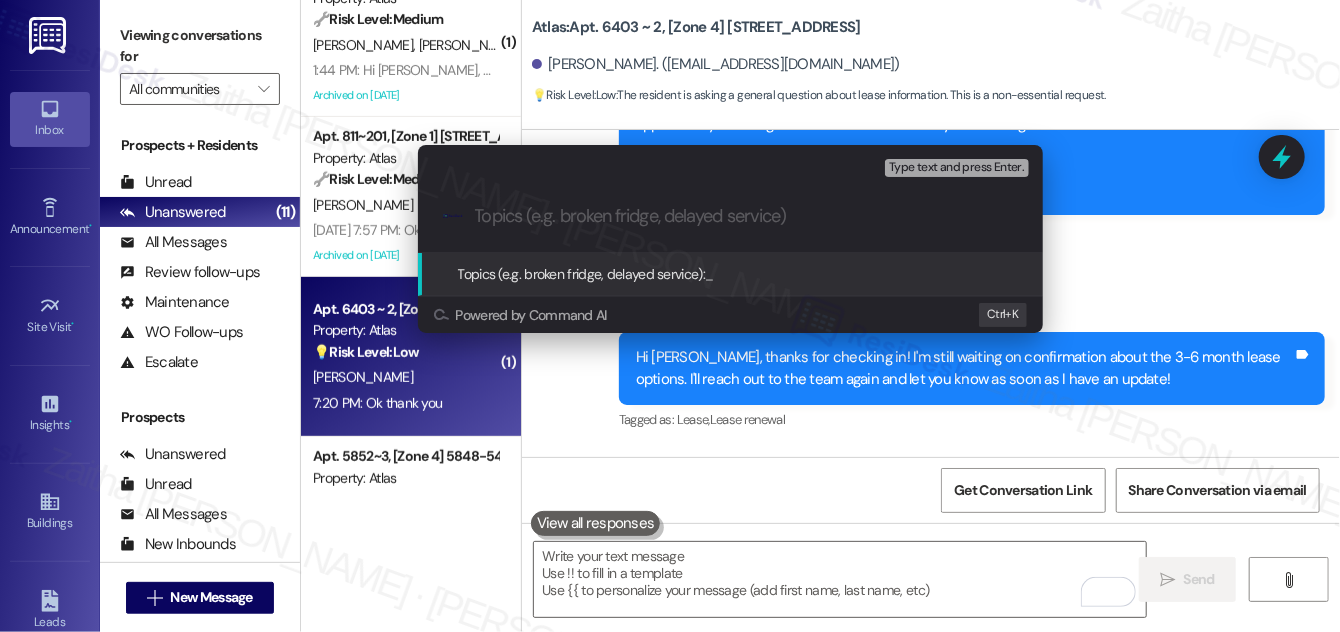 paste on "Follow Up on The Lease Term Inquiry" 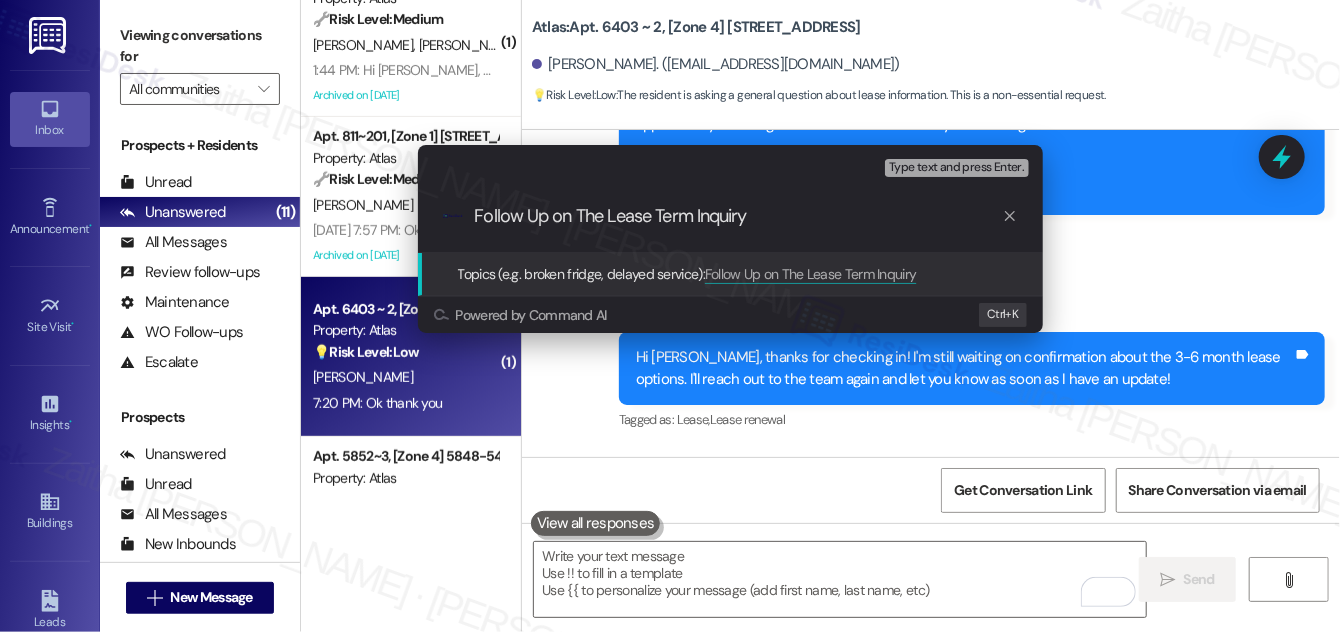 type 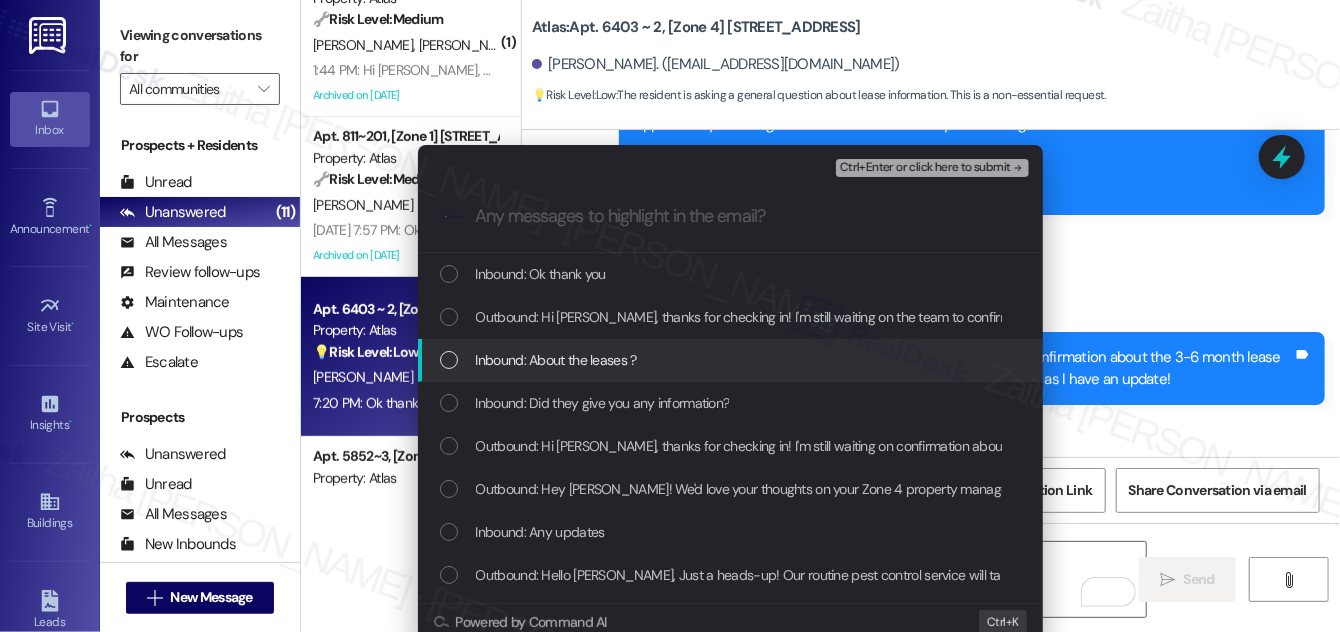 click at bounding box center (449, 360) 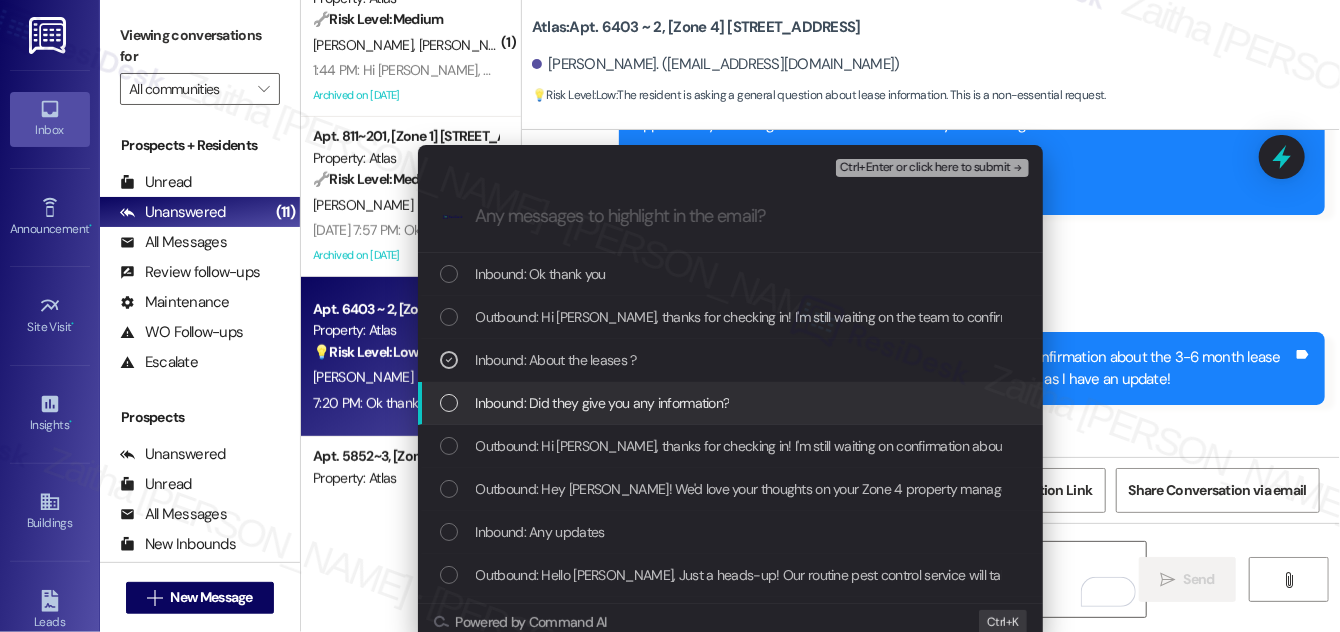 click at bounding box center (449, 403) 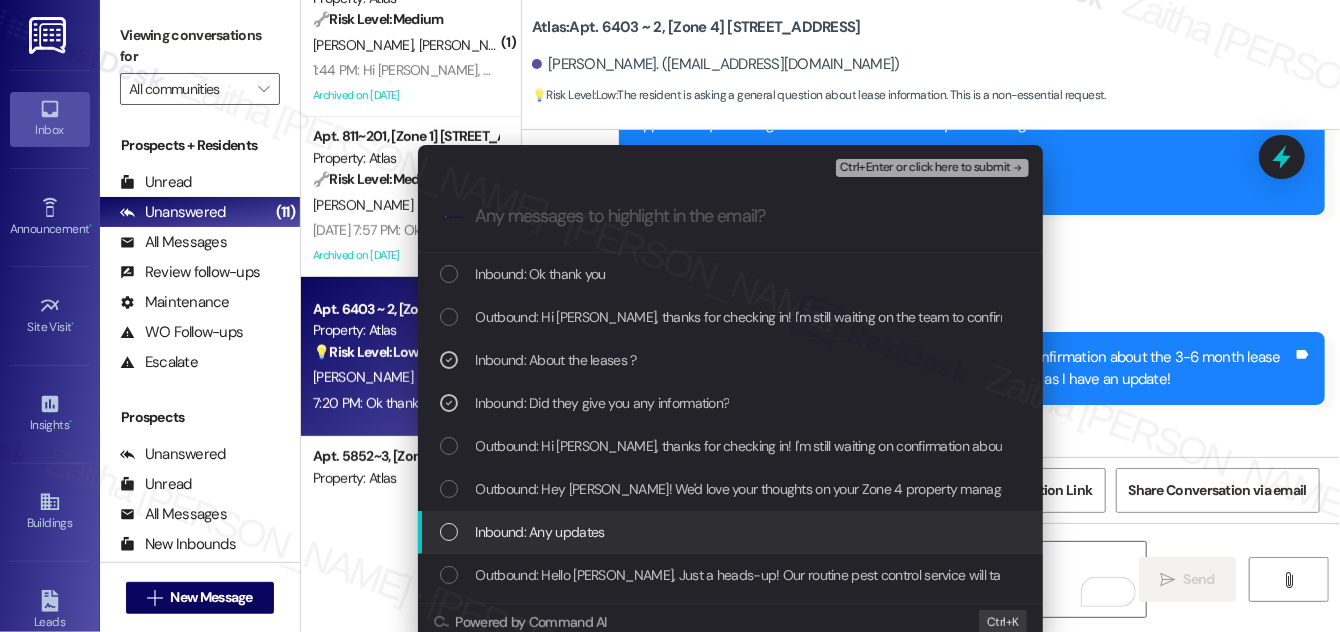 click at bounding box center (449, 532) 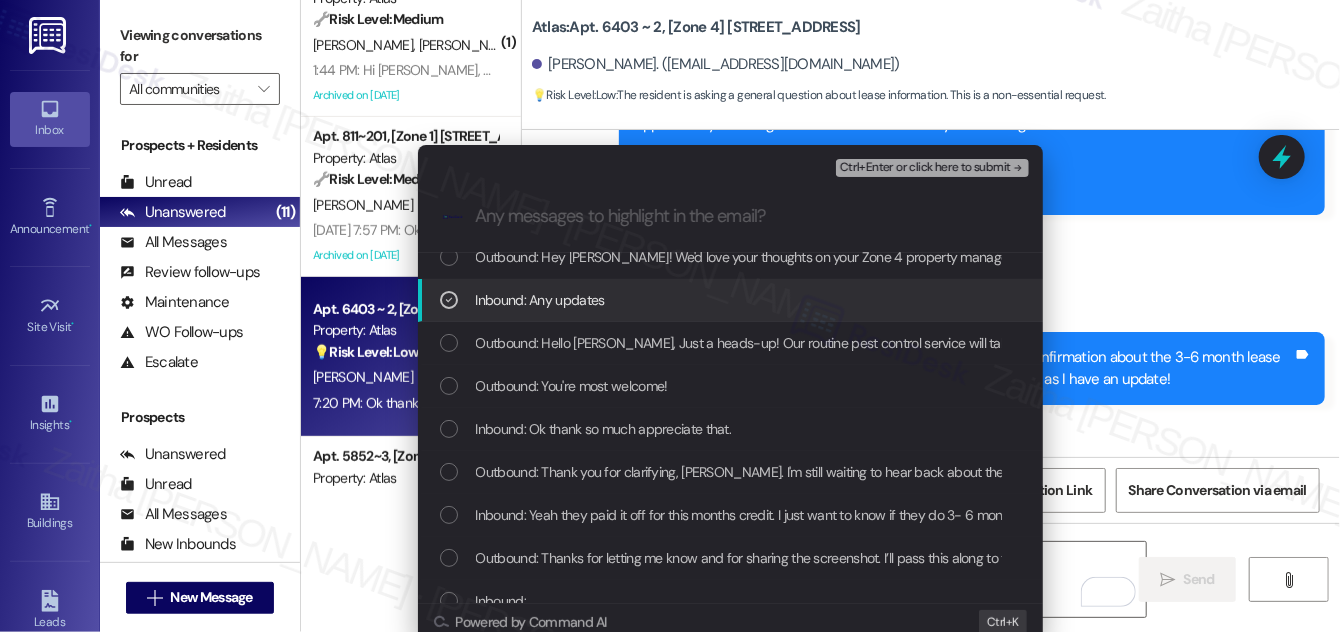 scroll, scrollTop: 272, scrollLeft: 0, axis: vertical 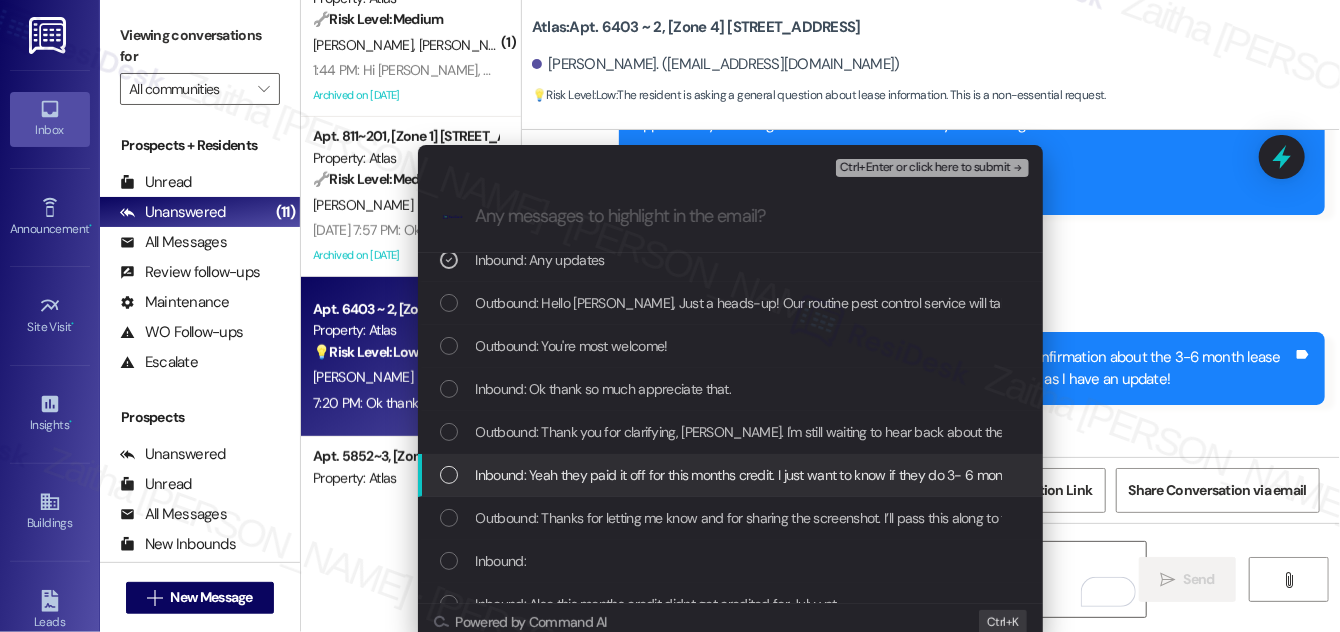 click at bounding box center [449, 475] 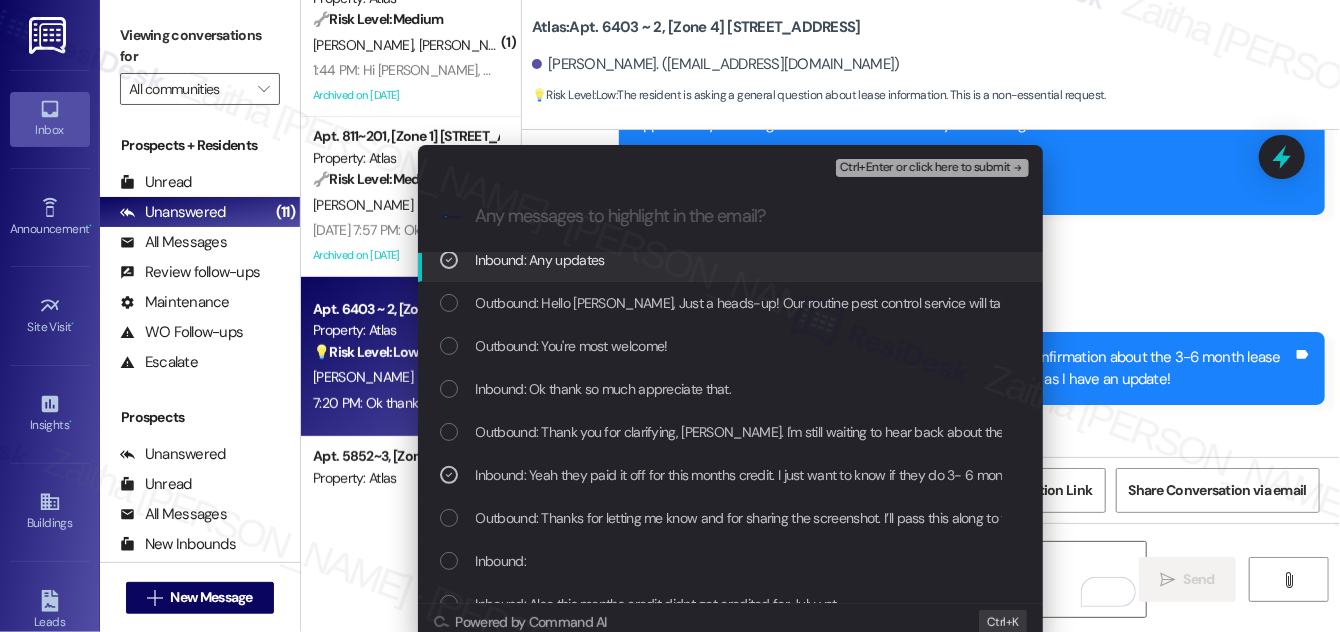 click on "Ctrl+Enter or click here to submit" at bounding box center [925, 168] 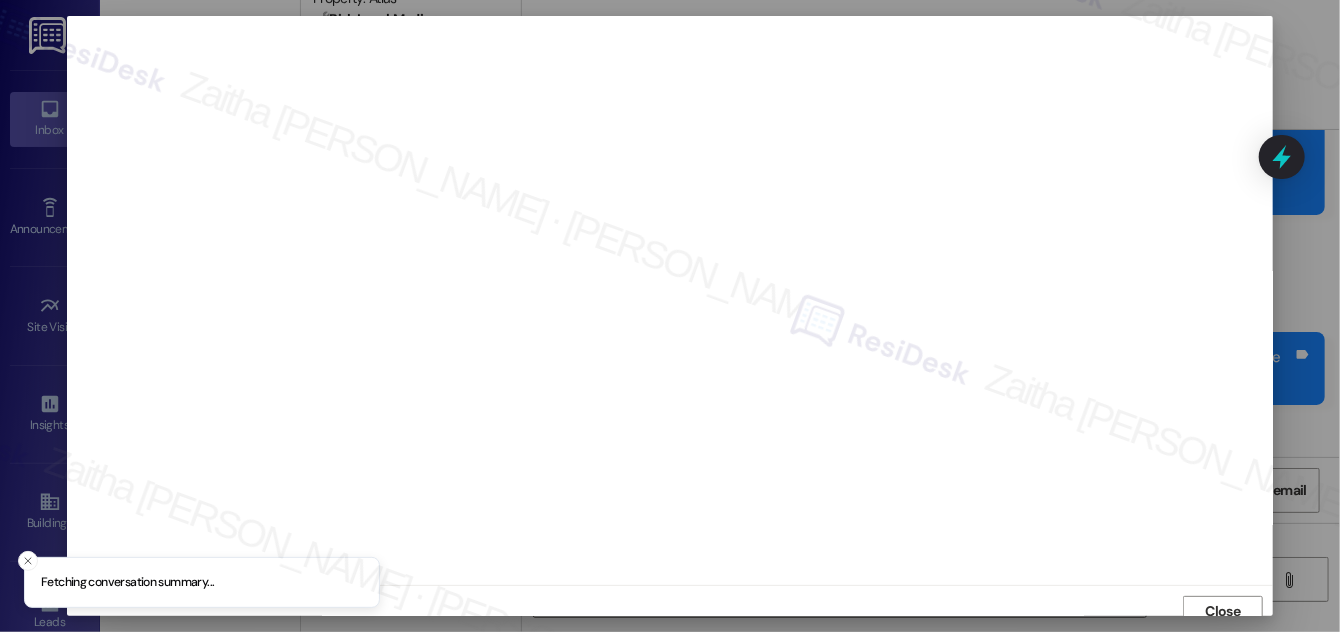 scroll, scrollTop: 11, scrollLeft: 0, axis: vertical 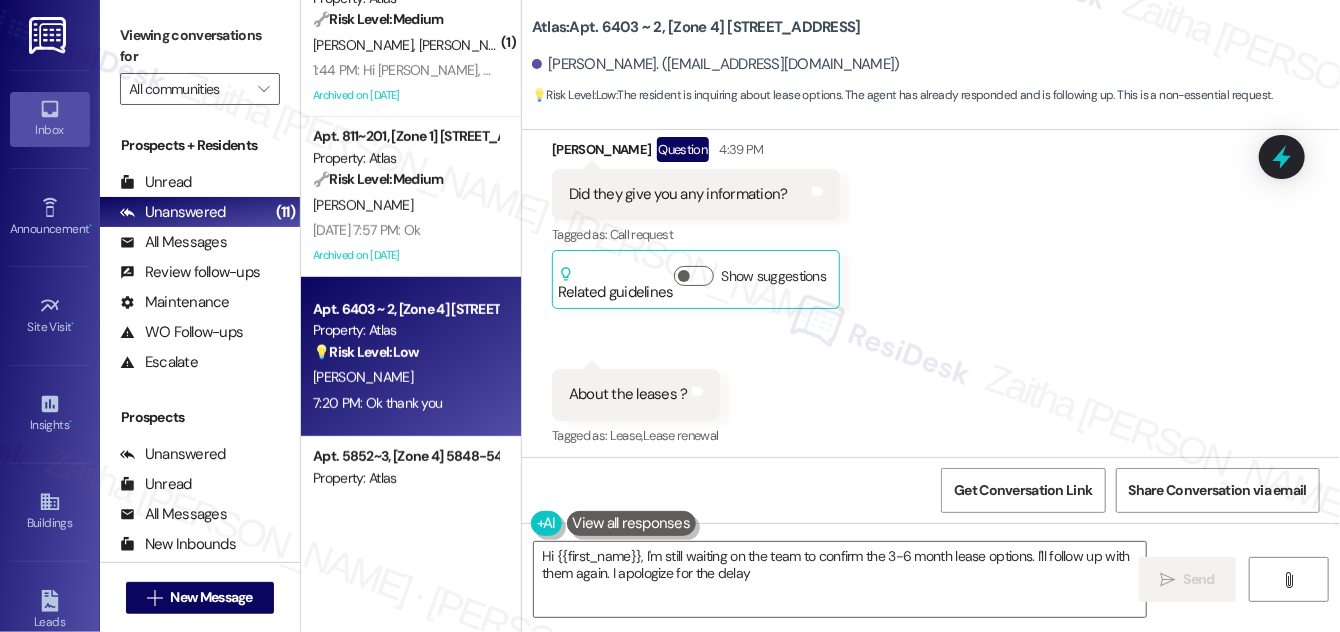 type on "Hi {{first_name}}, I'm still waiting on the team to confirm the 3-6 month lease options. I'll follow up with them again. I apologize for the delay." 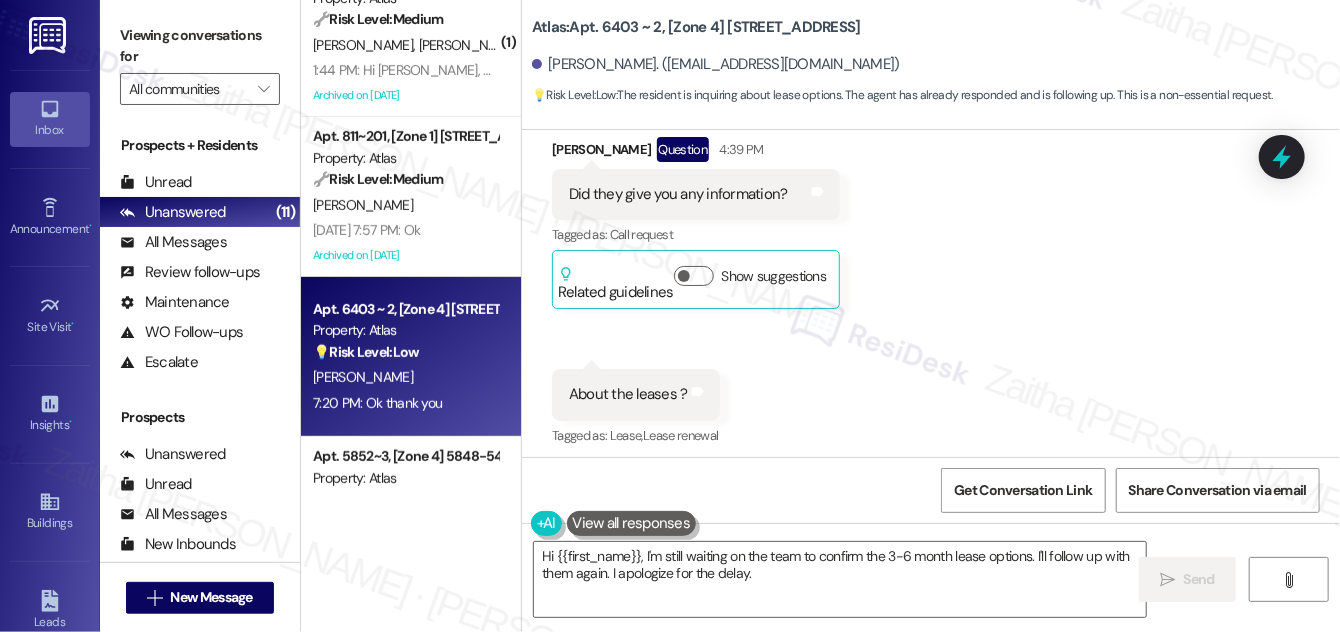 scroll, scrollTop: 36069, scrollLeft: 0, axis: vertical 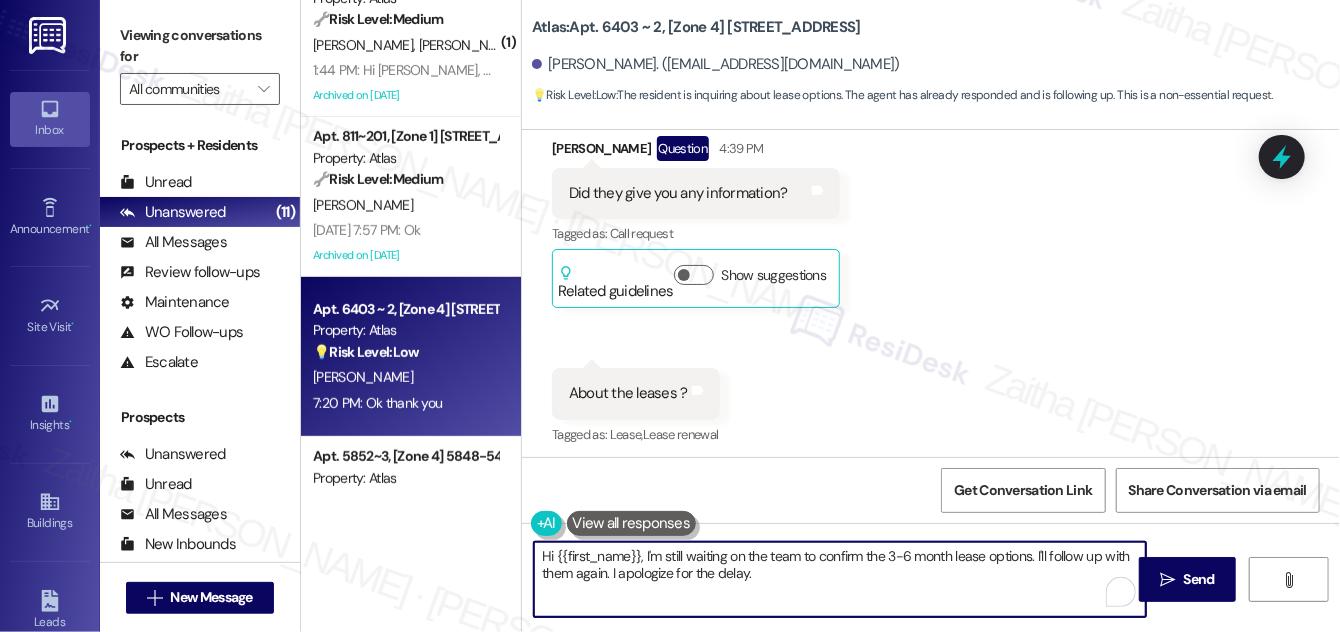 drag, startPoint x: 540, startPoint y: 554, endPoint x: 798, endPoint y: 587, distance: 260.1019 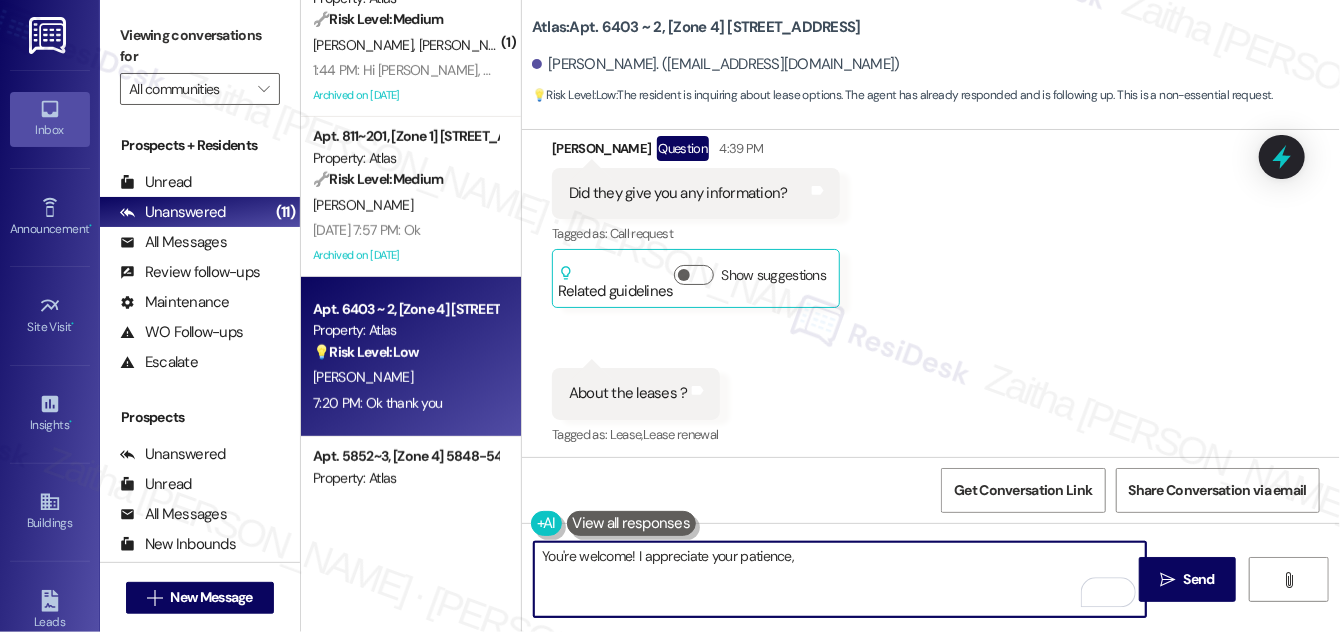 click on "[PERSON_NAME] 7:20 PM" at bounding box center (736, 713) 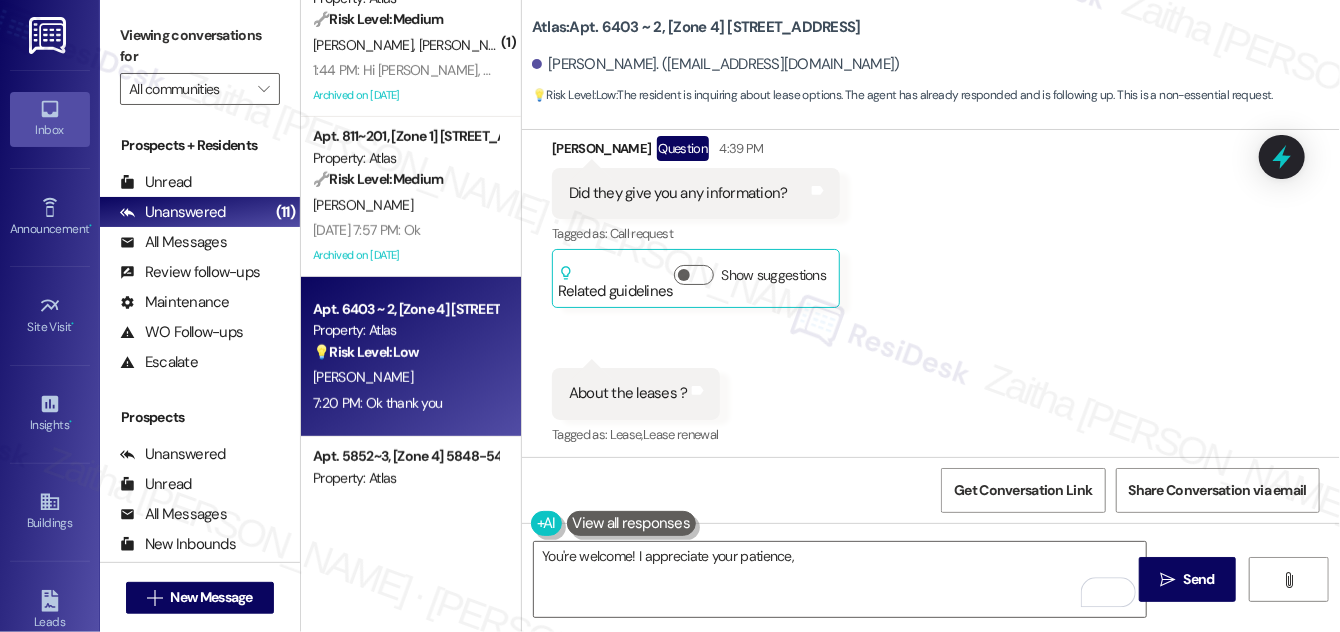 click on "[PERSON_NAME] 7:20 PM" at bounding box center (736, 713) 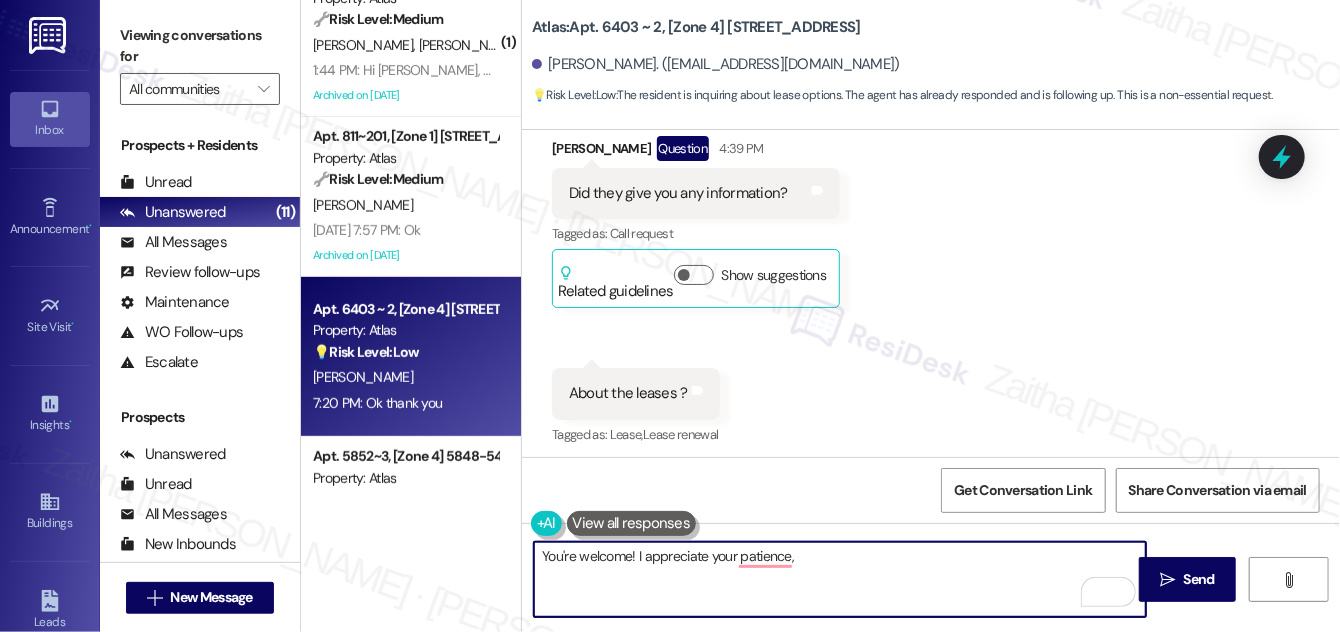 click on "You're welcome! I appreciate your patience," at bounding box center [840, 579] 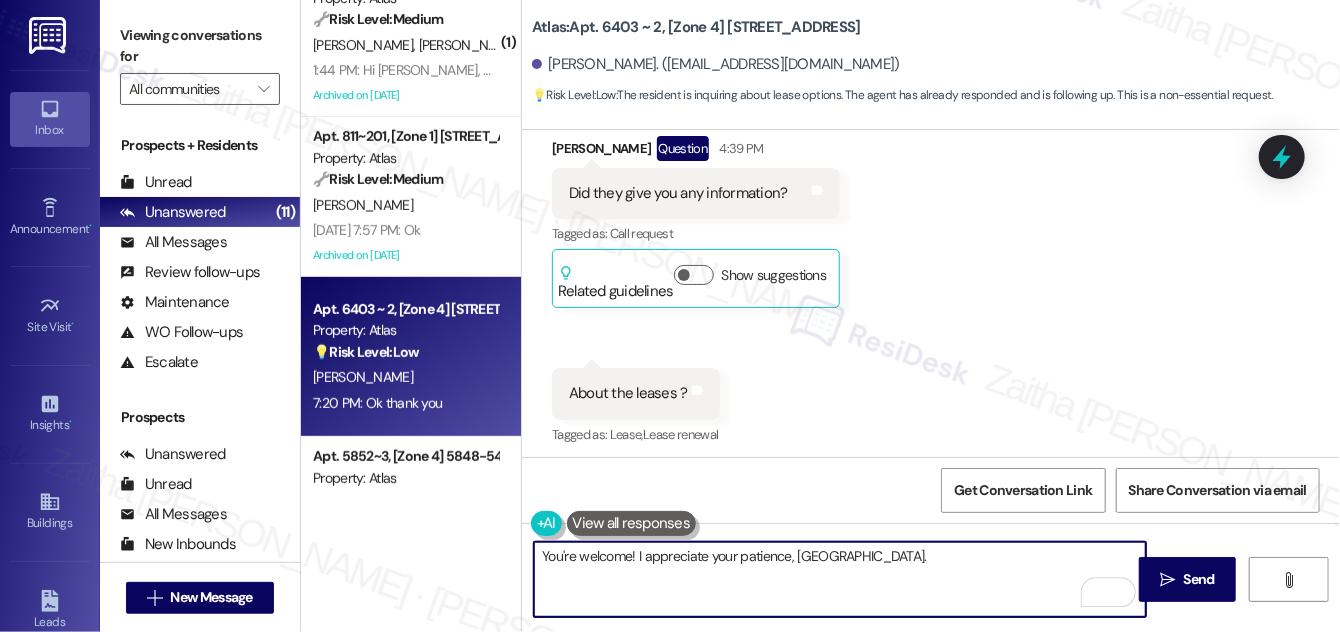 click on "You're welcome! I appreciate your patience, [GEOGRAPHIC_DATA]." at bounding box center (840, 579) 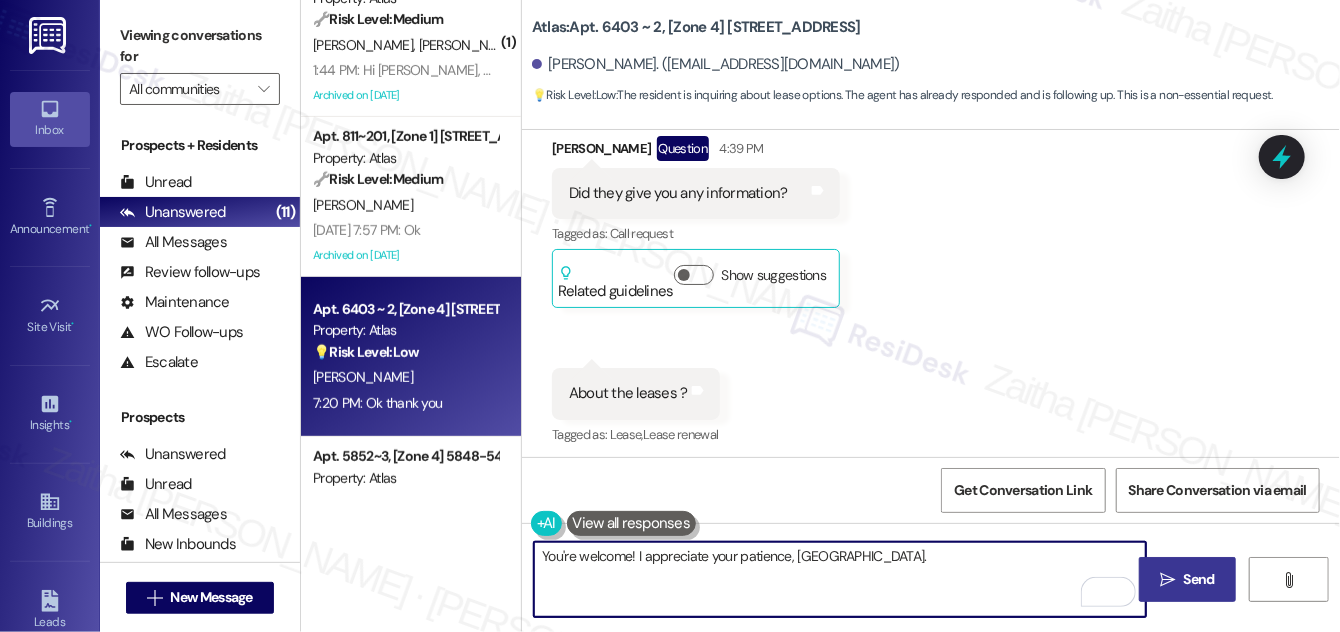 type on "You're welcome! I appreciate your patience, [GEOGRAPHIC_DATA]." 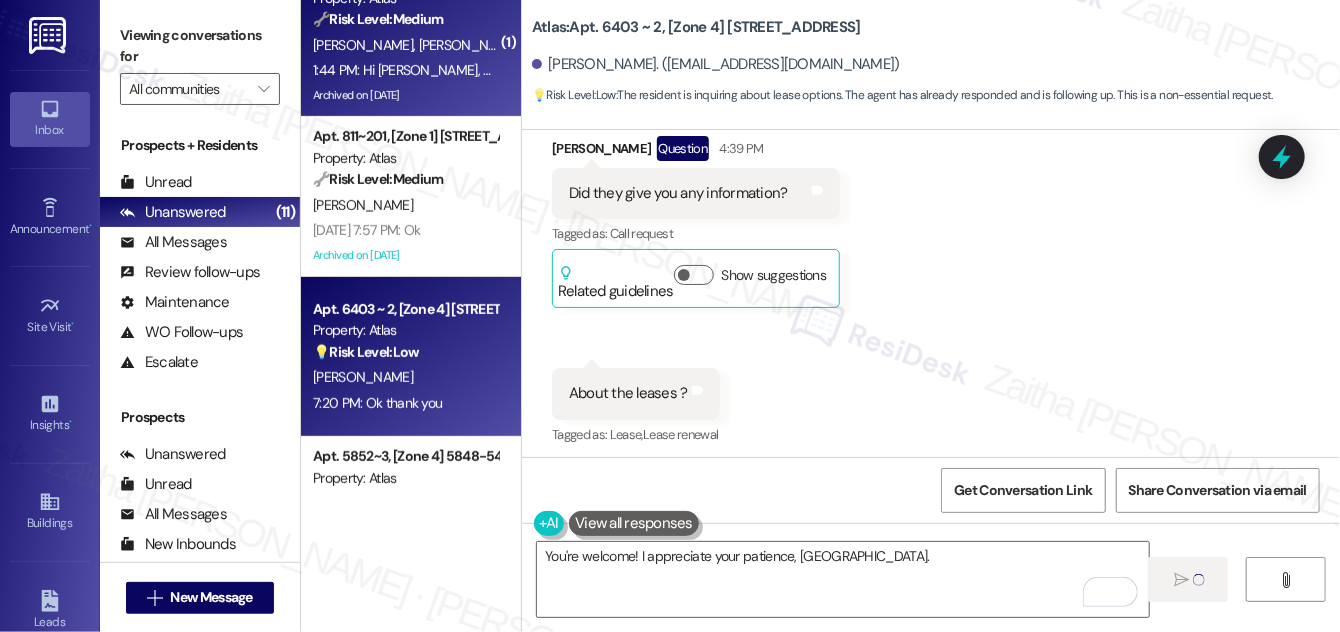 type 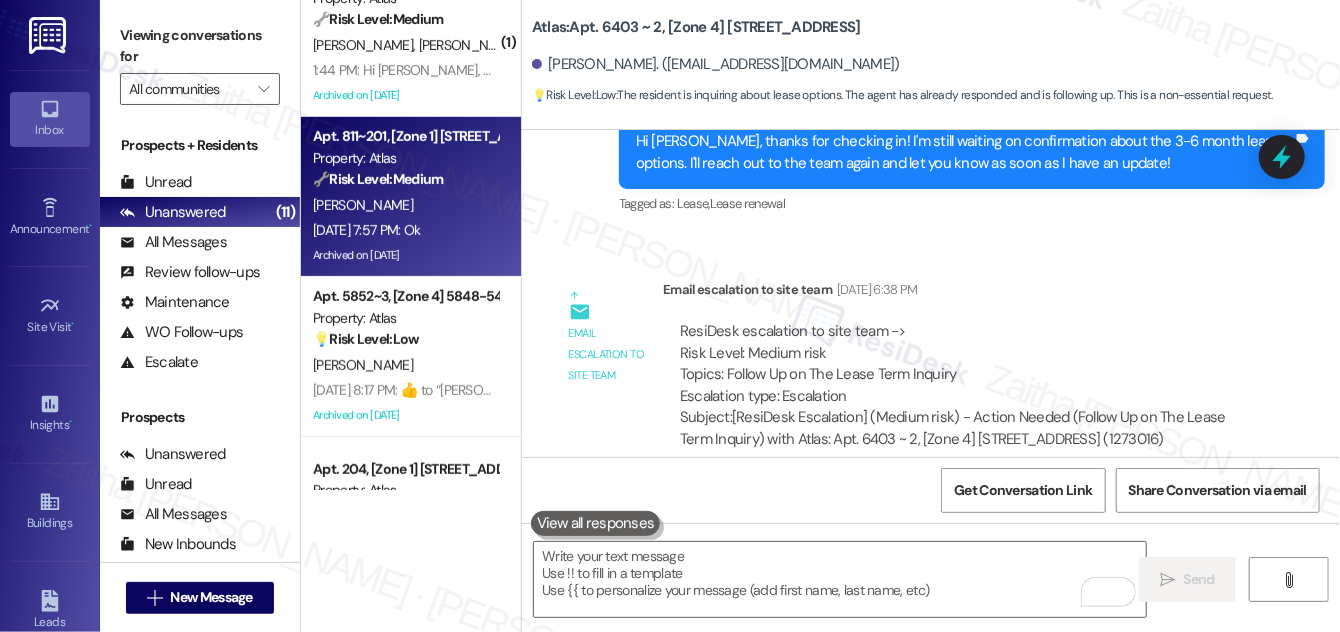 scroll, scrollTop: 35613, scrollLeft: 0, axis: vertical 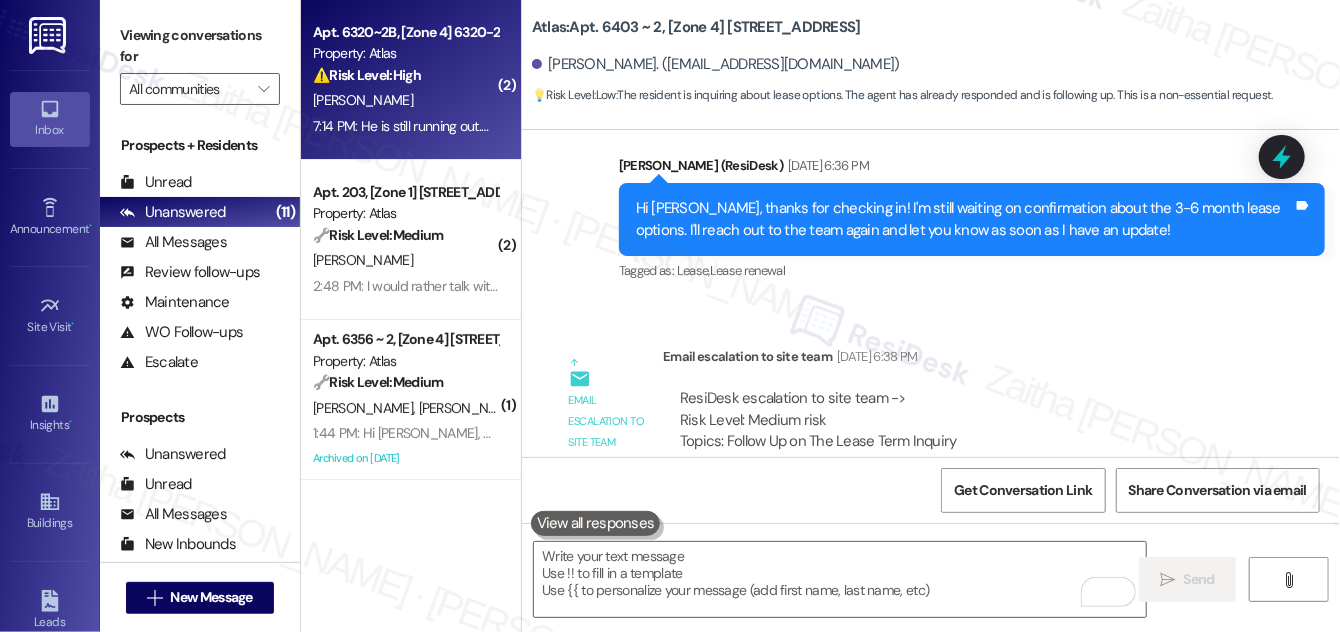 click on "Property: Atlas" at bounding box center (405, 53) 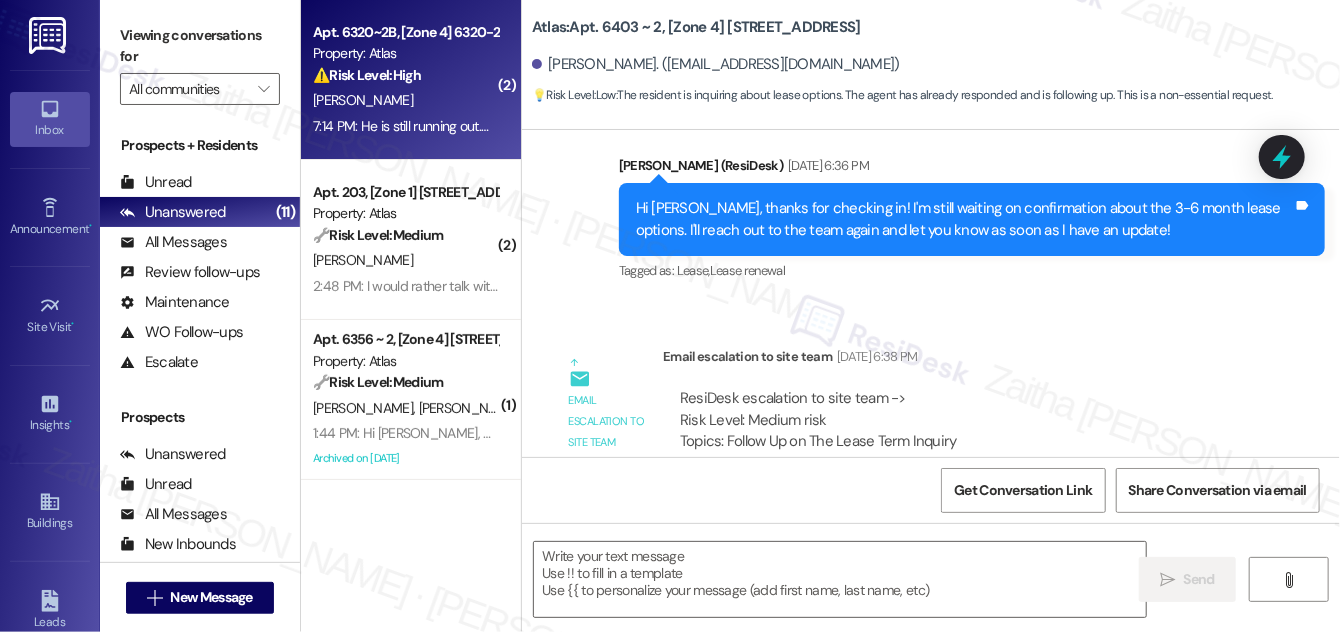type on "Fetching suggested responses. Please feel free to read through the conversation in the meantime." 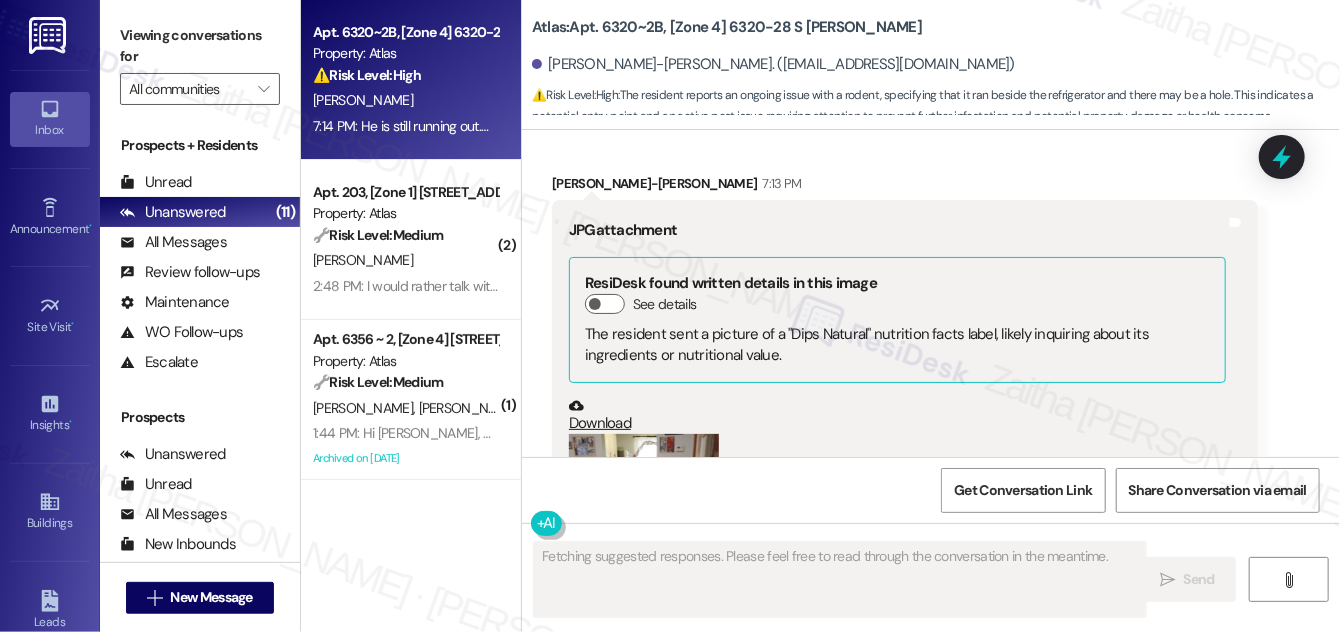 scroll, scrollTop: 48348, scrollLeft: 0, axis: vertical 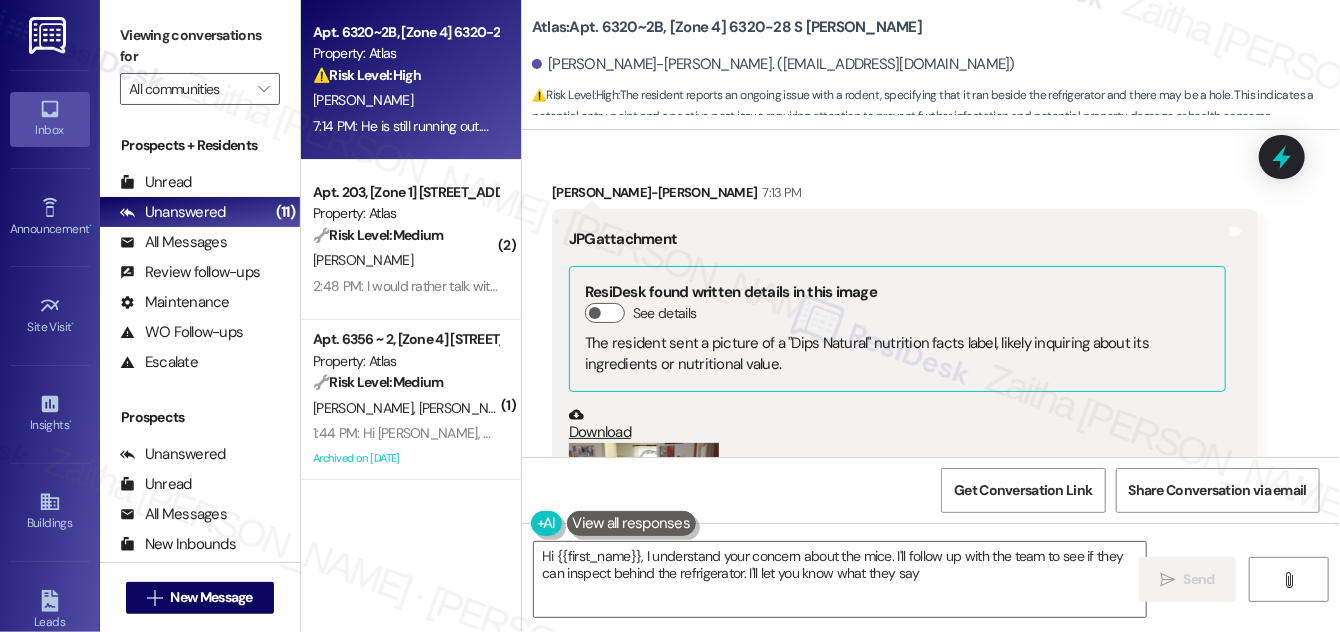 type on "Hi {{first_name}}, I understand your concern about the mice. I'll follow up with the team to see if they can inspect behind the refrigerator. I'll let you know what they say." 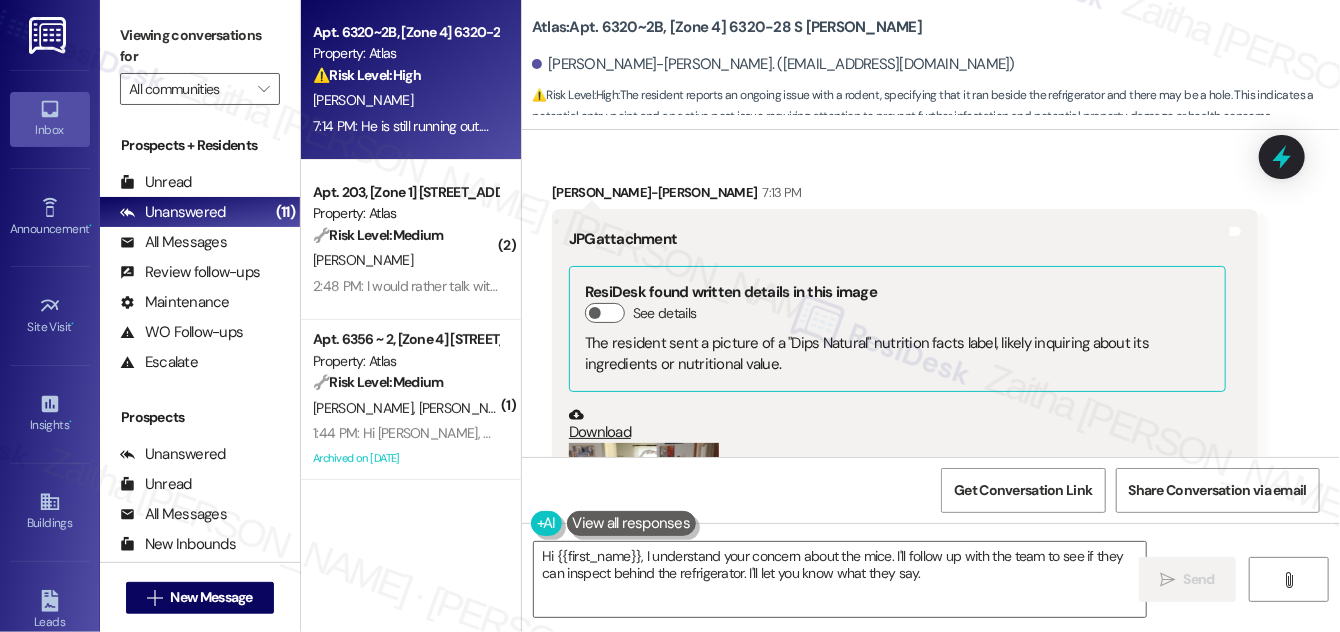 click on "Hide Suggestions" at bounding box center (945, 712) 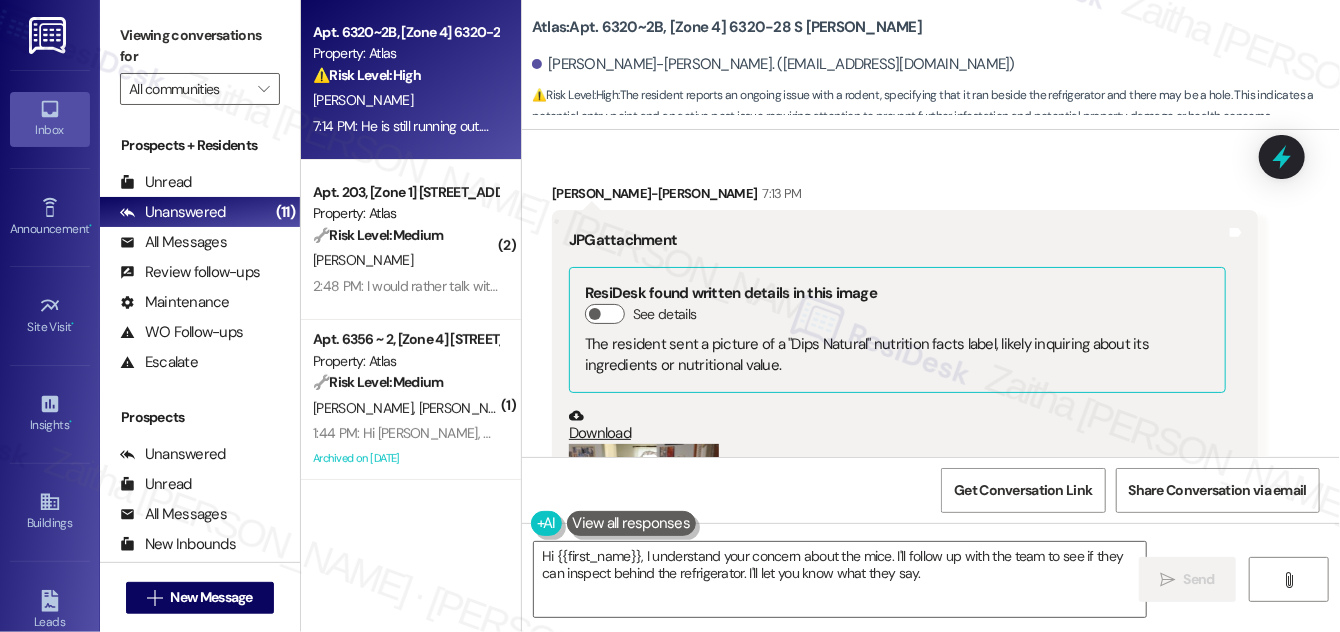 scroll, scrollTop: 48348, scrollLeft: 0, axis: vertical 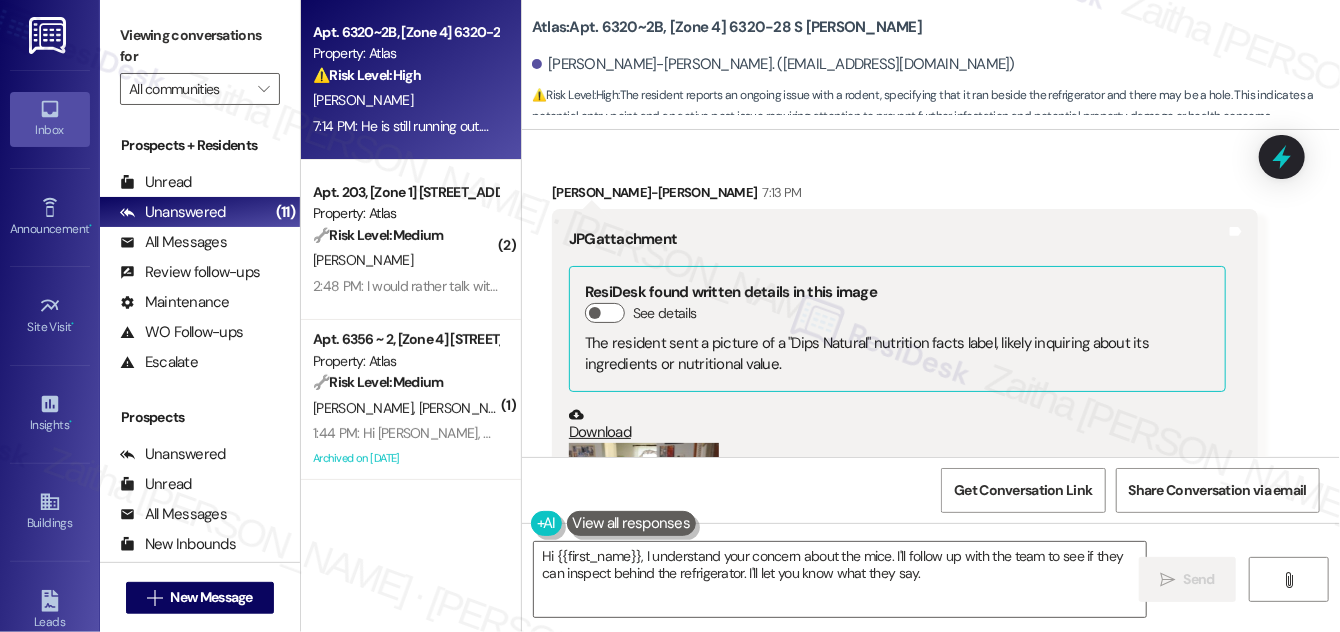 click at bounding box center [644, 543] 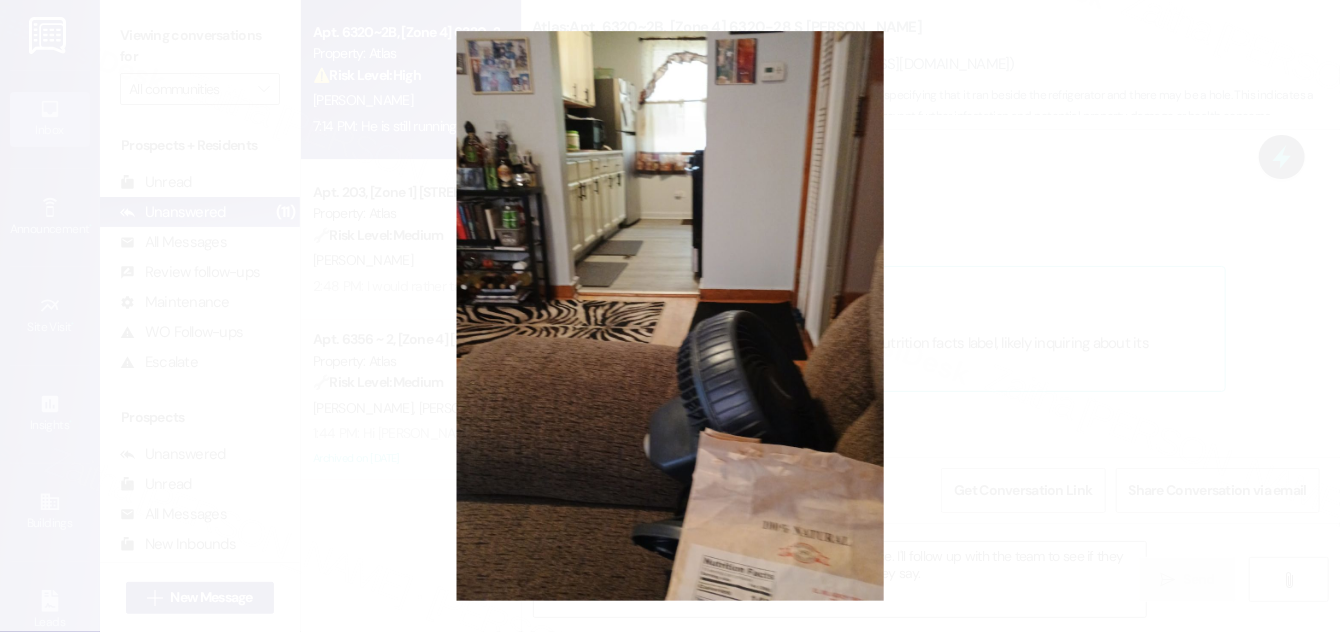 click at bounding box center [670, 316] 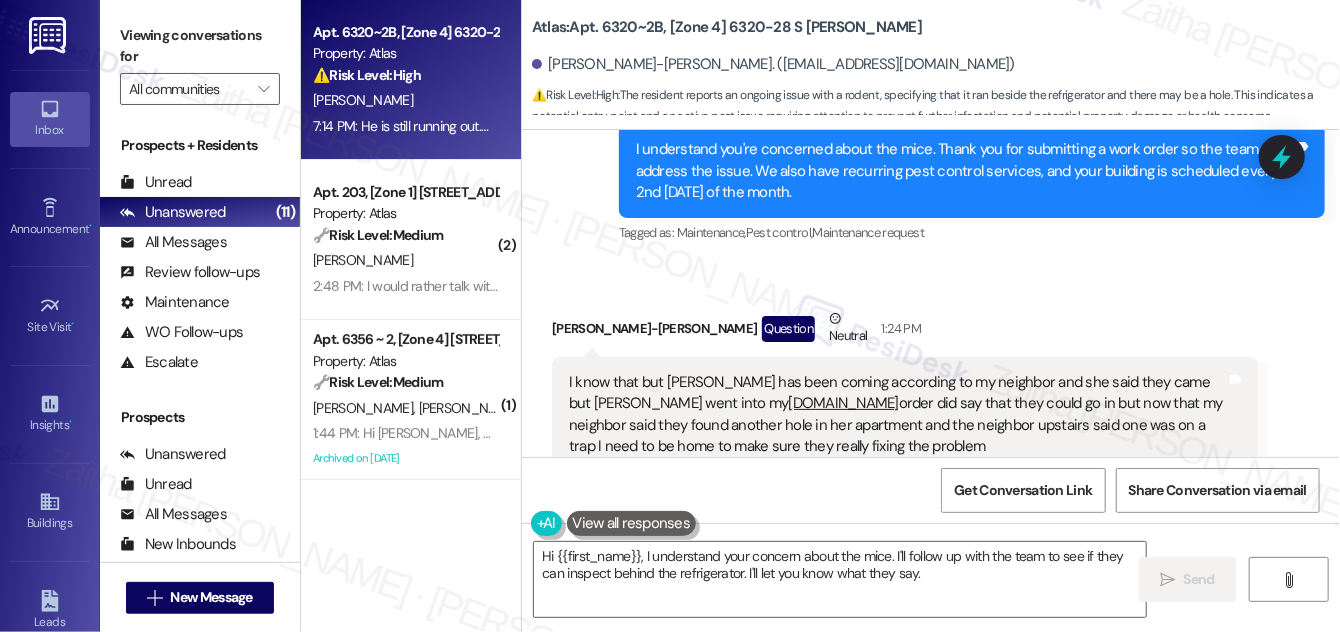scroll, scrollTop: 46641, scrollLeft: 0, axis: vertical 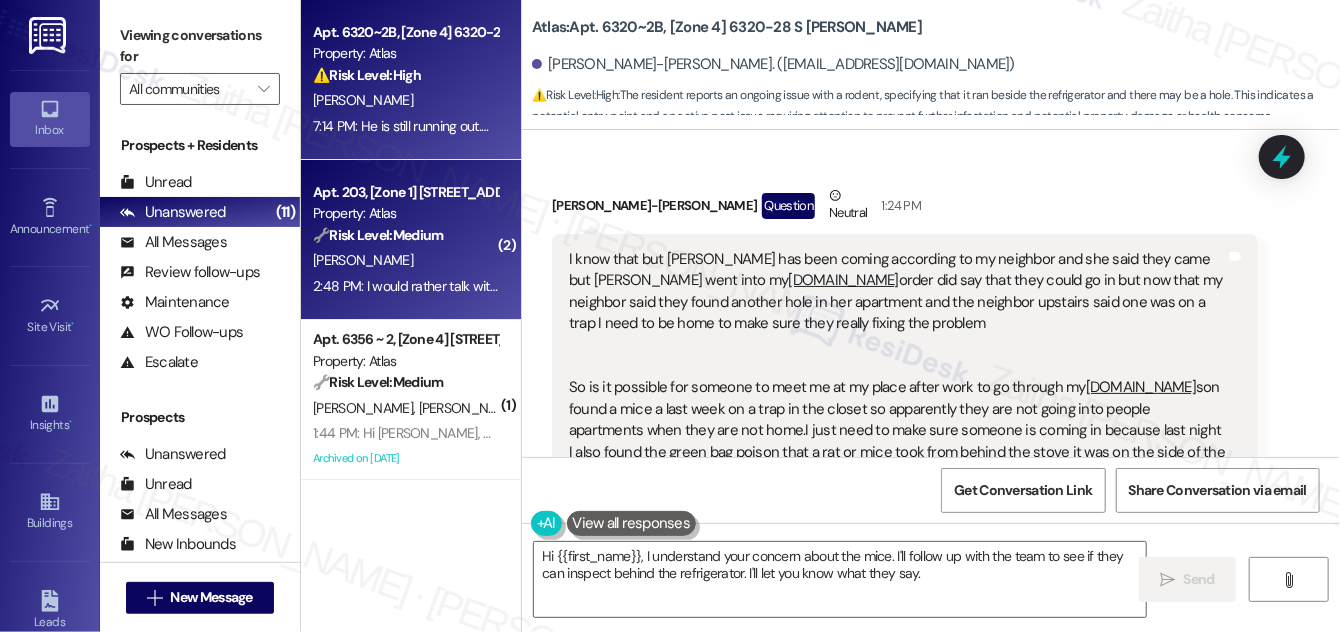 click on "[PERSON_NAME]" at bounding box center (405, 260) 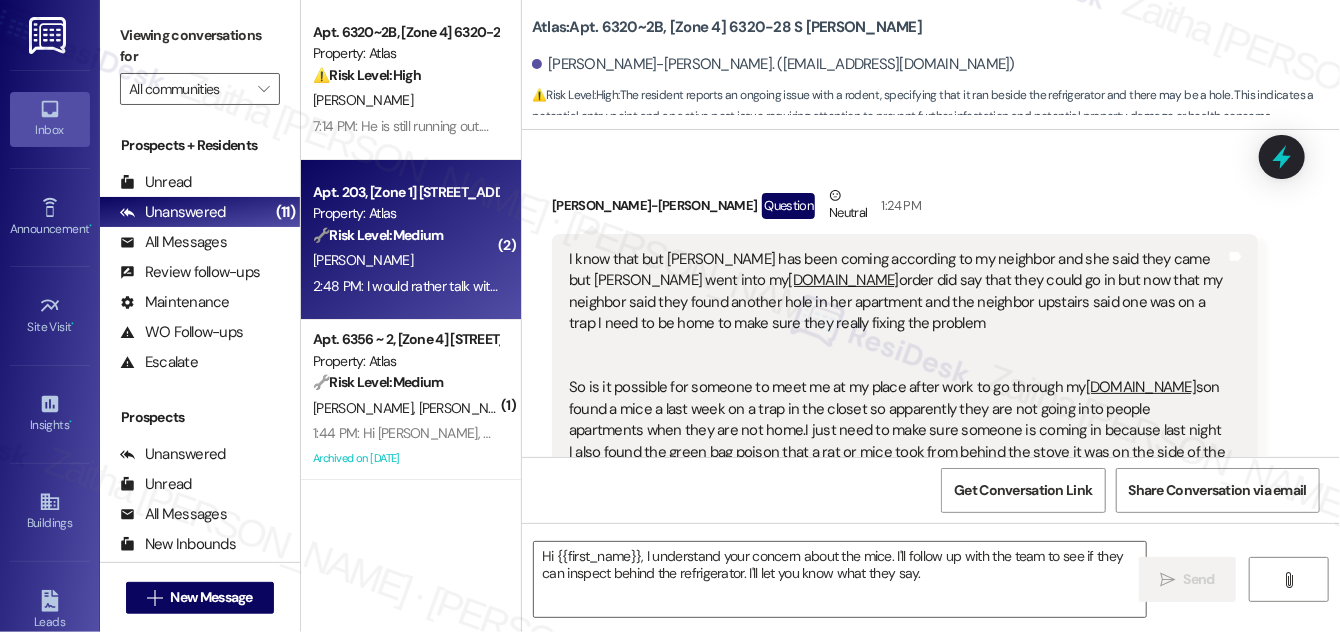 type on "Fetching suggested responses. Please feel free to read through the conversation in the meantime." 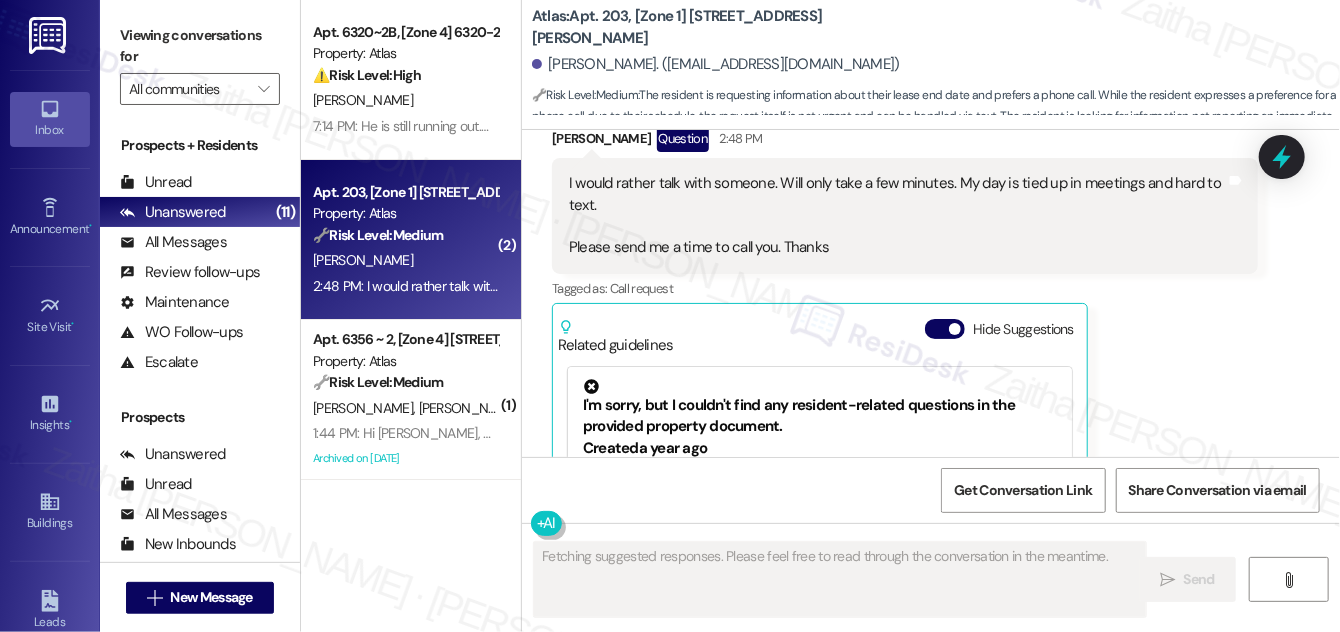 scroll, scrollTop: 3670, scrollLeft: 0, axis: vertical 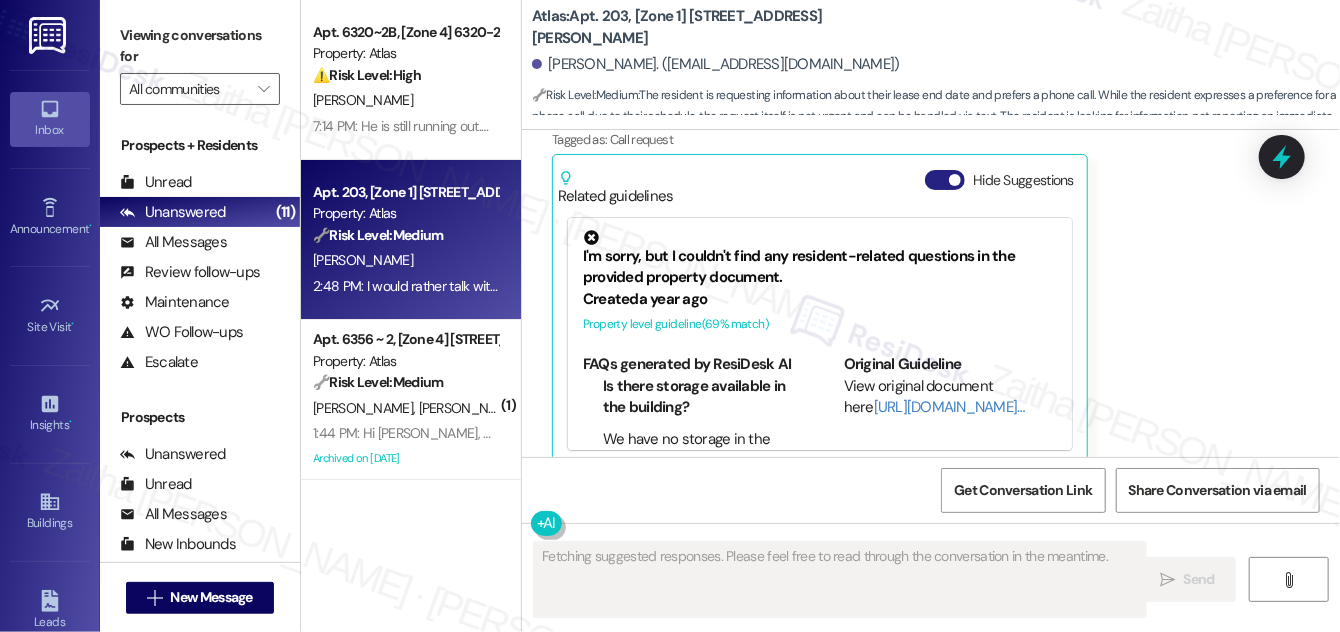 click on "Hide Suggestions" at bounding box center (945, 180) 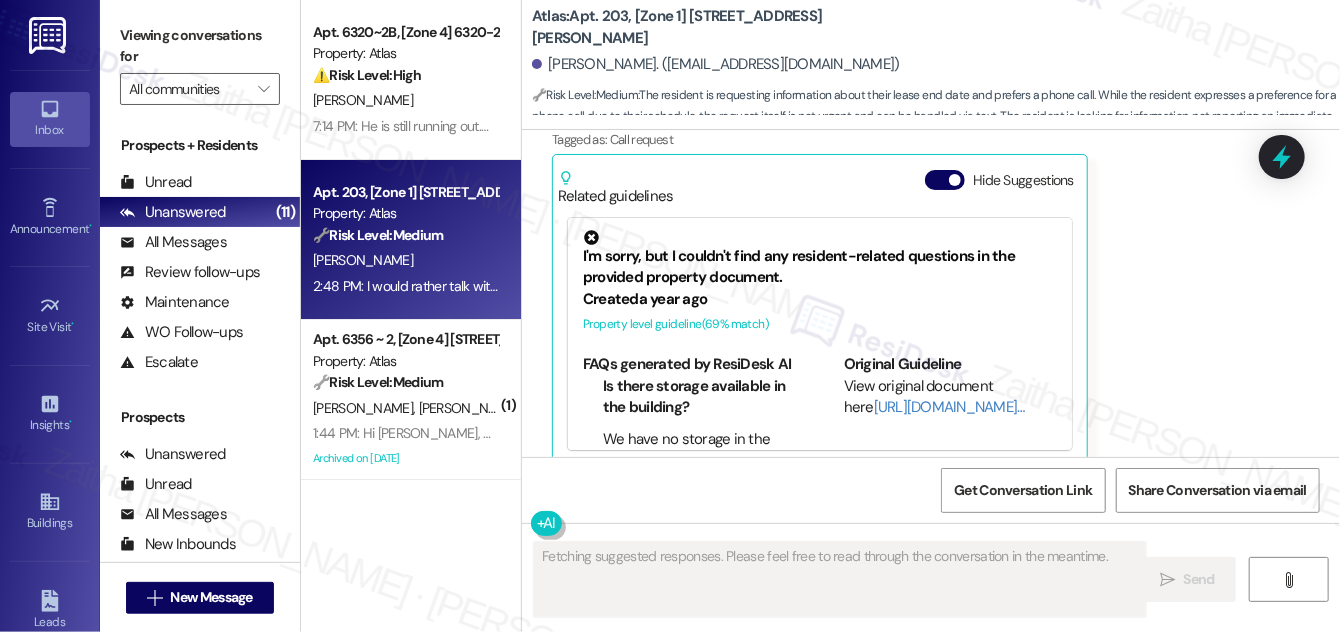 scroll, scrollTop: 3418, scrollLeft: 0, axis: vertical 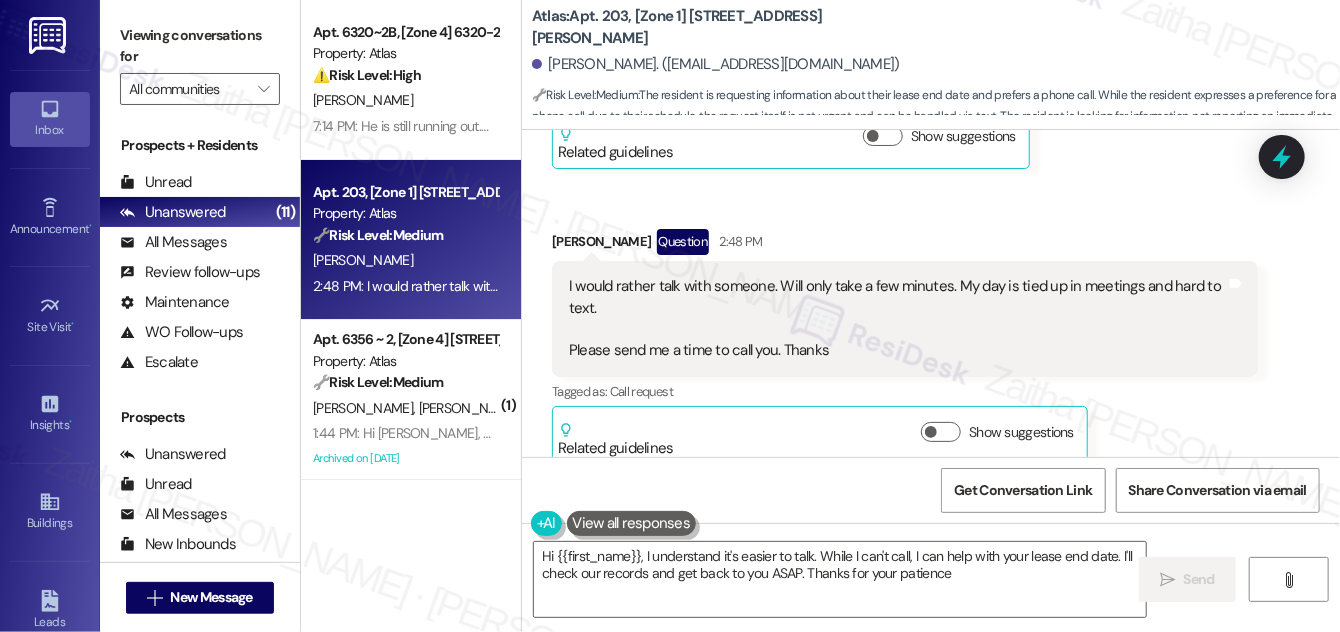 type on "Hi {{first_name}}, I understand it's easier to talk. While I can't call, I can help with your lease end date. I'll check our records and get back to you ASAP. Thanks for your patience!" 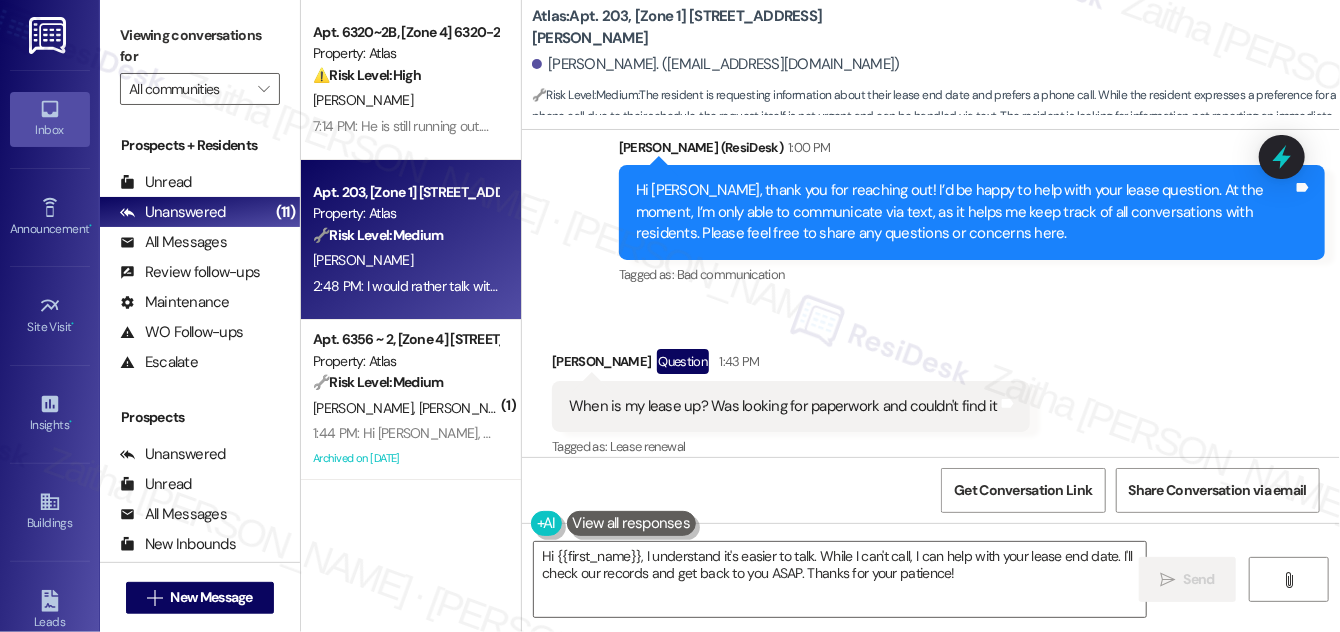 scroll, scrollTop: 3054, scrollLeft: 0, axis: vertical 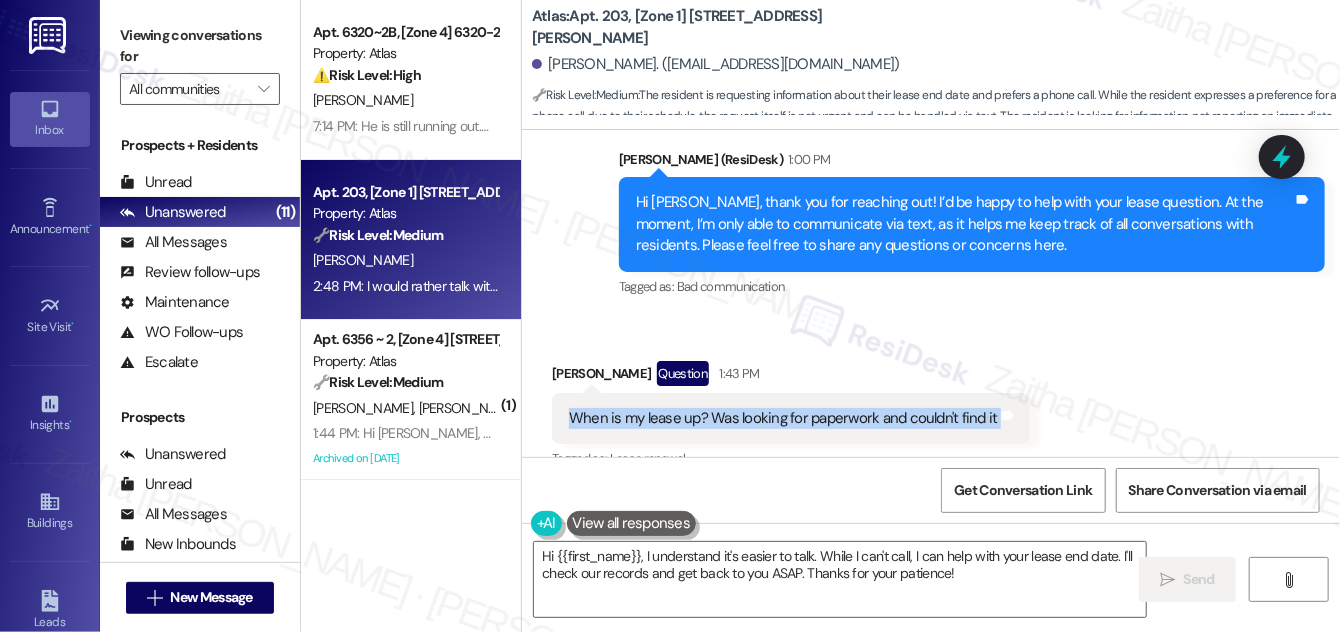 drag, startPoint x: 553, startPoint y: 394, endPoint x: 1021, endPoint y: 417, distance: 468.56482 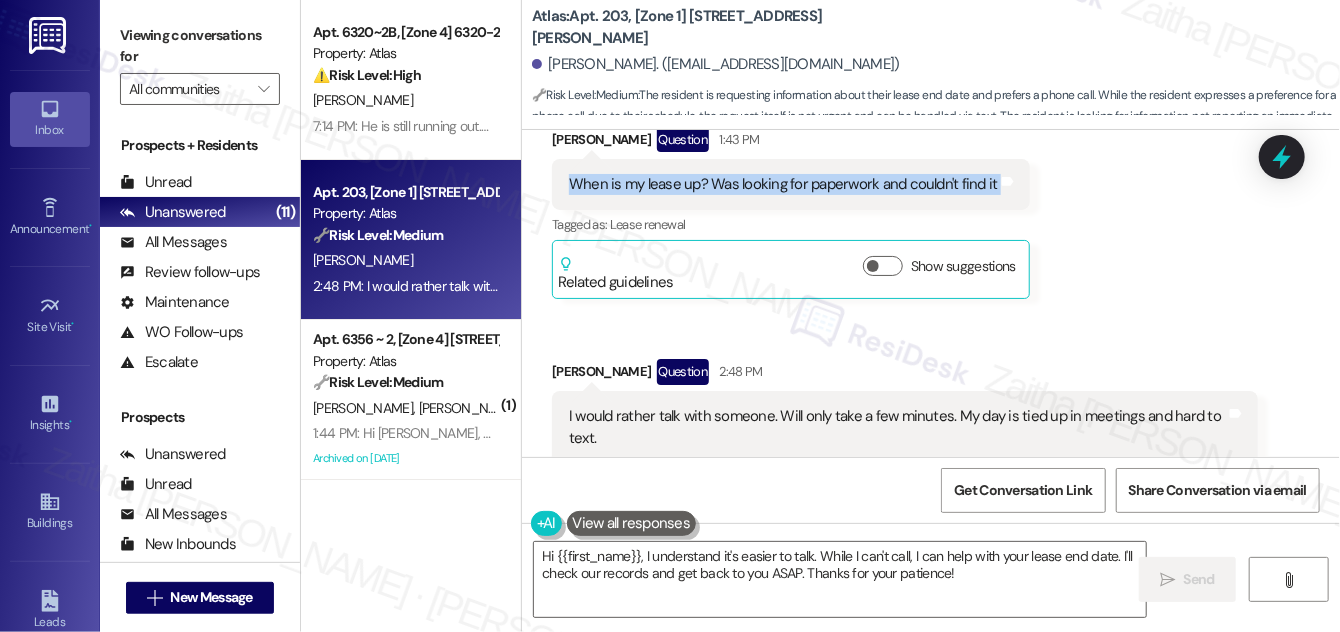 scroll, scrollTop: 3418, scrollLeft: 0, axis: vertical 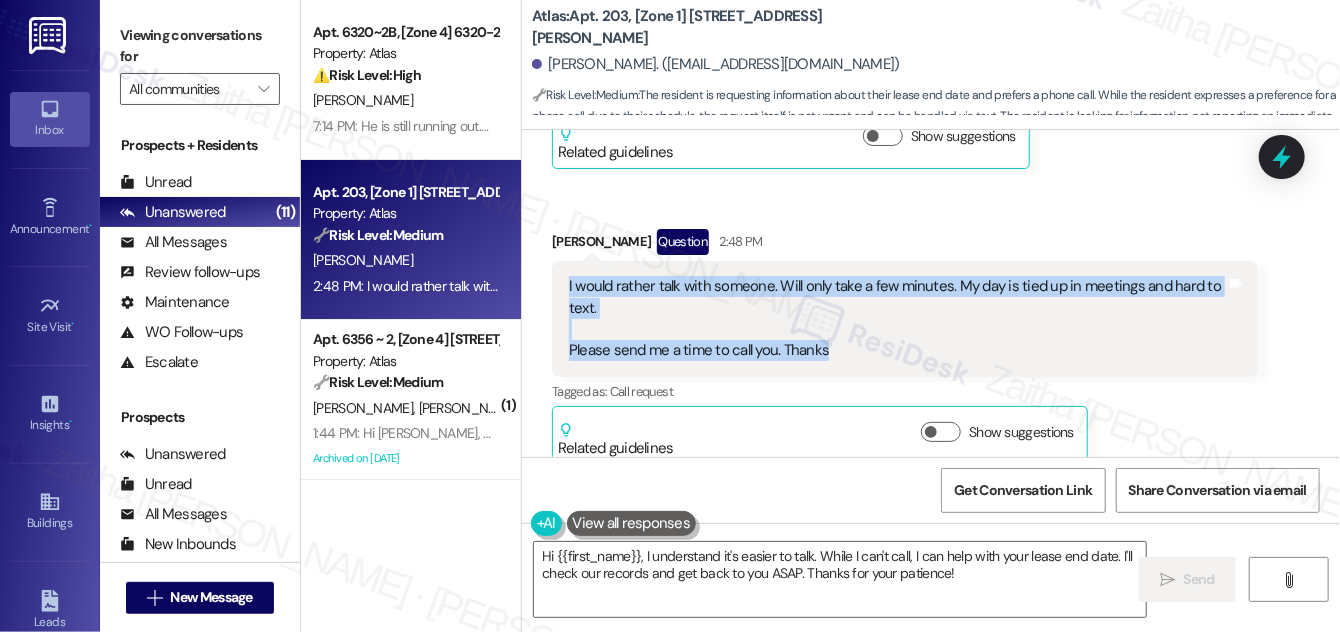 drag, startPoint x: 563, startPoint y: 259, endPoint x: 832, endPoint y: 328, distance: 277.70847 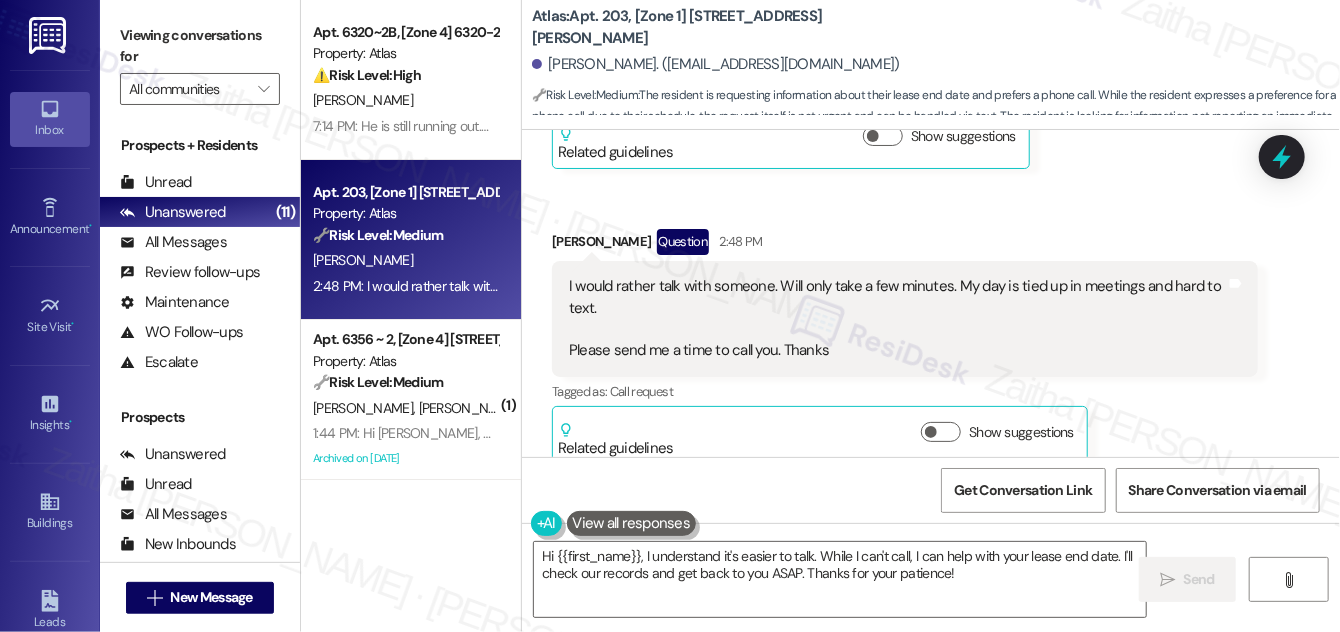 click on "Received via SMS [PERSON_NAME] Question 2:48 PM I would rather talk with someone. Will only take a few minutes. My day is tied up in meetings and hard to text.
Please send me a time to call you. Thanks Tags and notes Tagged as:   Call request Click to highlight conversations about Call request  Related guidelines Show suggestions" at bounding box center (905, 347) 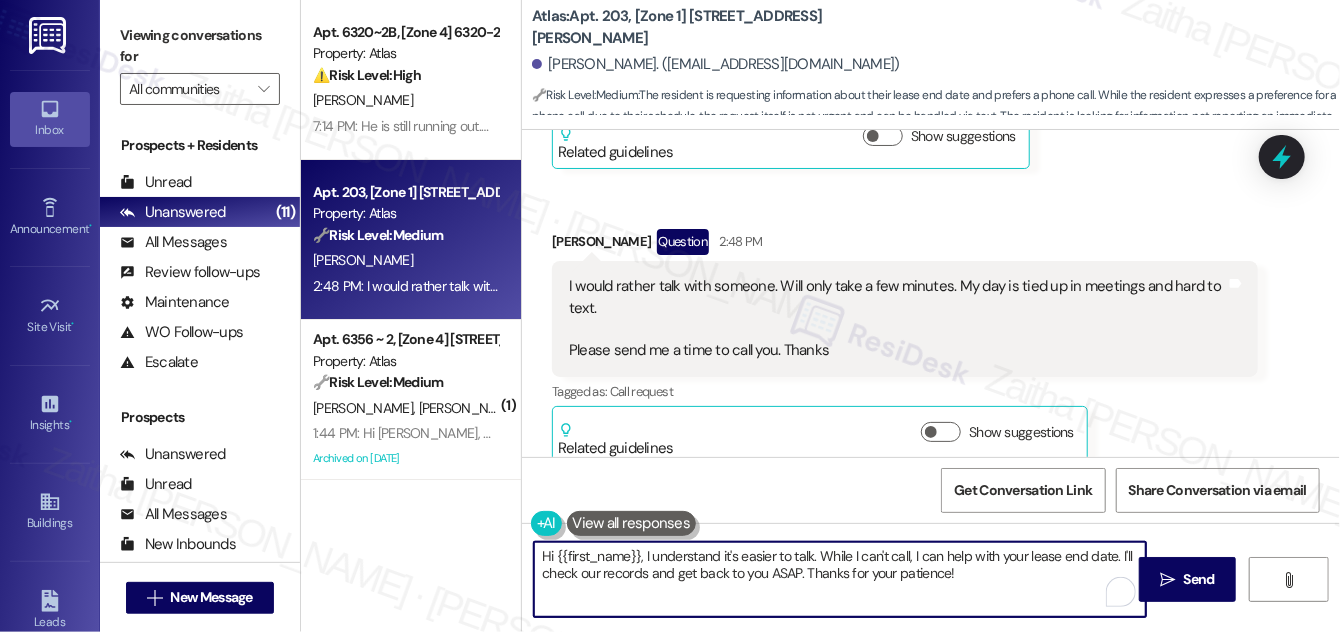 drag, startPoint x: 544, startPoint y: 552, endPoint x: 977, endPoint y: 577, distance: 433.7211 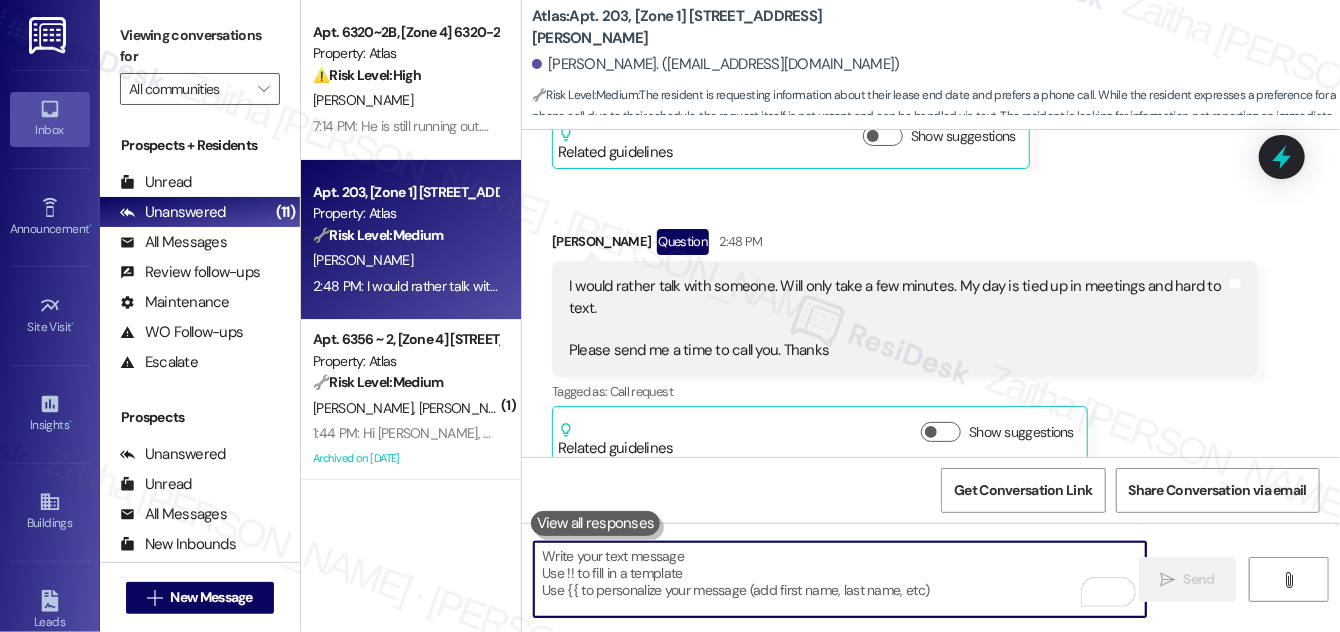 paste on "I understand it can be tough to text during a busy day. I’ll relay your request to the team and see if someone can give you a call to go over your lease details. I’ll follow up once I" 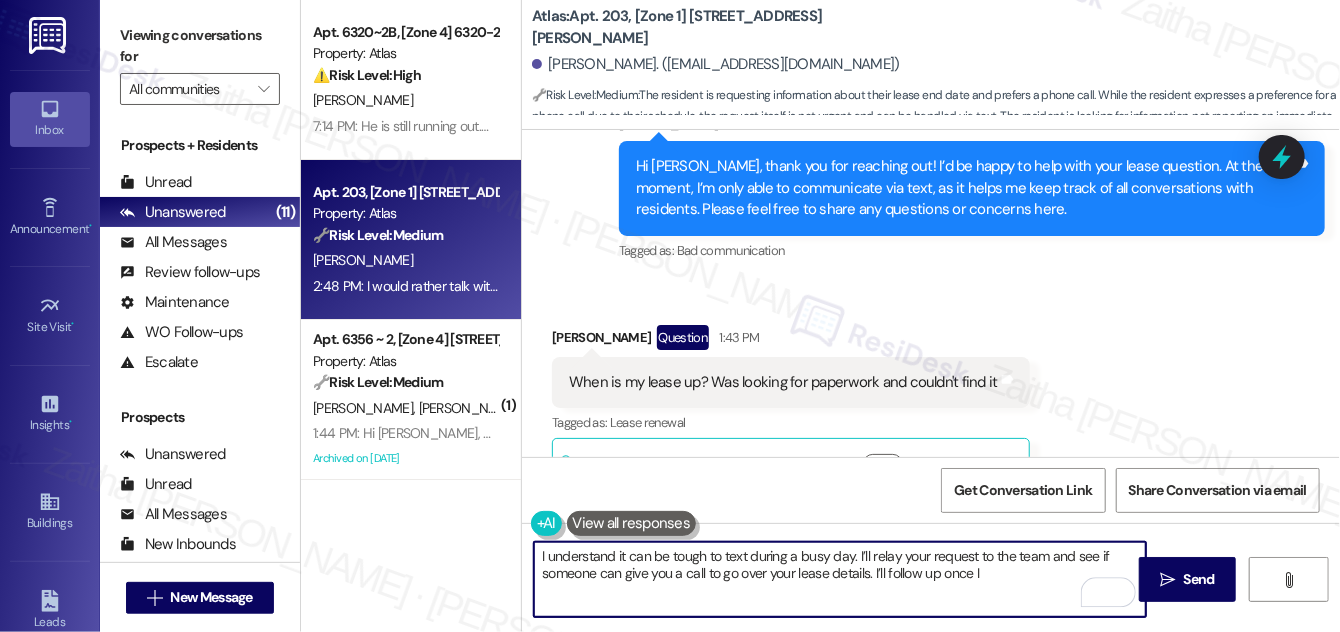 scroll, scrollTop: 3054, scrollLeft: 0, axis: vertical 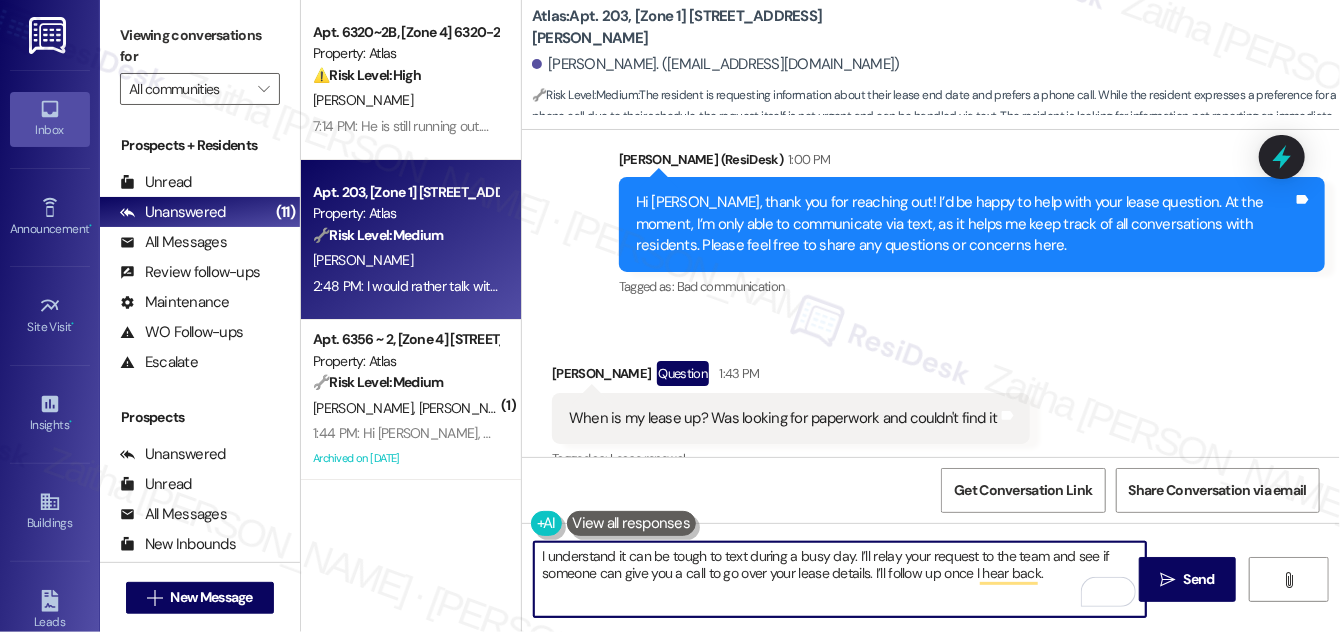 click on "I understand it can be tough to text during a busy day. I’ll relay your request to the team and see if someone can give you a call to go over your lease details. I’ll follow up once I hear back." at bounding box center [840, 579] 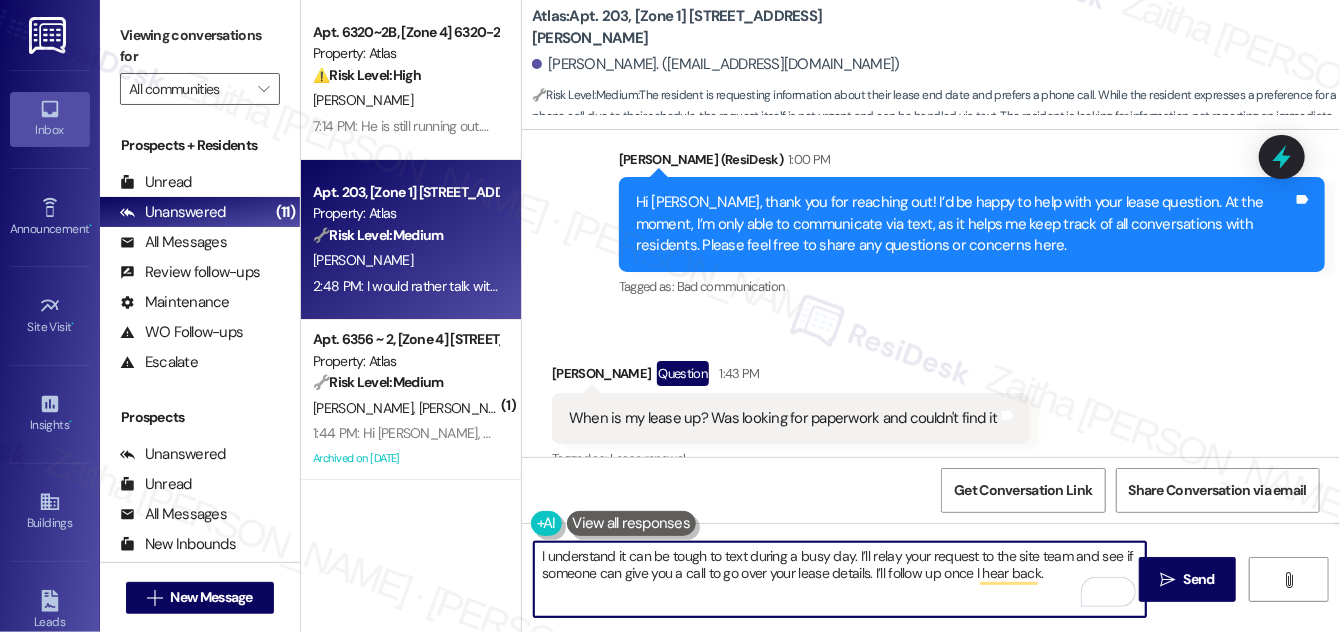 click on "I understand it can be tough to text during a busy day. I’ll relay your request to the site team and see if someone can give you a call to go over your lease details. I’ll follow up once I hear back." at bounding box center [840, 579] 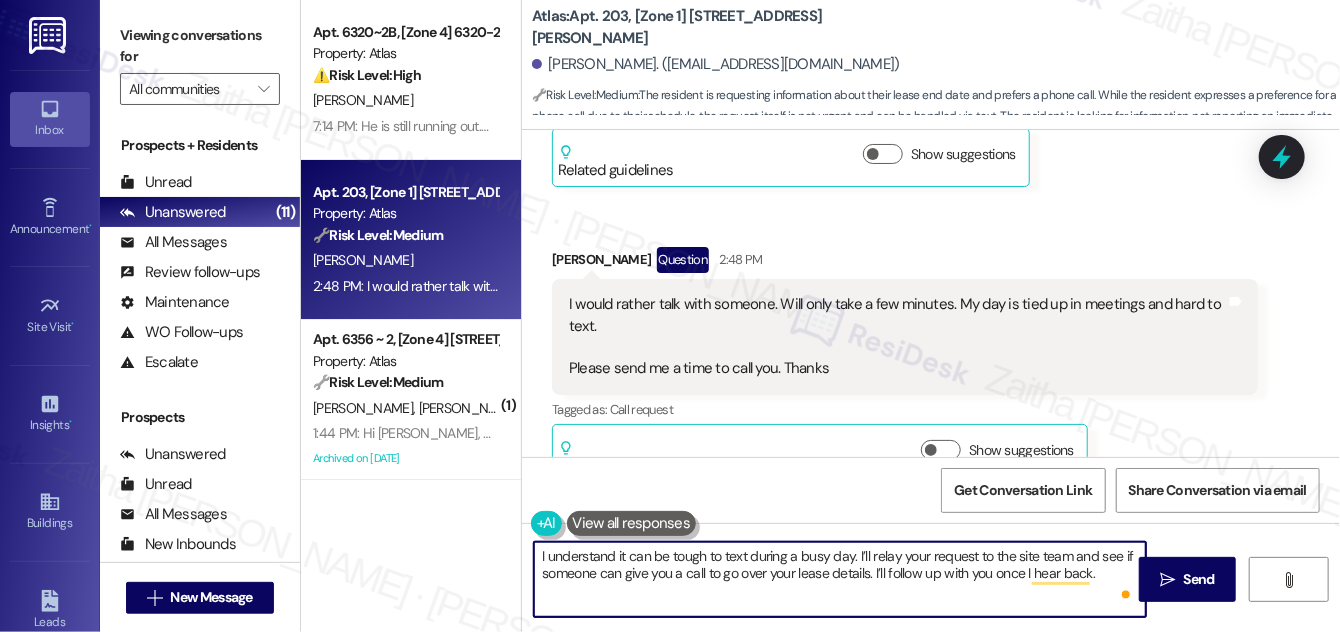 scroll, scrollTop: 3418, scrollLeft: 0, axis: vertical 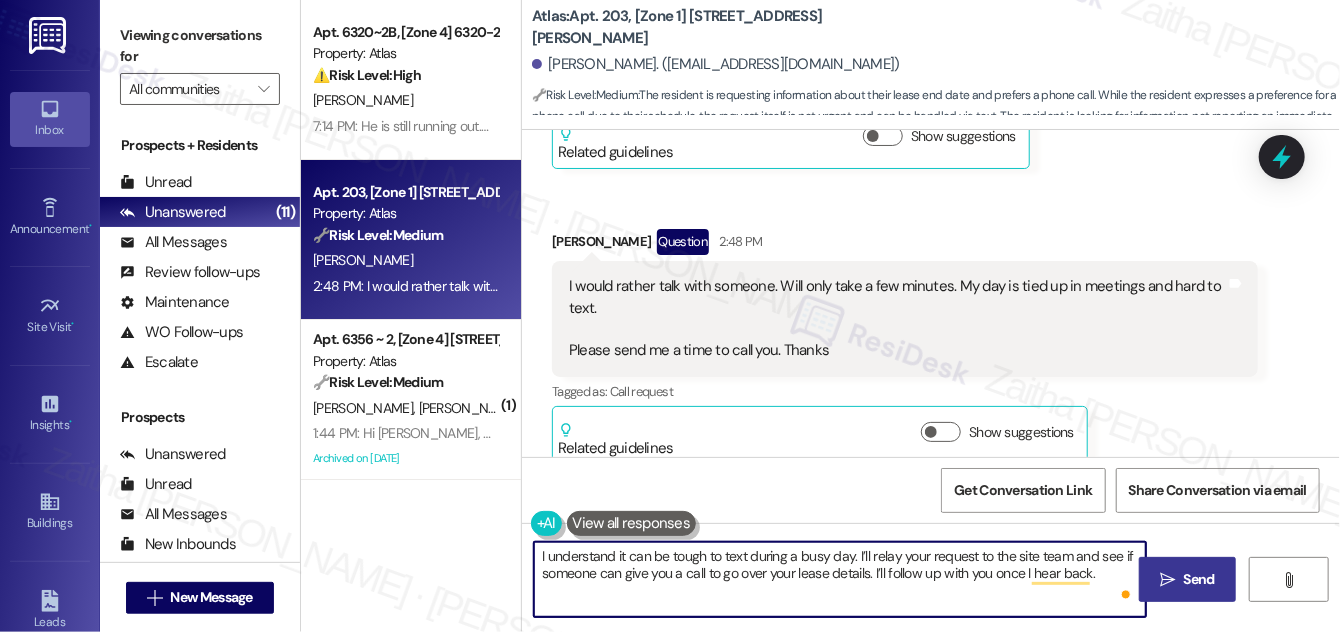 type on "I understand it can be tough to text during a busy day. I’ll relay your request to the site team and see if someone can give you a call to go over your lease details. I’ll follow up with you once I hear back." 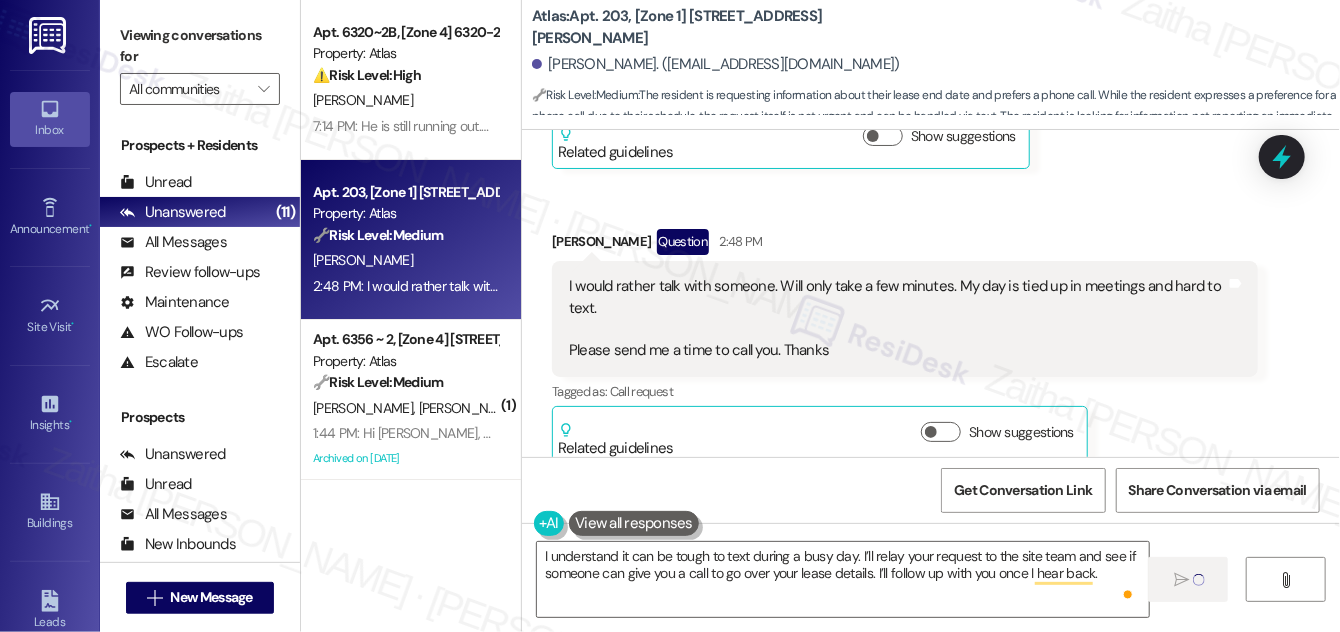 type 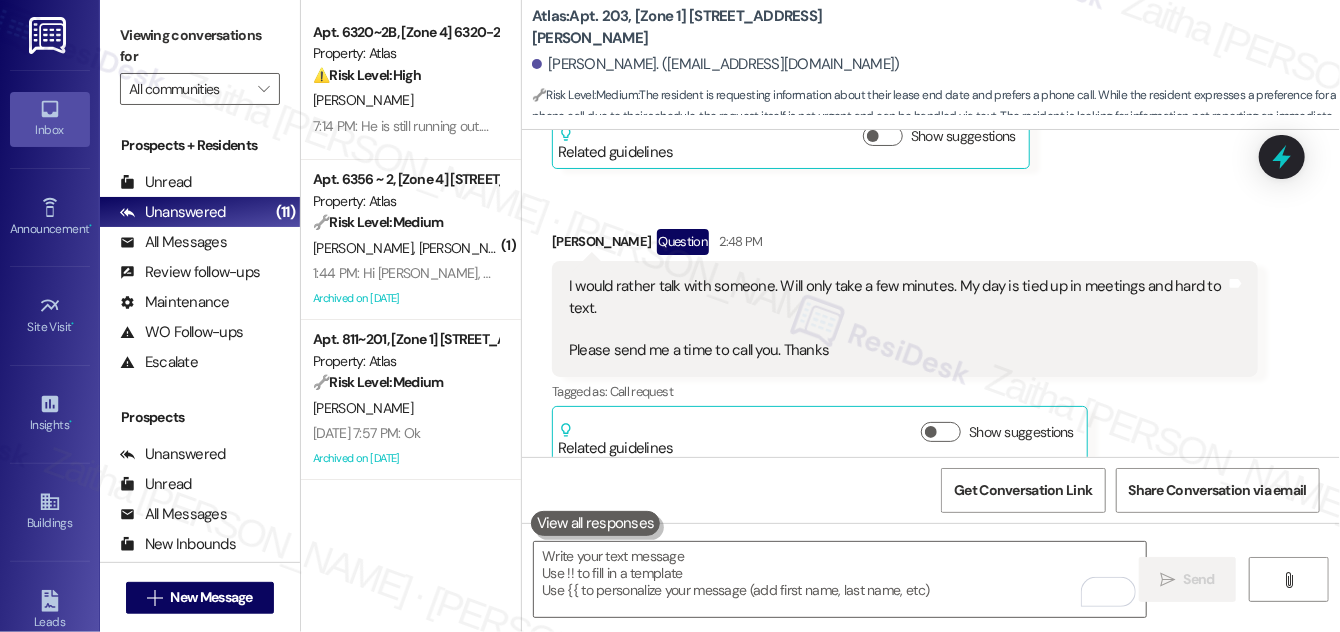 scroll, scrollTop: 3417, scrollLeft: 0, axis: vertical 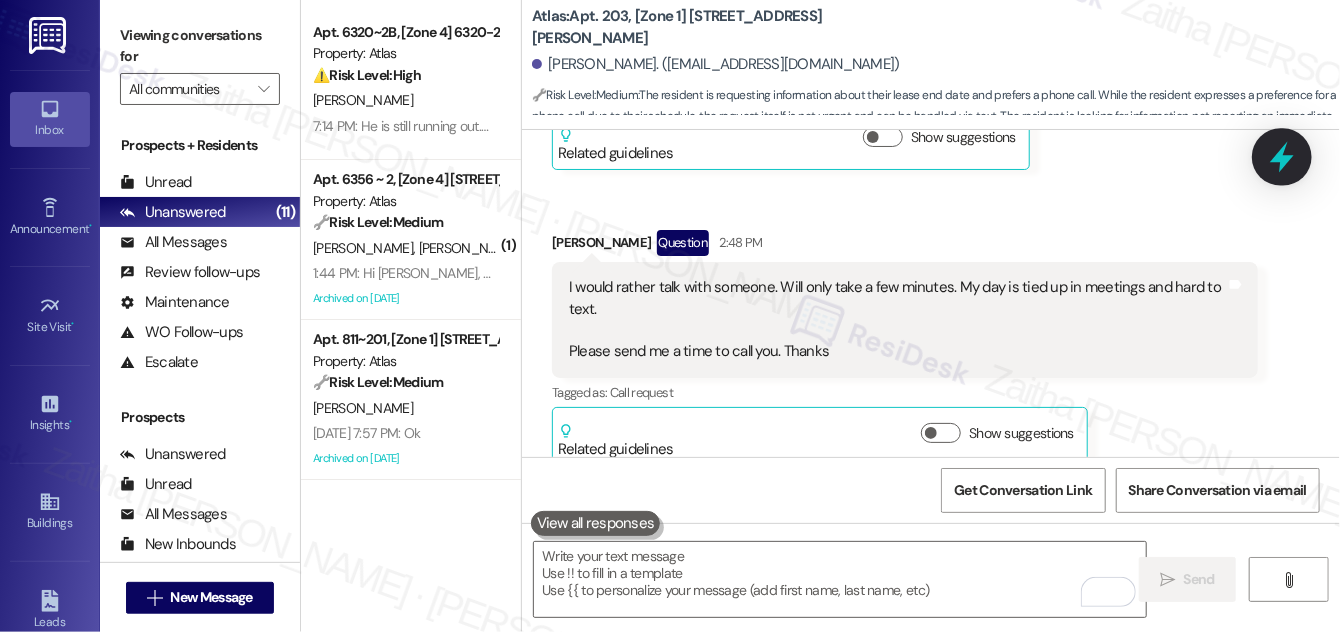 click 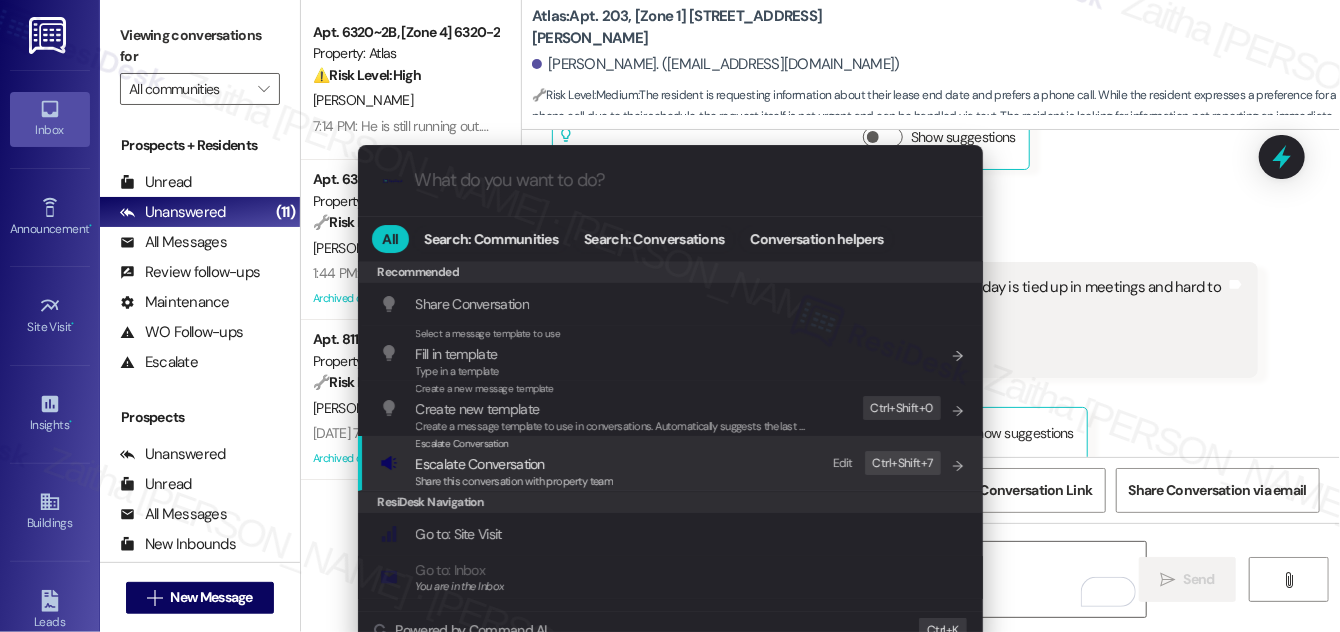 click on "Escalate Conversation" at bounding box center [480, 464] 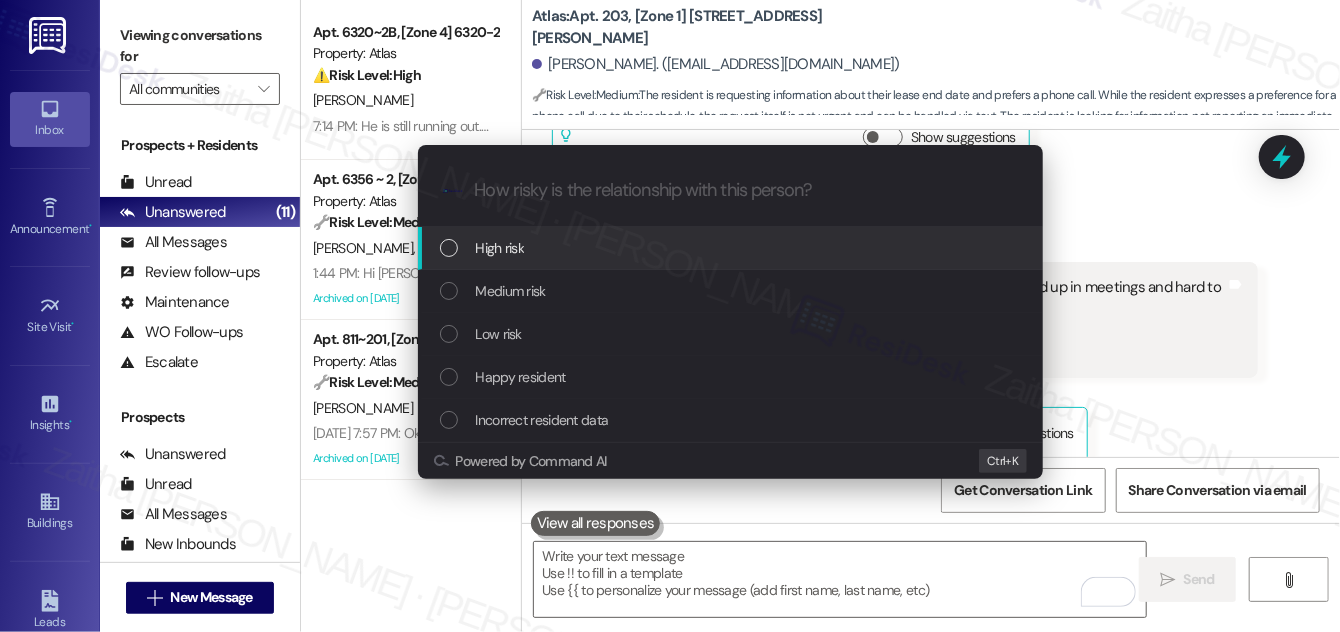 click on "High risk" at bounding box center [732, 248] 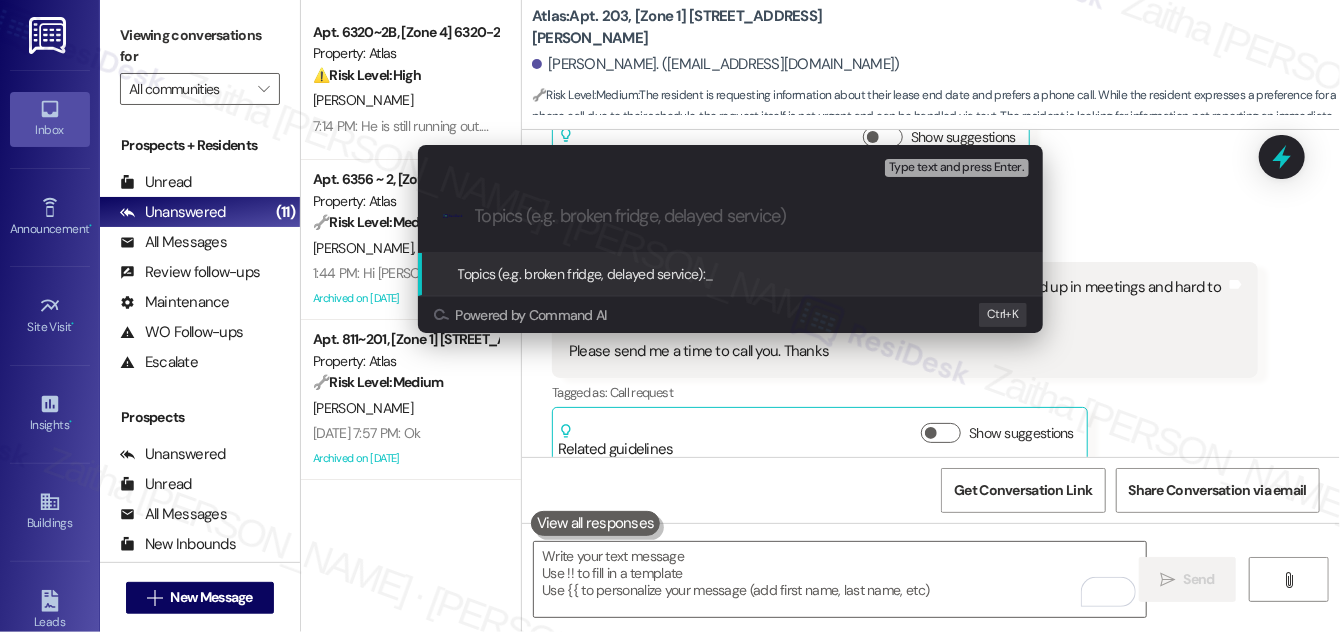 paste on "Lease Inquiry – Request for Phone Call" 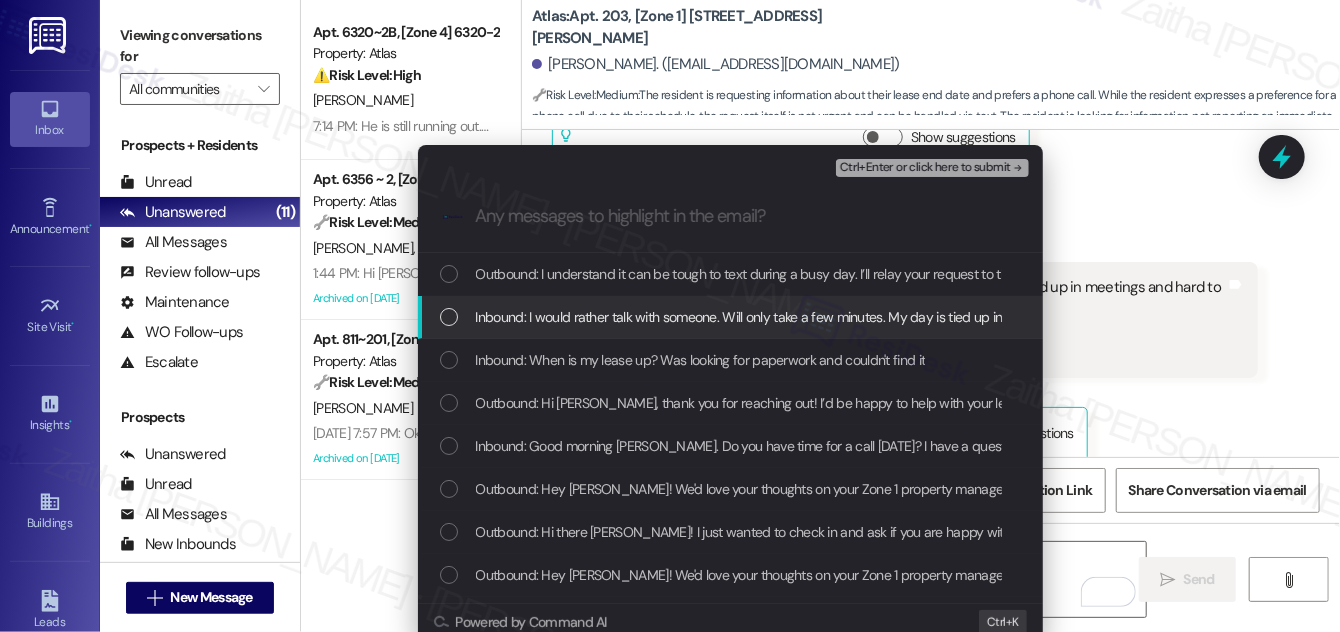 click at bounding box center (449, 317) 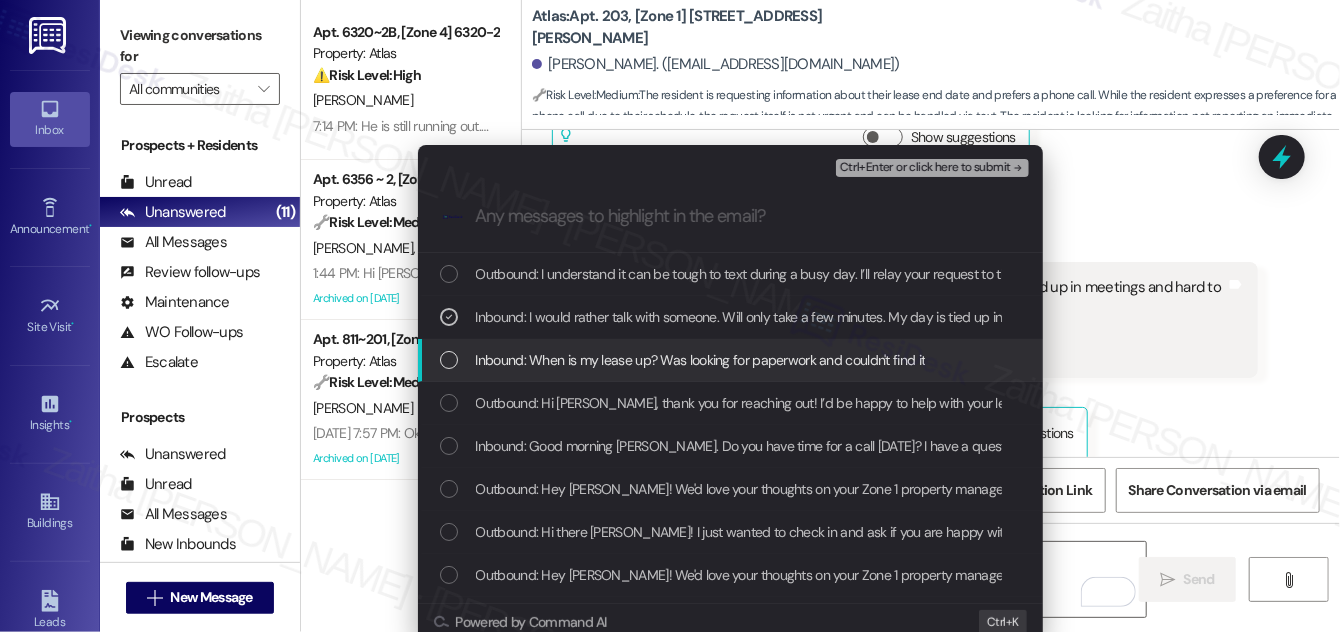 click at bounding box center [449, 360] 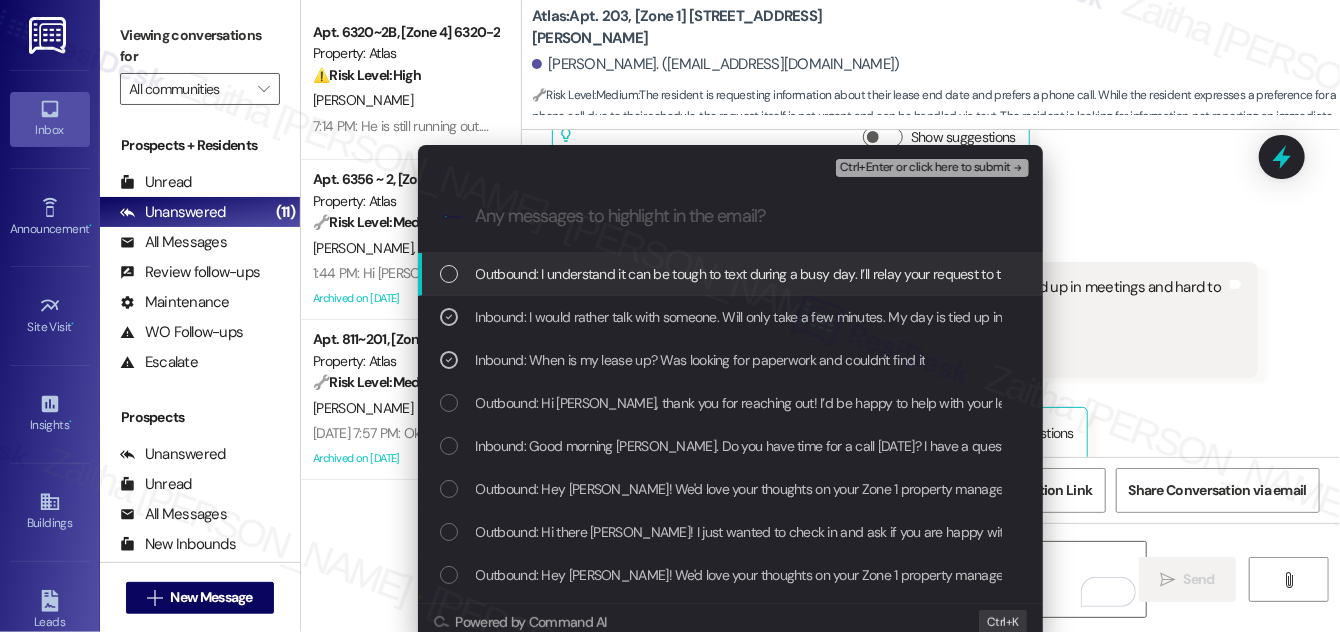 click on "Ctrl+Enter or click here to submit" at bounding box center [925, 168] 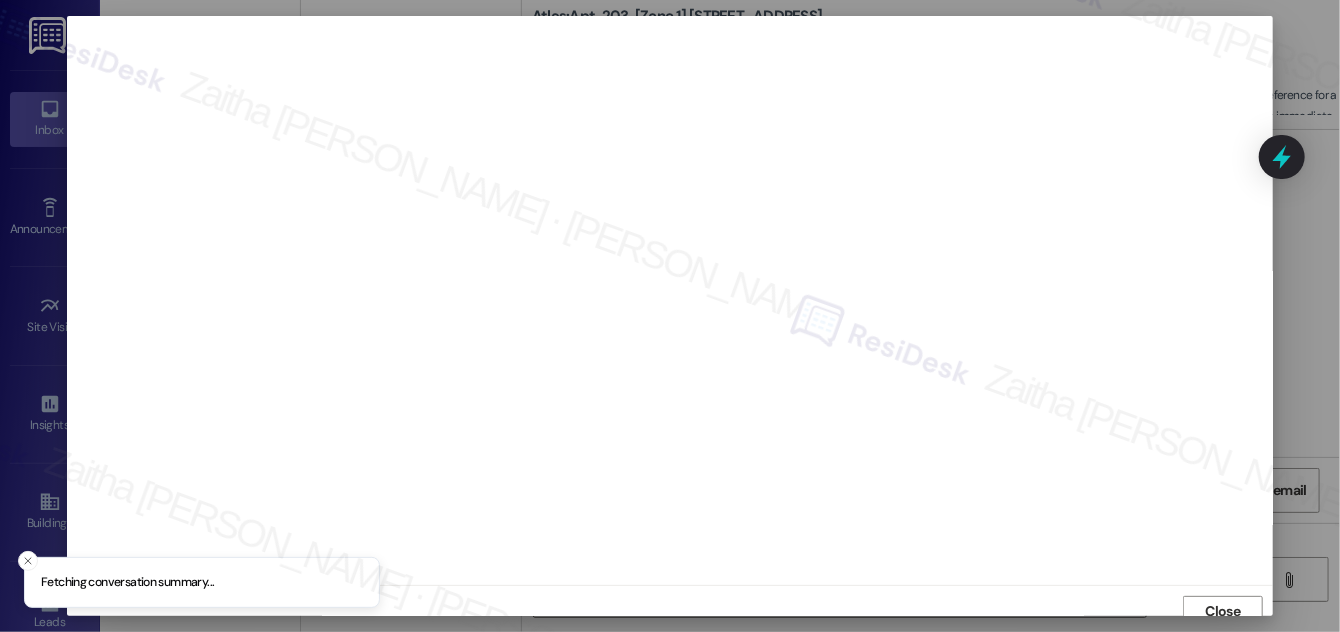 scroll, scrollTop: 11, scrollLeft: 0, axis: vertical 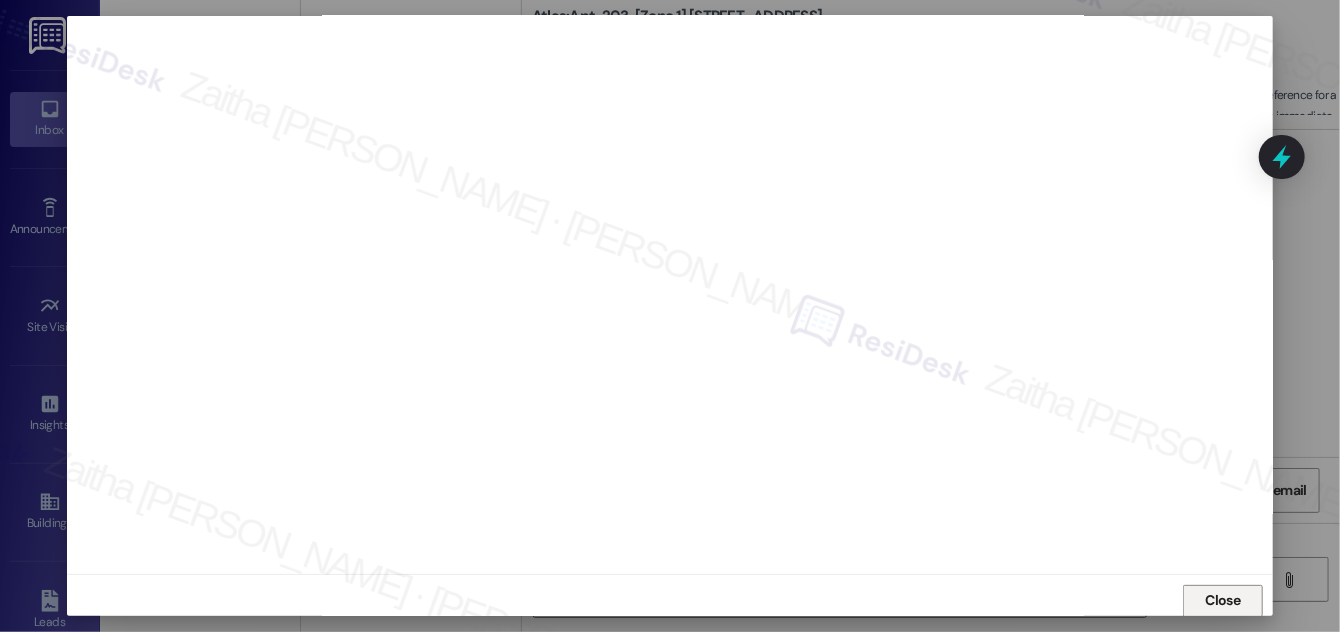click on "Close" at bounding box center (1223, 600) 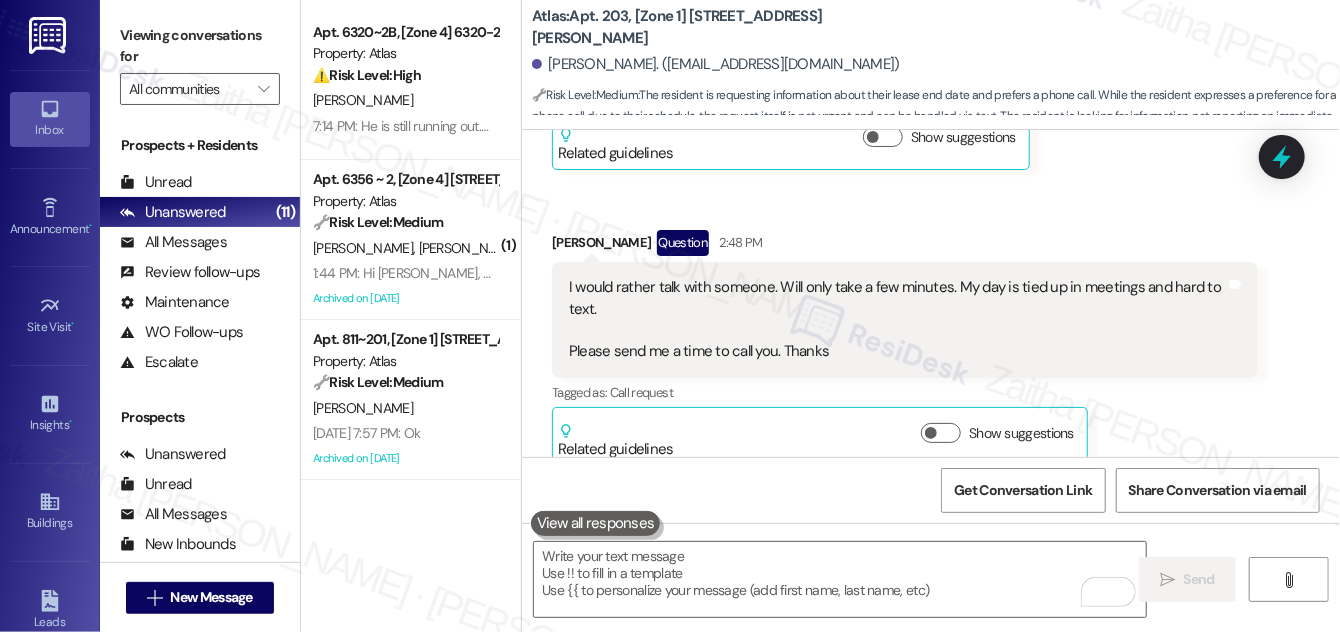 click 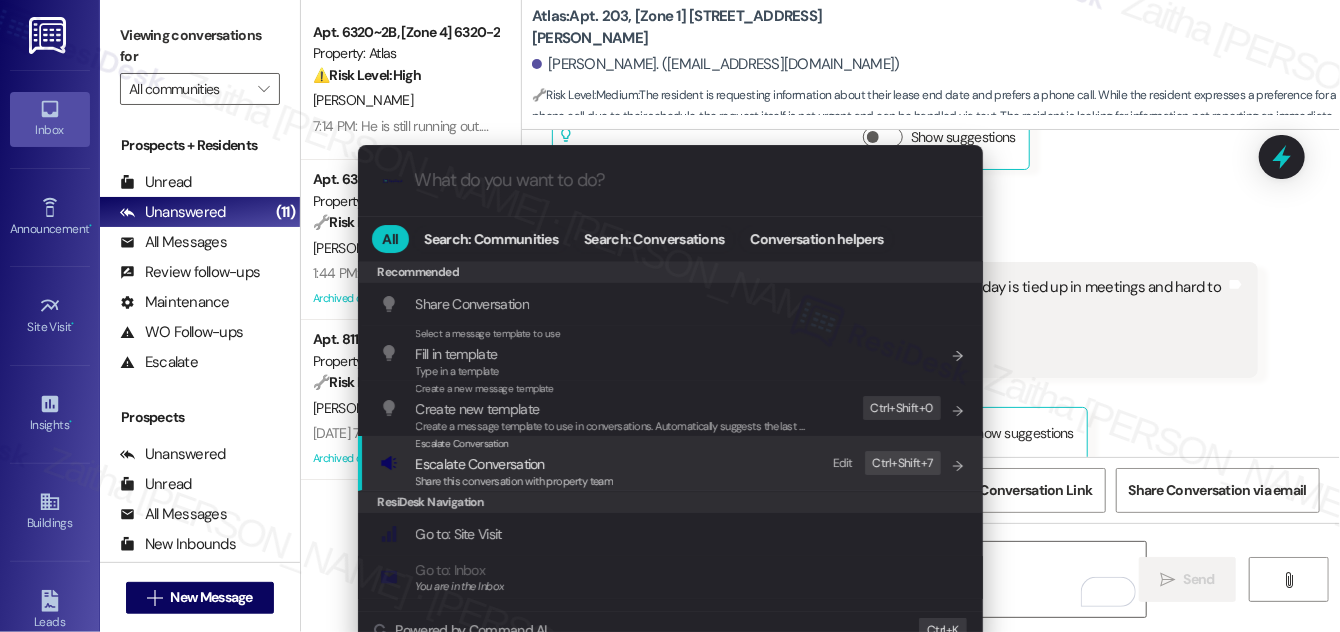 click on "Escalate Conversation" at bounding box center (480, 464) 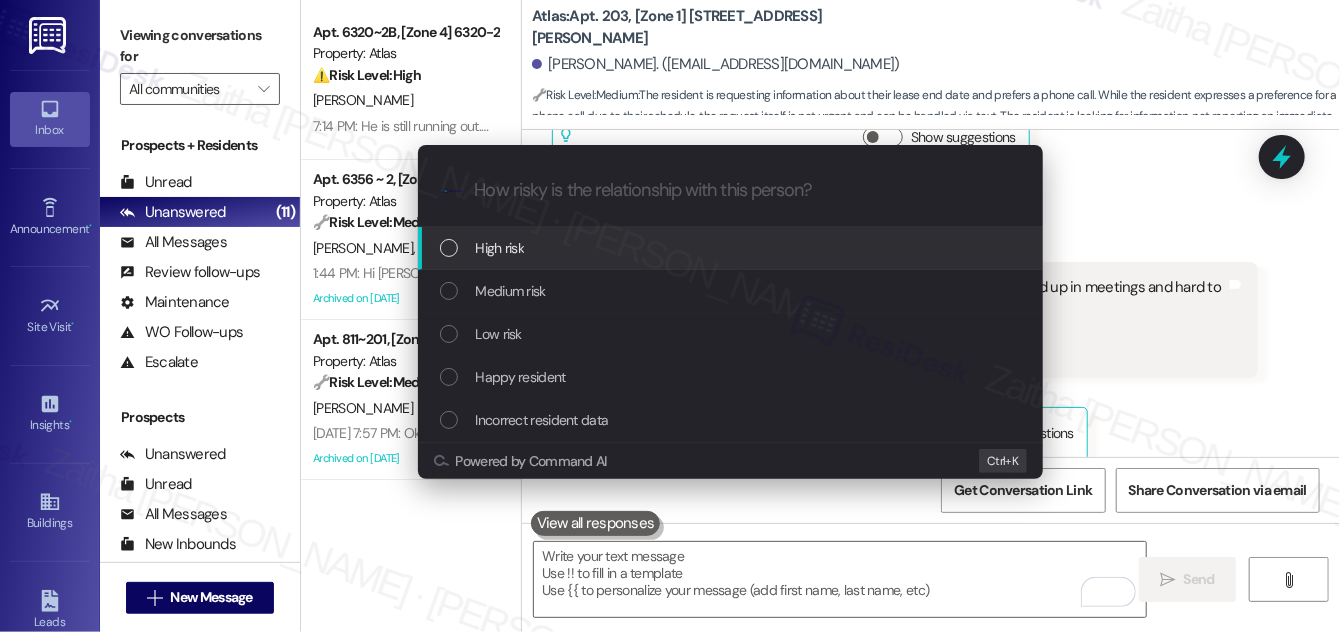 drag, startPoint x: 498, startPoint y: 247, endPoint x: 505, endPoint y: 232, distance: 16.552946 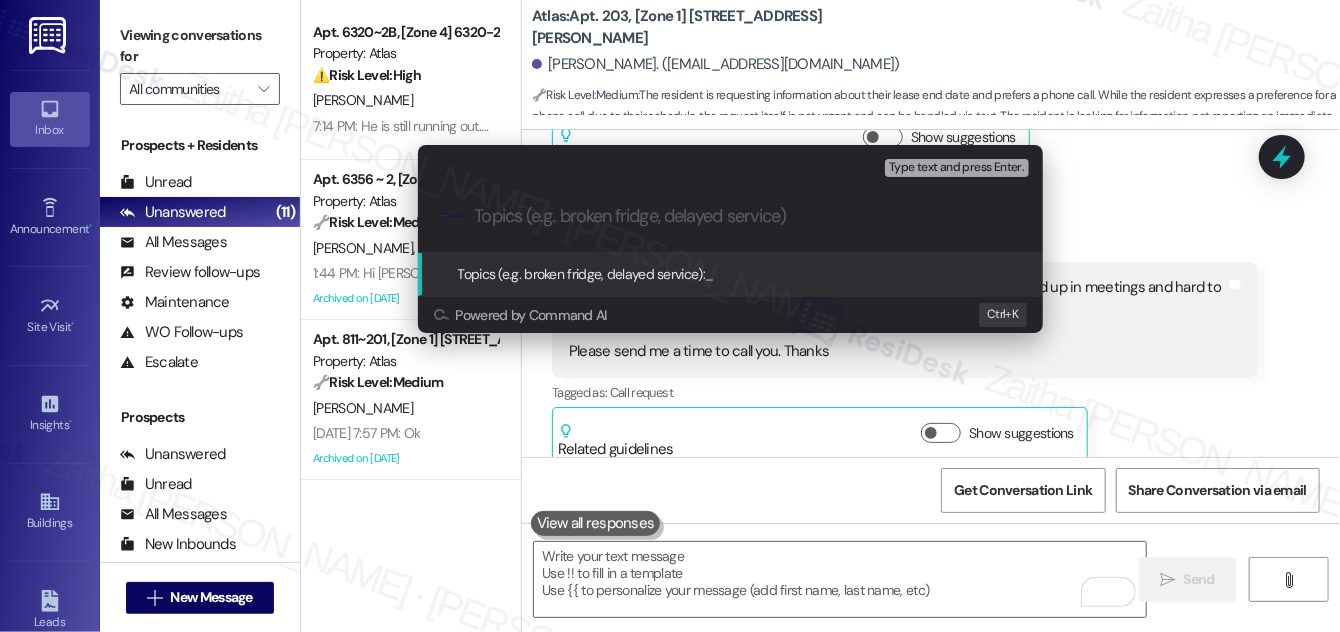paste on "Lease Inquiry – Request for Phone Call" 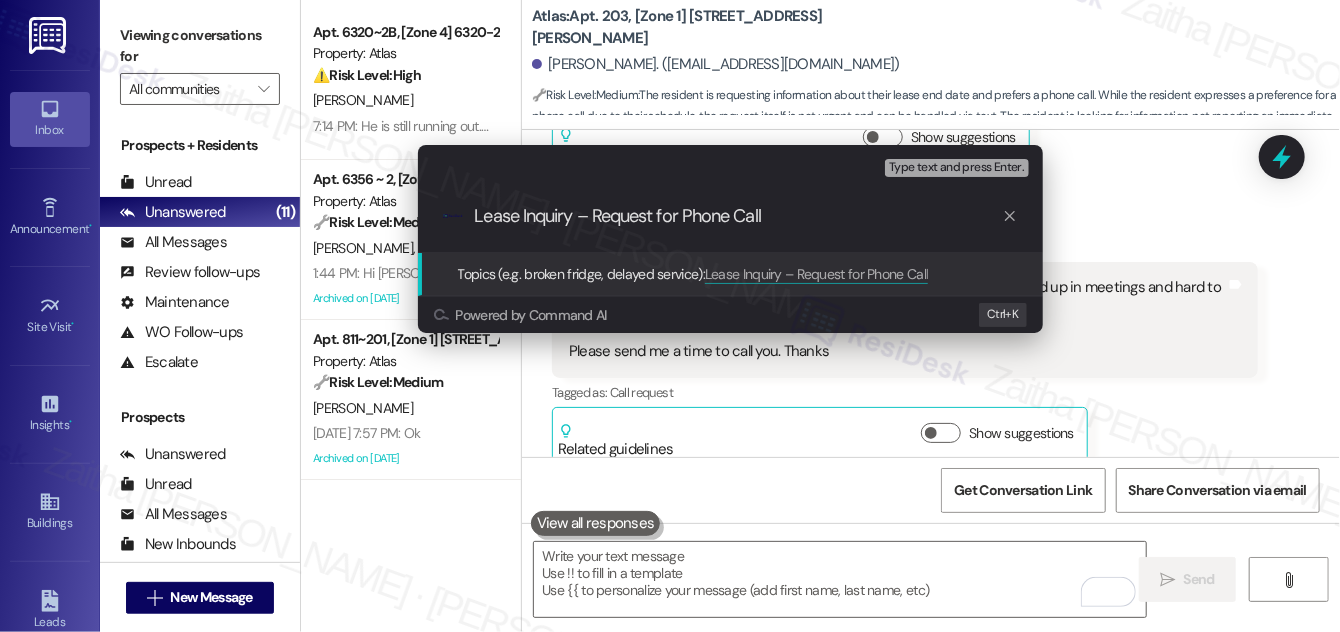type 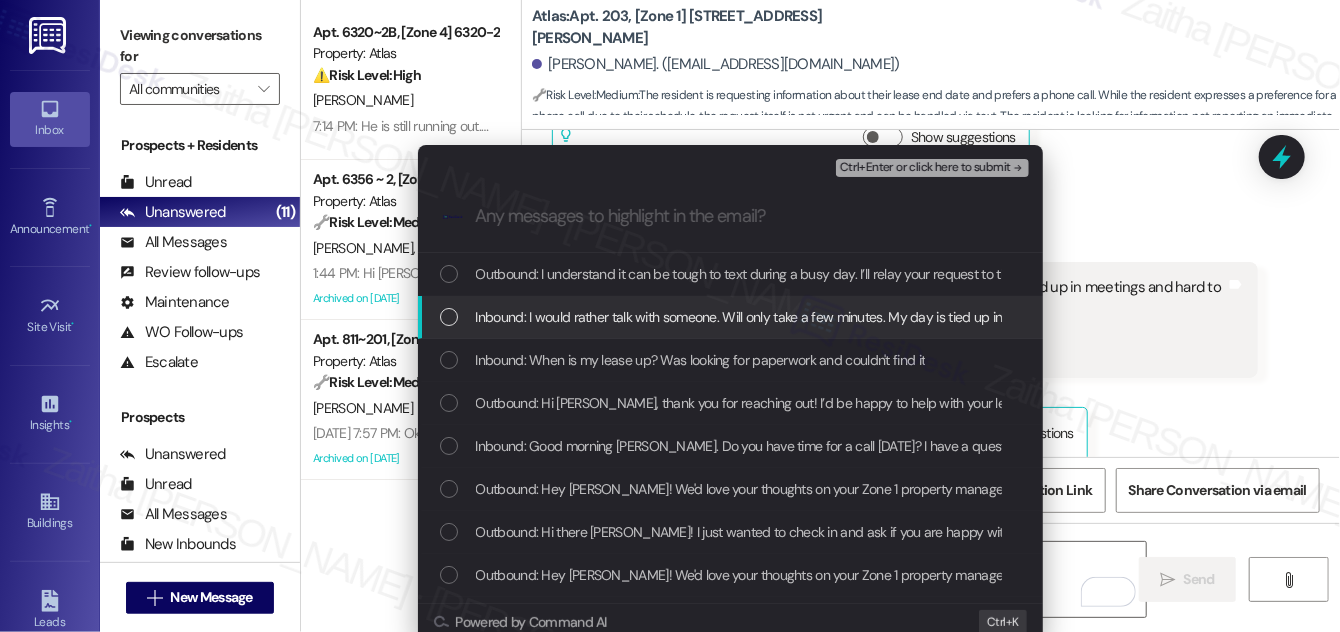 click at bounding box center [449, 317] 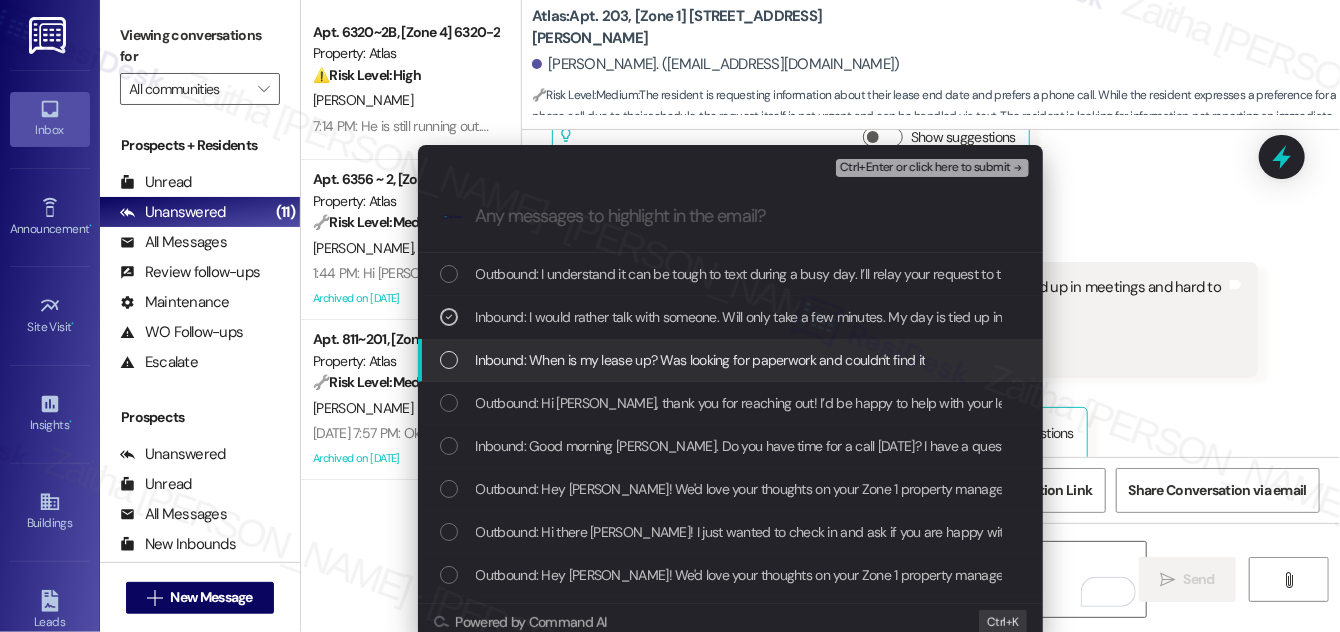 click at bounding box center (449, 360) 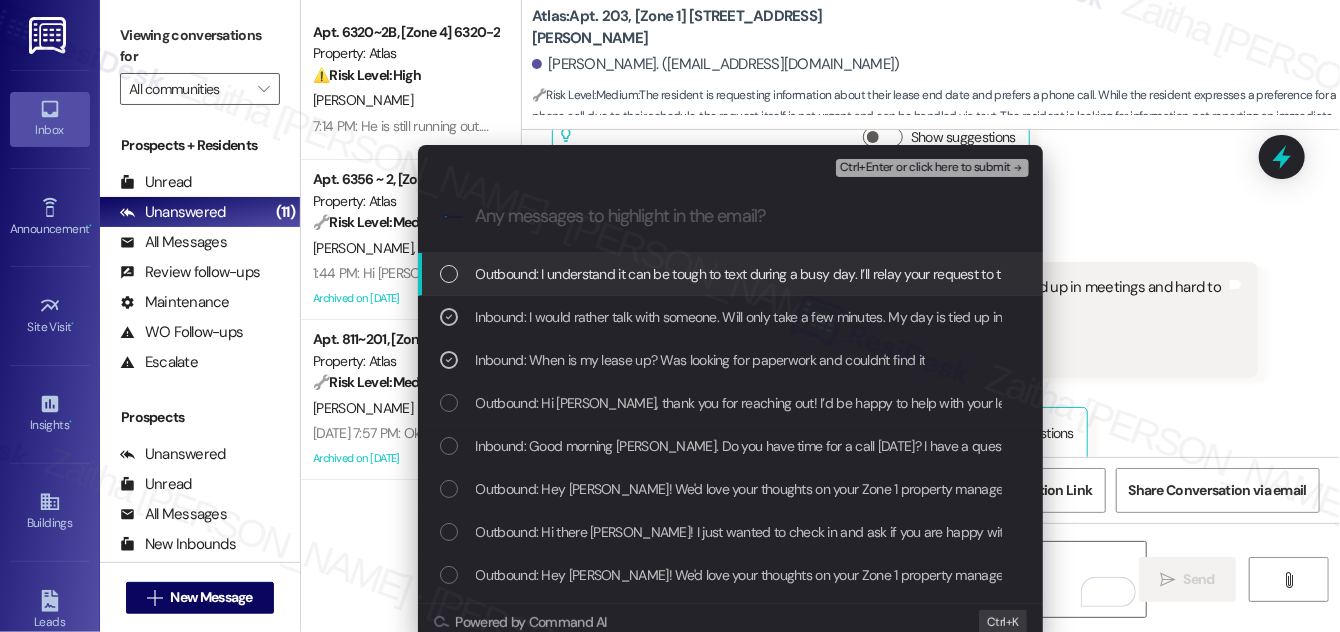 click on "Ctrl+Enter or click here to submit" at bounding box center [925, 168] 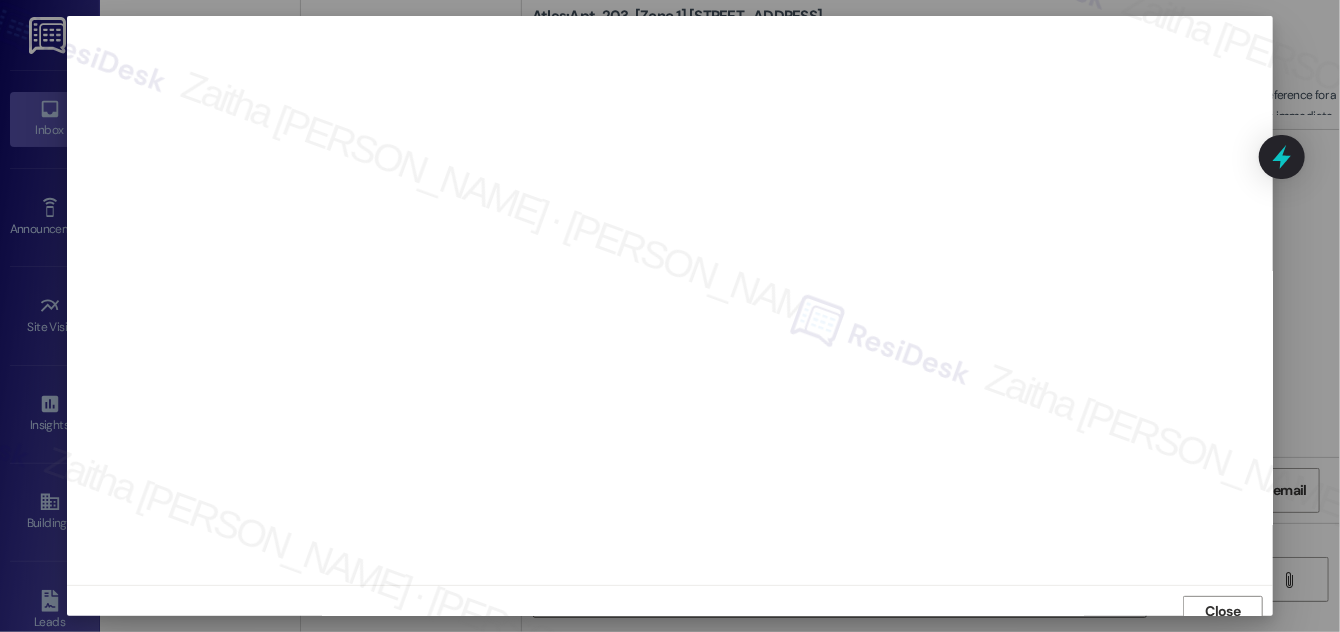 scroll, scrollTop: 11, scrollLeft: 0, axis: vertical 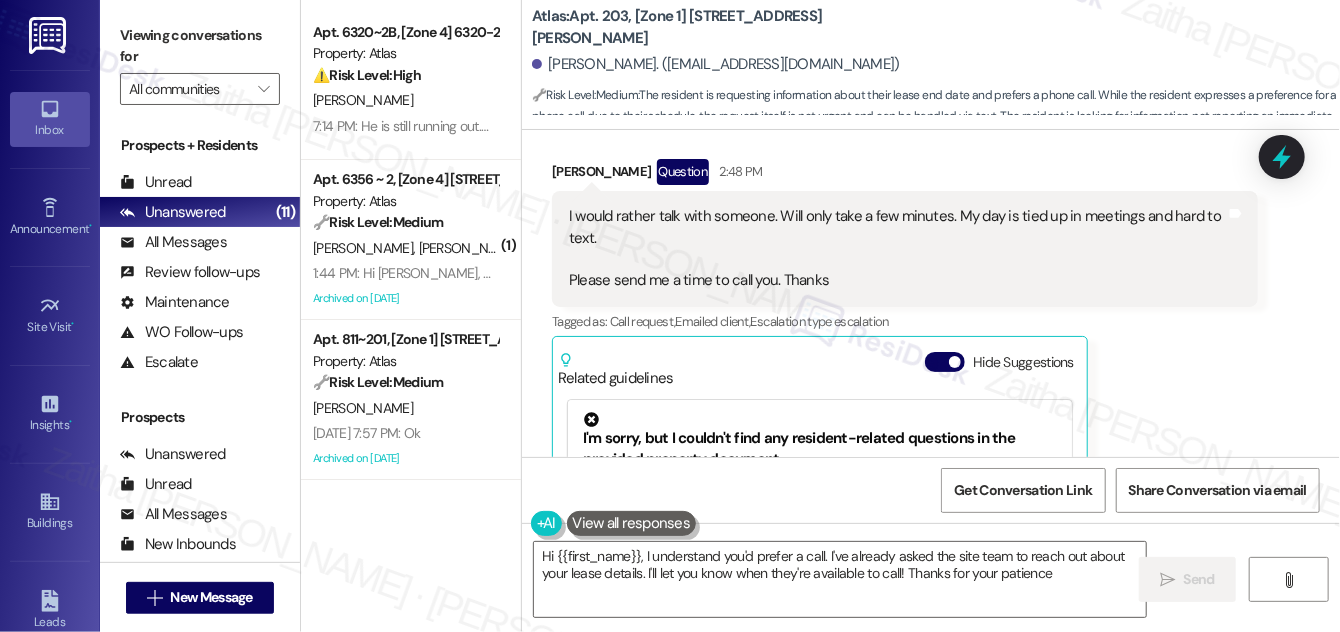type on "Hi {{first_name}}, I understand you'd prefer a call. I've already asked the site team to reach out about your lease details. I'll let you know when they're available to call! Thanks for your patience!" 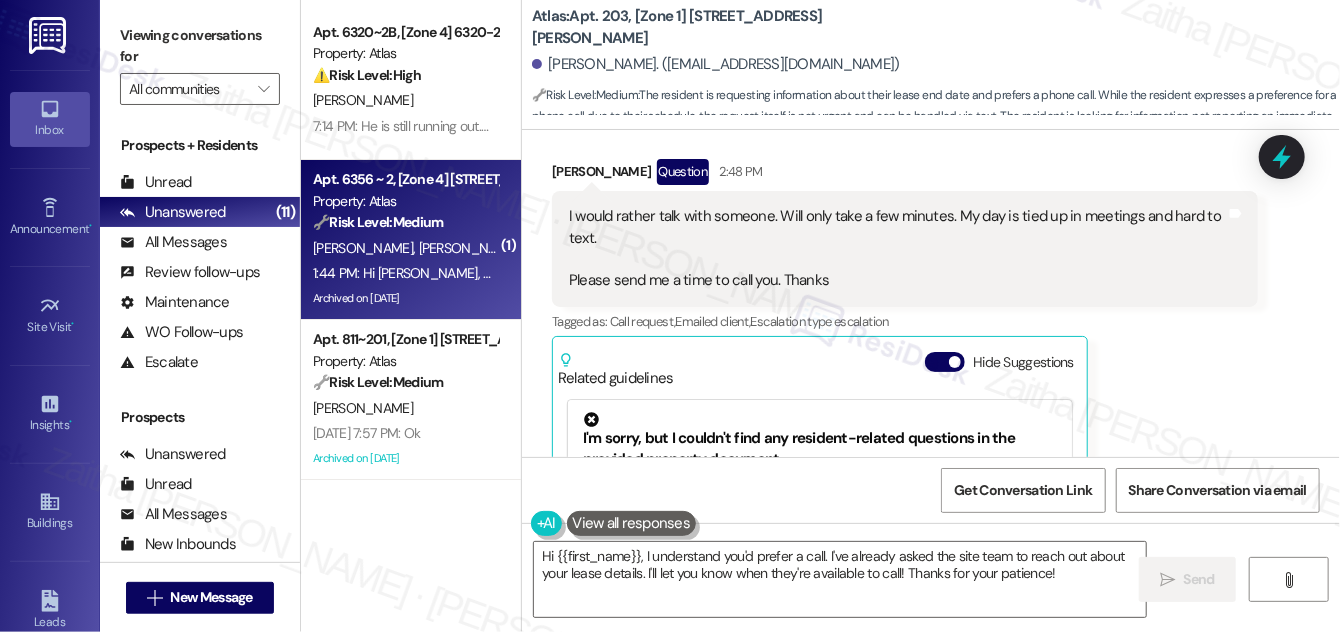 click on "[PERSON_NAME] [PERSON_NAME]" at bounding box center (405, 248) 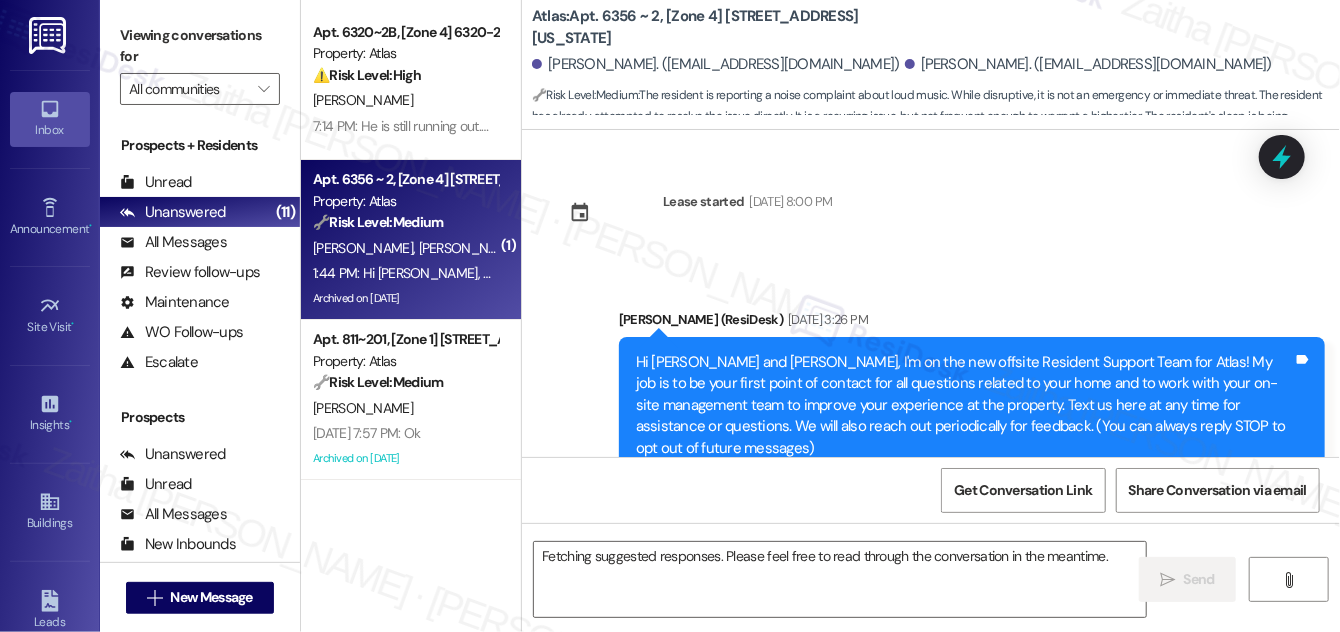 scroll, scrollTop: 12128, scrollLeft: 0, axis: vertical 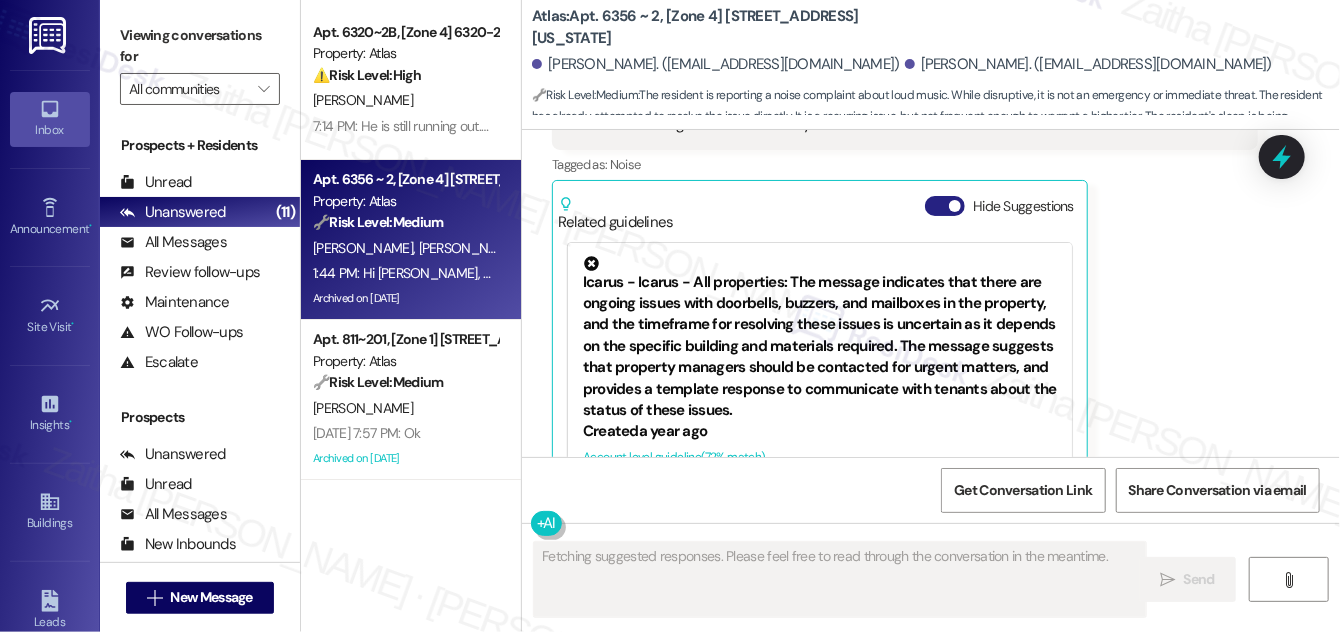 click on "Hide Suggestions" at bounding box center [945, 206] 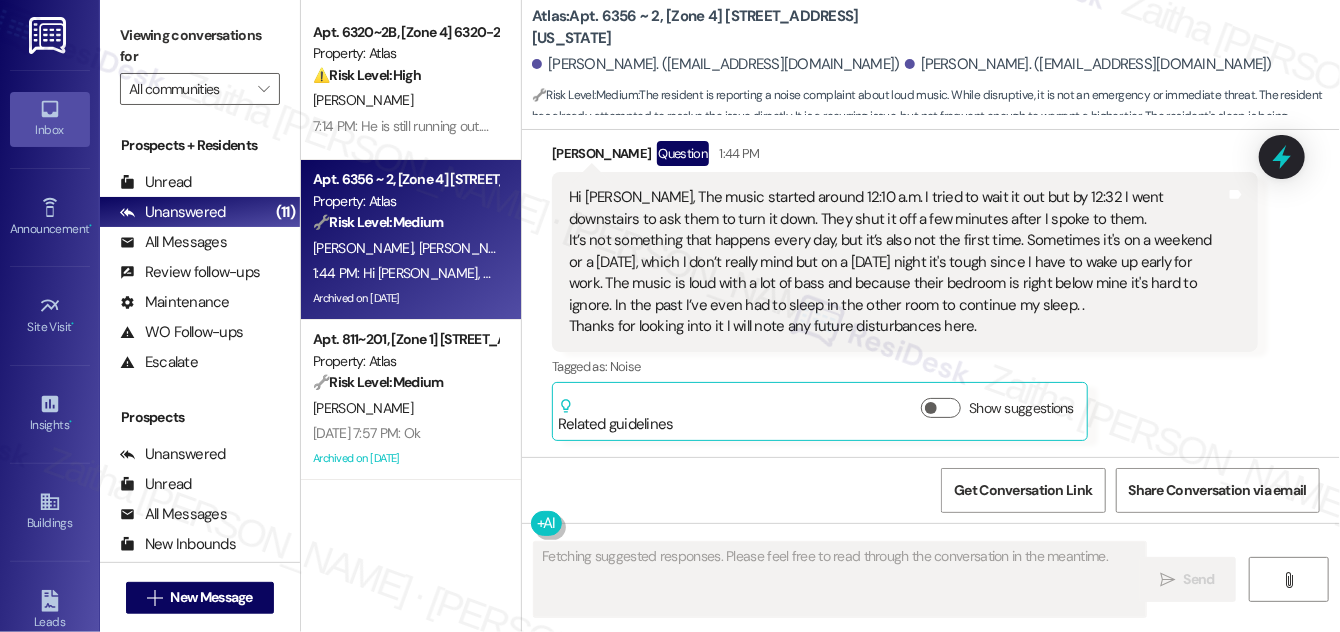 scroll, scrollTop: 11875, scrollLeft: 0, axis: vertical 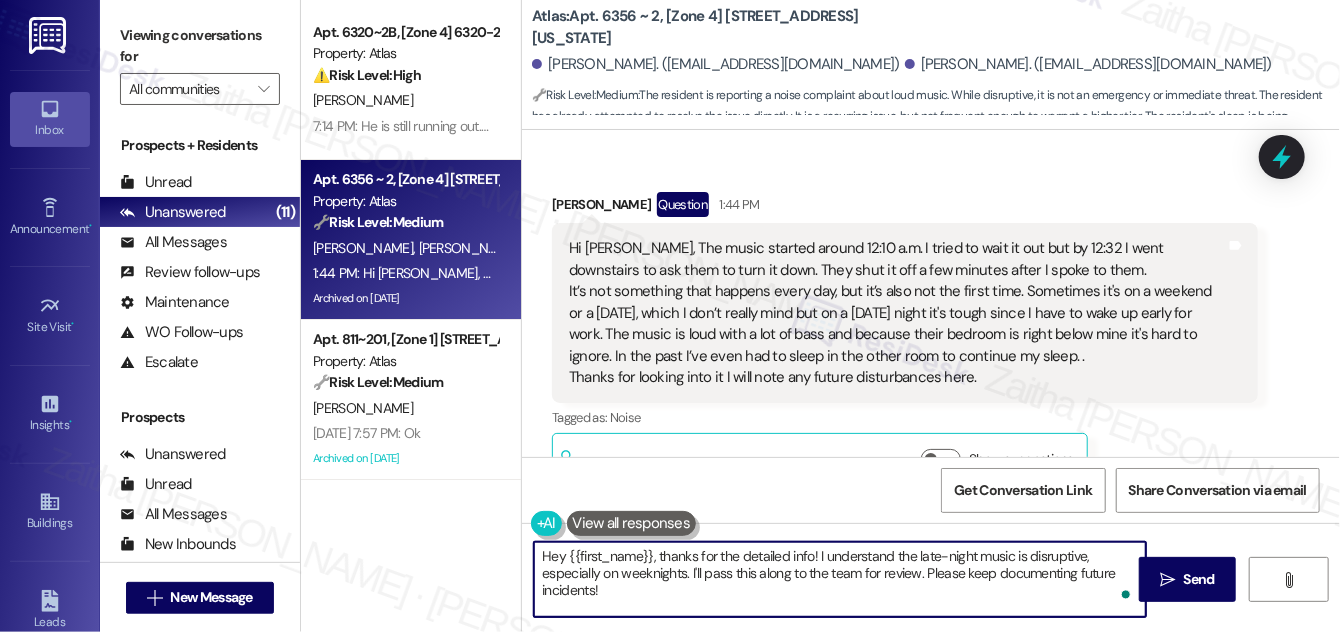 drag, startPoint x: 661, startPoint y: 556, endPoint x: 539, endPoint y: 557, distance: 122.0041 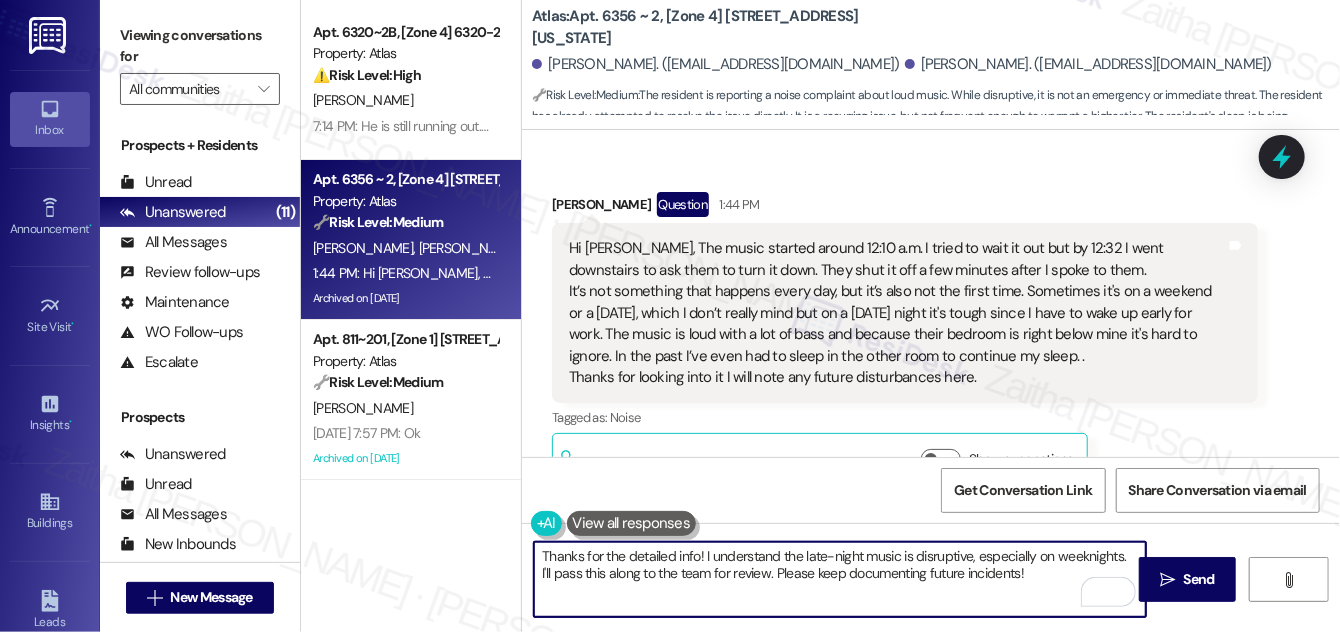 click on "Thanks for the detailed info! I understand the late-night music is disruptive, especially on weeknights. I'll pass this along to the team for review. Please keep documenting future incidents!" at bounding box center (840, 579) 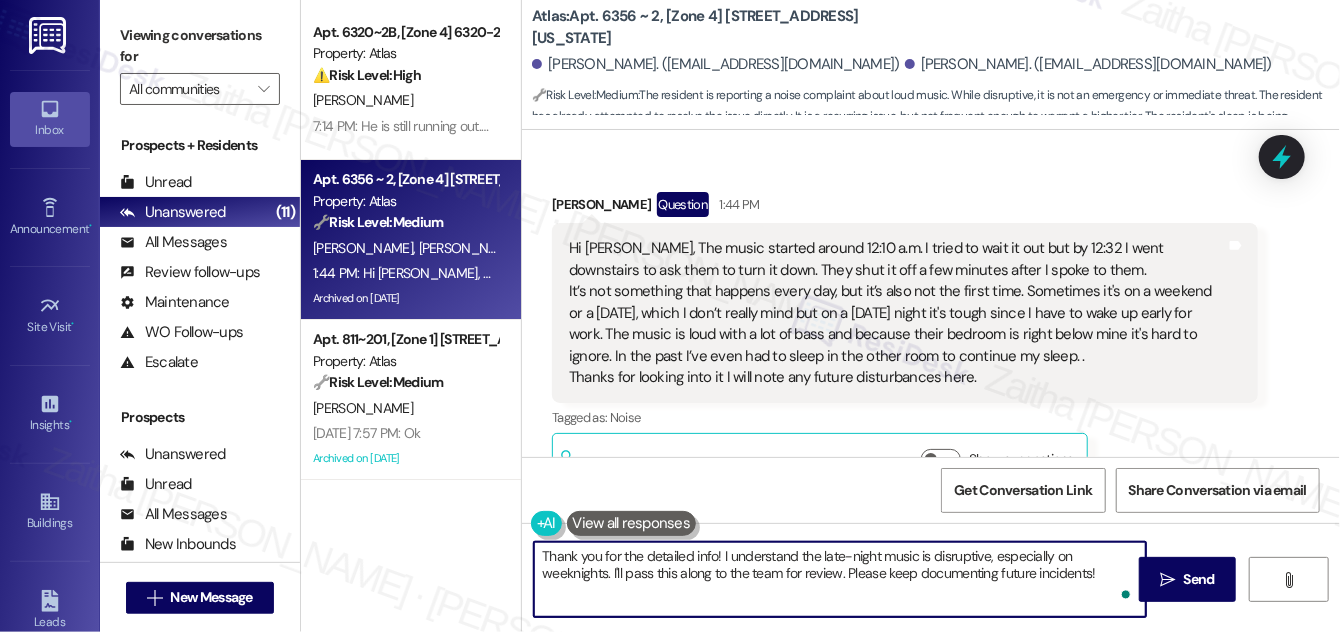 click on "Thank you for the detailed info! I understand the late-night music is disruptive, especially on weeknights. I'll pass this along to the team for review. Please keep documenting future incidents!" at bounding box center (840, 579) 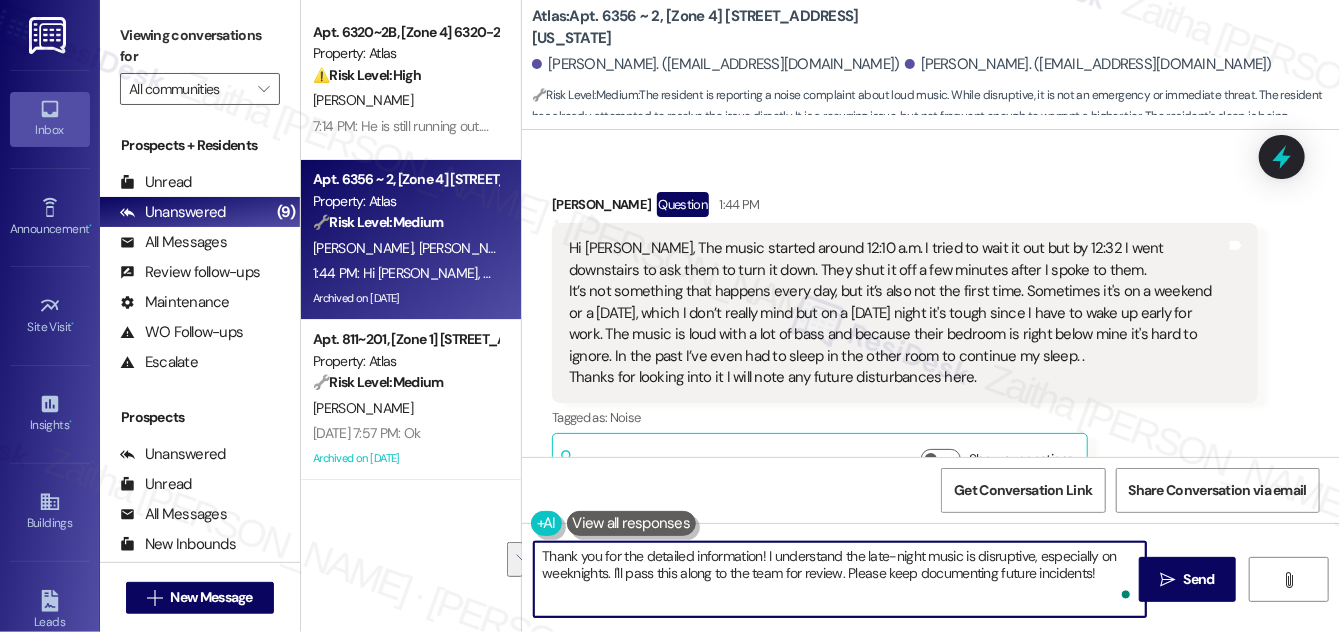 drag, startPoint x: 768, startPoint y: 554, endPoint x: 841, endPoint y: 570, distance: 74.73286 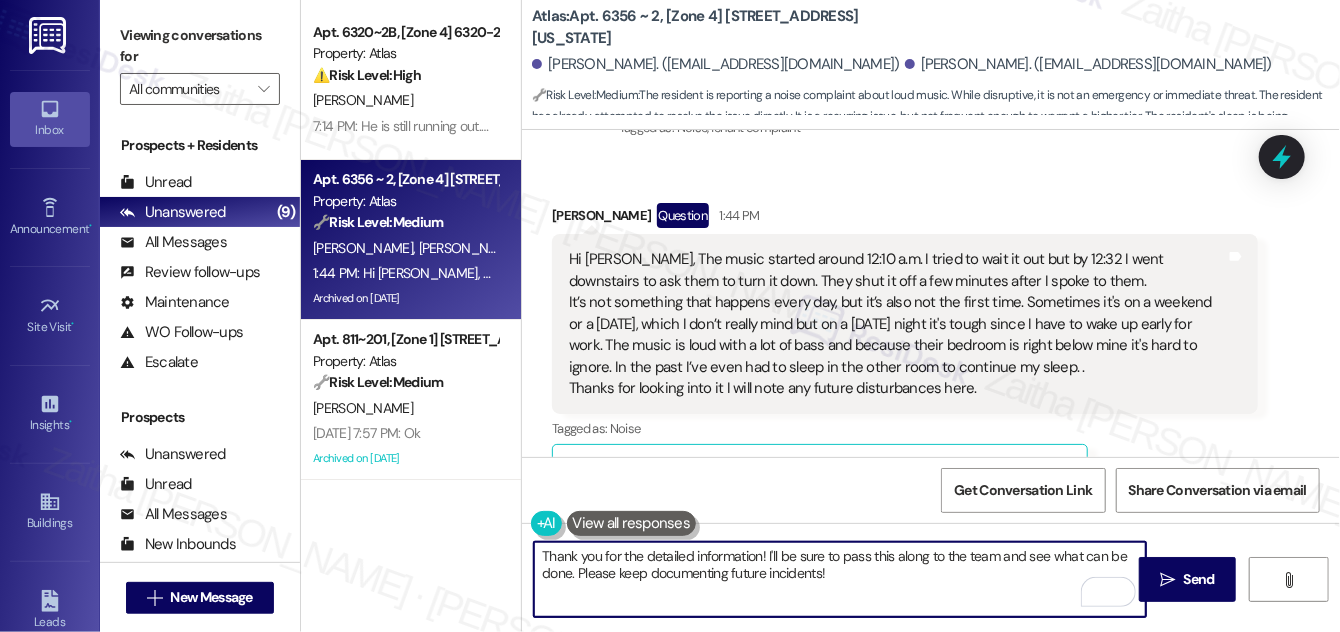 scroll, scrollTop: 11875, scrollLeft: 0, axis: vertical 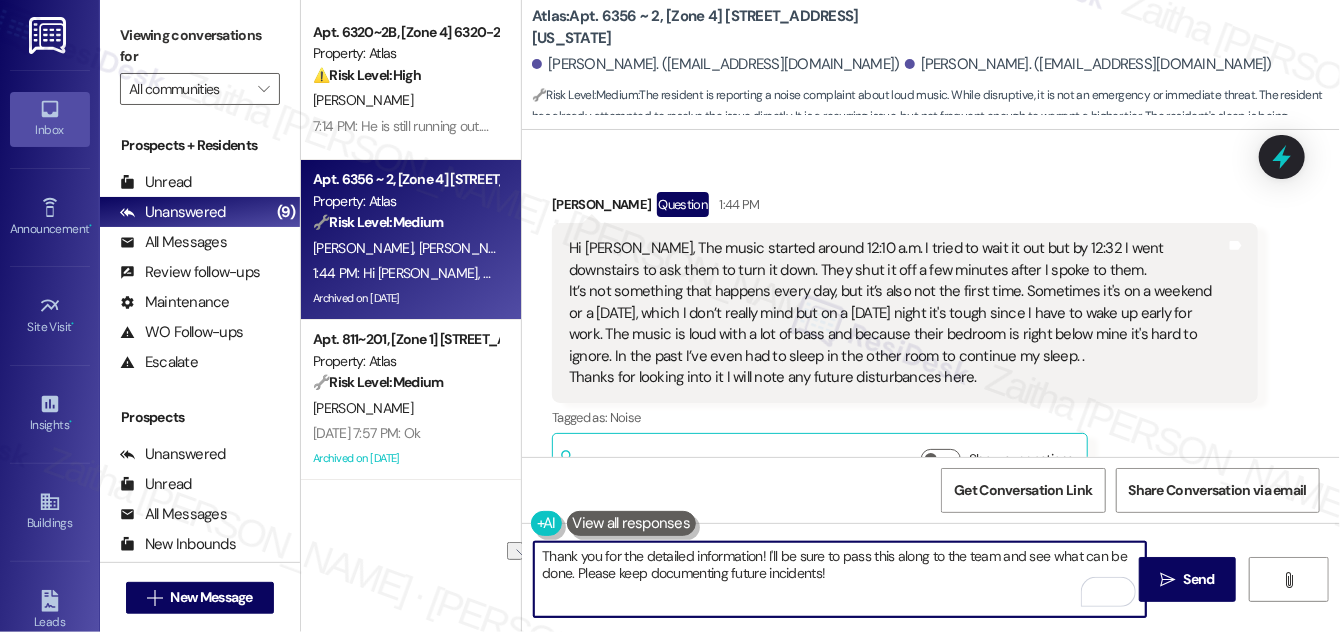drag, startPoint x: 577, startPoint y: 570, endPoint x: 848, endPoint y: 575, distance: 271.0461 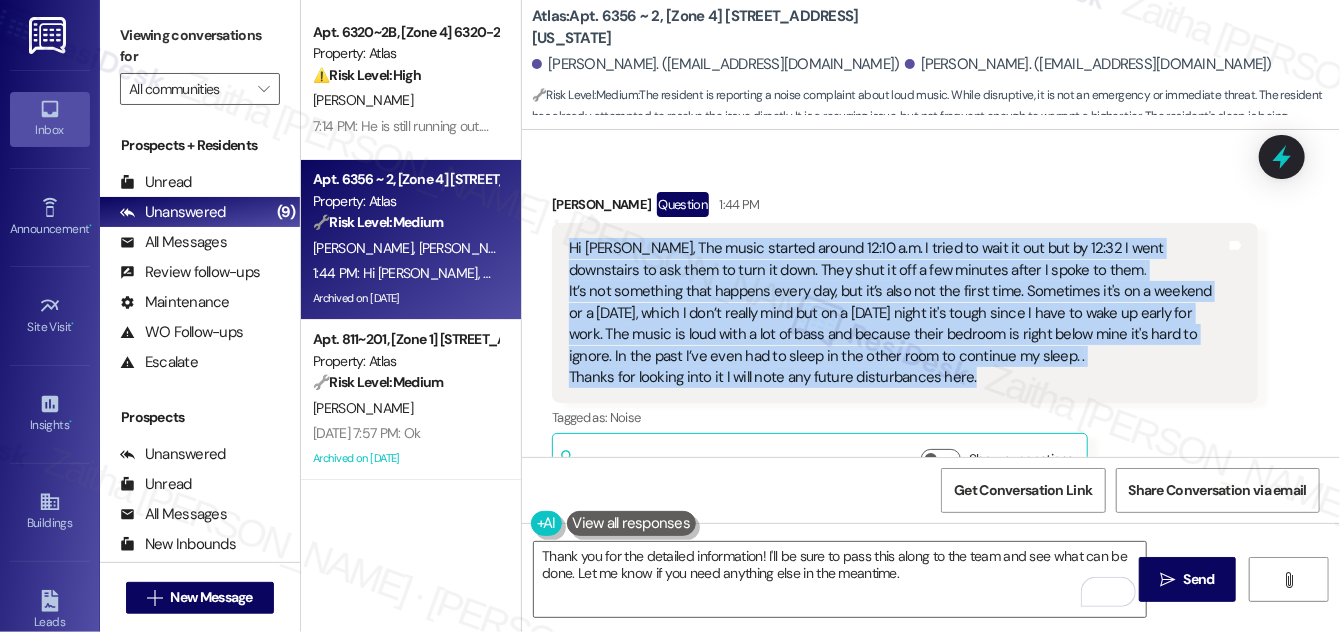 drag, startPoint x: 559, startPoint y: 196, endPoint x: 996, endPoint y: 331, distance: 457.37732 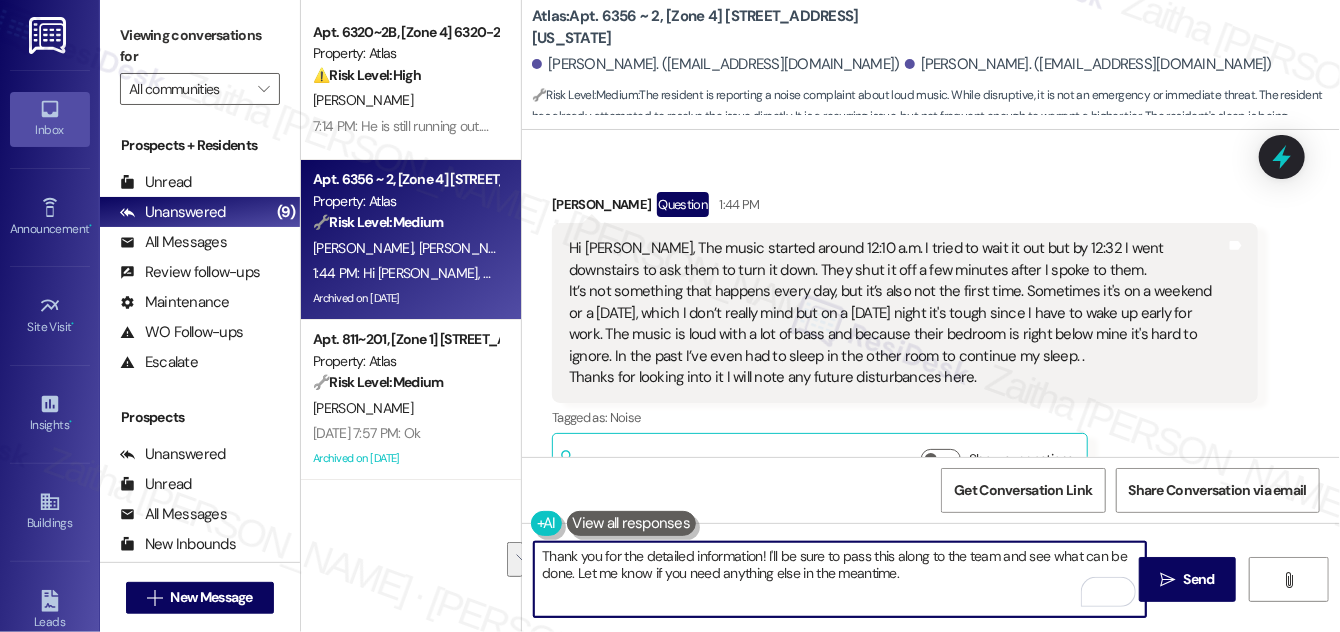 drag, startPoint x: 768, startPoint y: 549, endPoint x: 917, endPoint y: 590, distance: 154.53802 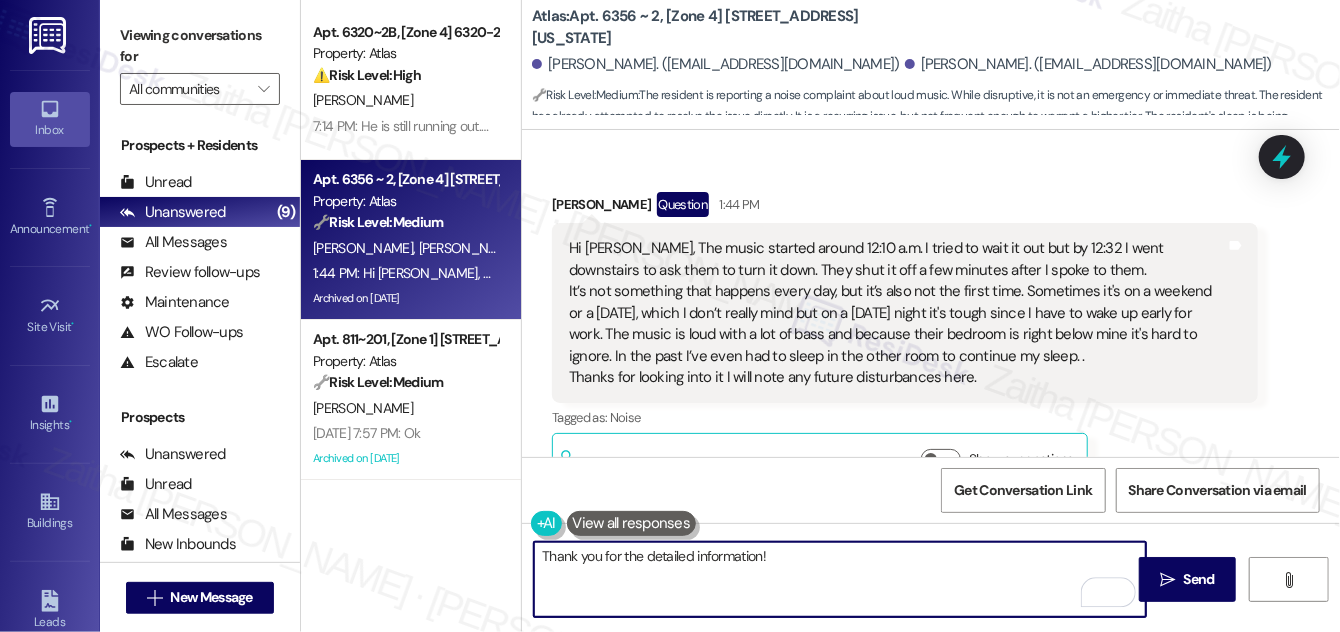 paste on "I really appreciate you sharing this. I understand how disruptive that must be, especially on a work night. I’ll go ahead and relay this to the team so they’re aware. Please don’t hesitate to keep noting any future disturbances.
Ask ChatGPT" 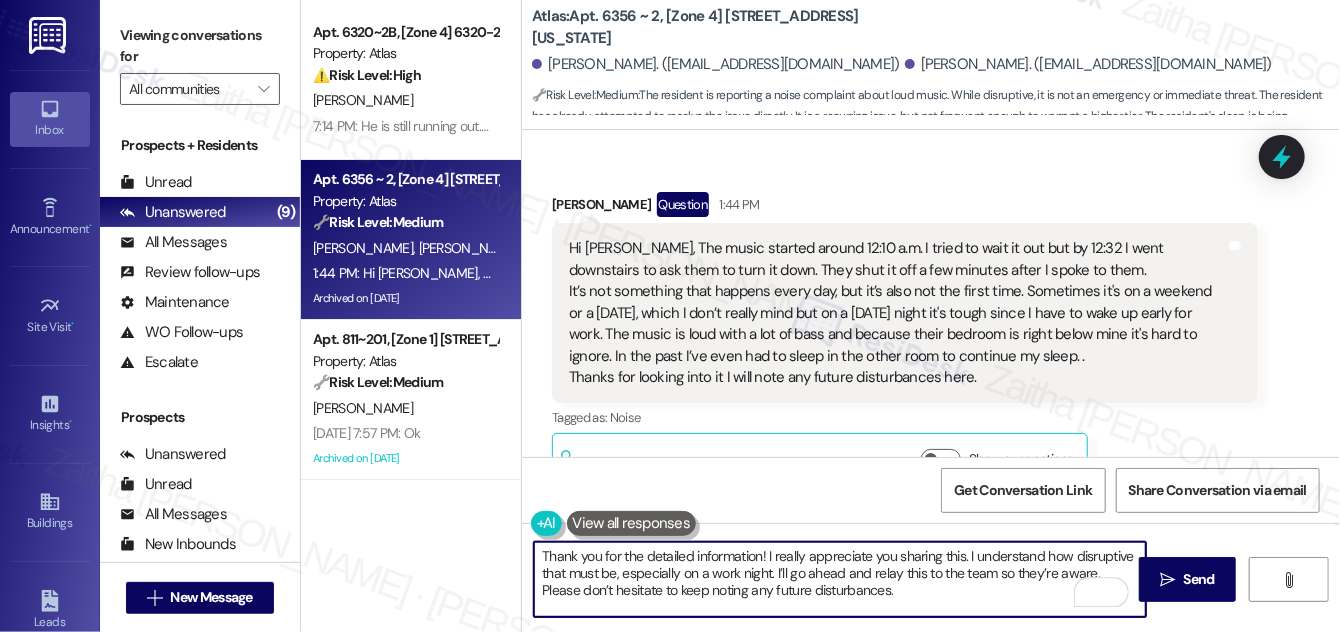 scroll, scrollTop: 170, scrollLeft: 0, axis: vertical 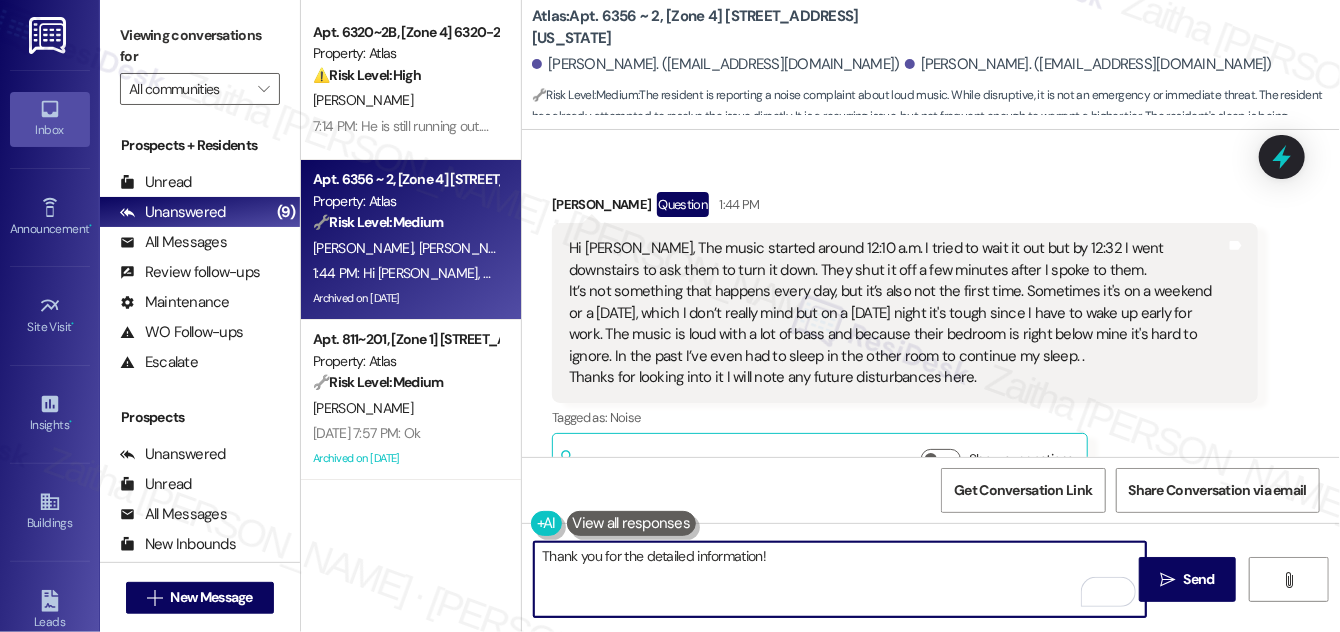 paste on "I really appreciate you sharing this. I understand how disruptive that must be, especially on a work night. I’ll go ahead and relay this to the team so they’re aware. Please don’t hesitate to keep noting any future disturbances" 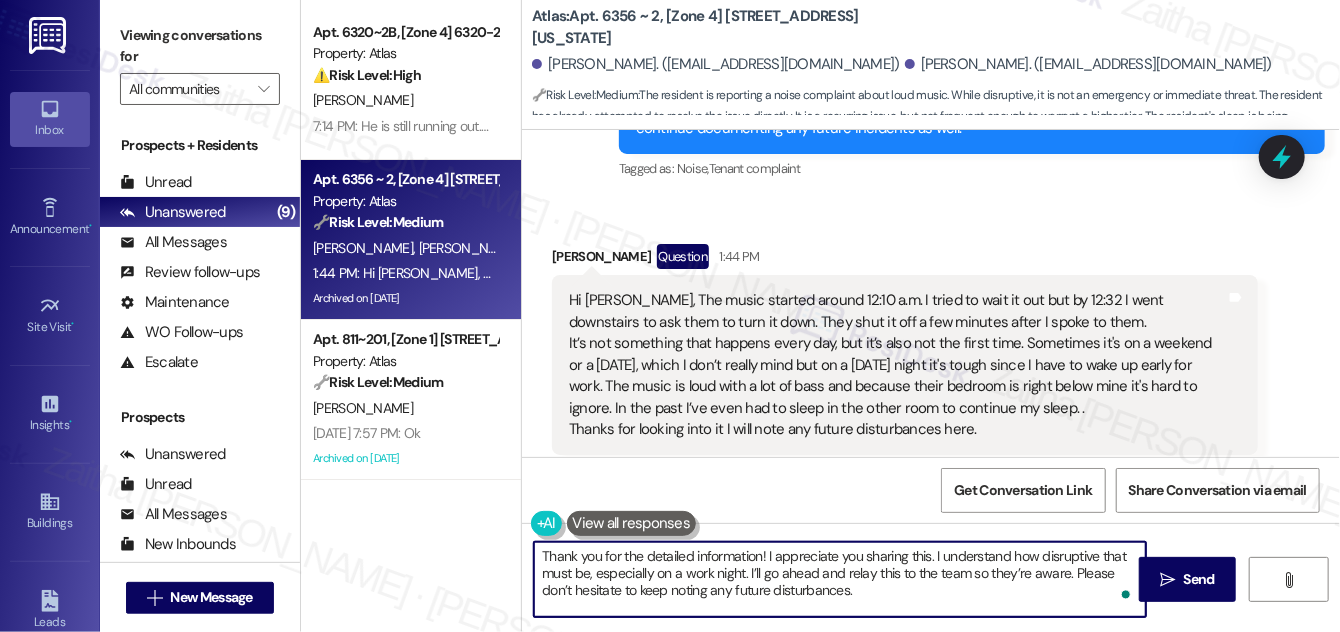 scroll, scrollTop: 11875, scrollLeft: 0, axis: vertical 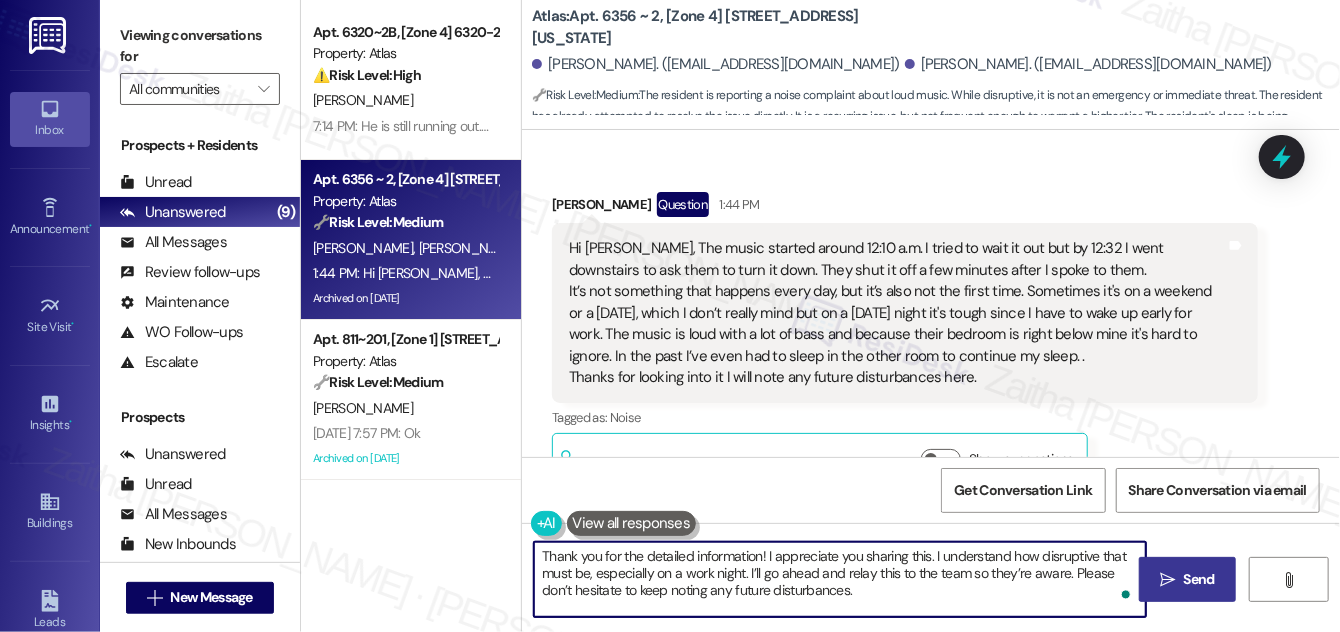 type on "Thank you for the detailed information! I appreciate you sharing this. I understand how disruptive that must be, especially on a work night. I’ll go ahead and relay this to the team so they’re aware. Please don’t hesitate to keep noting any future disturbances." 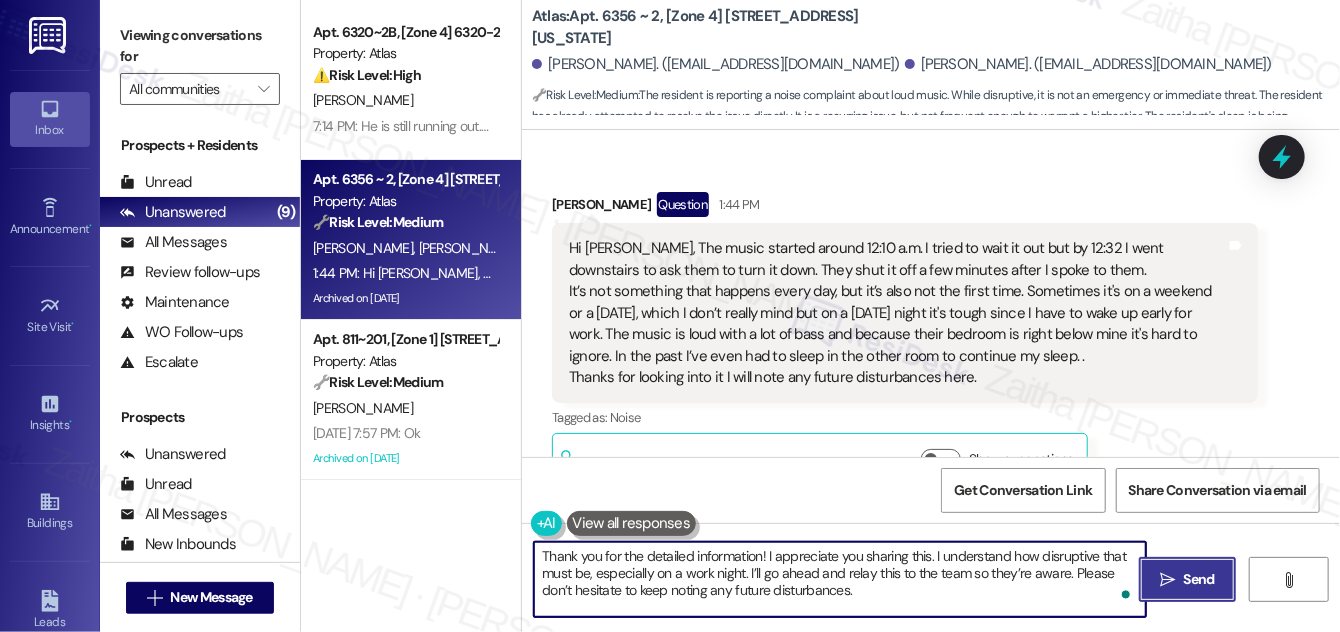 click on "Send" at bounding box center [1199, 579] 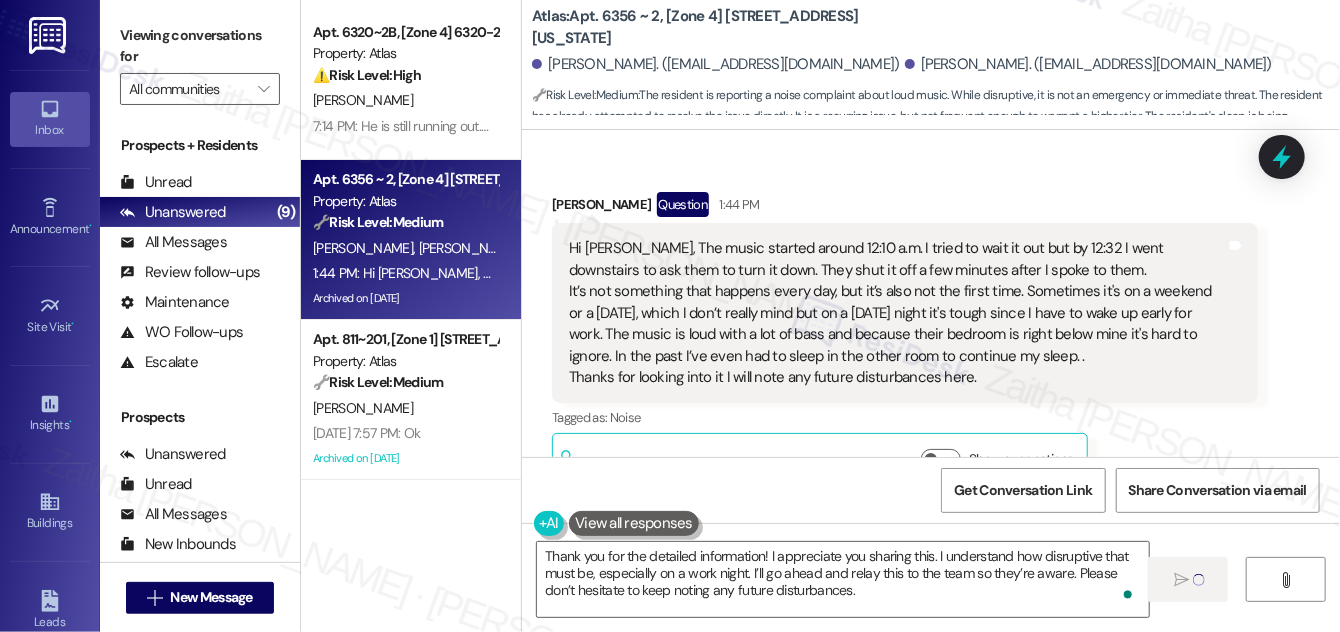 type 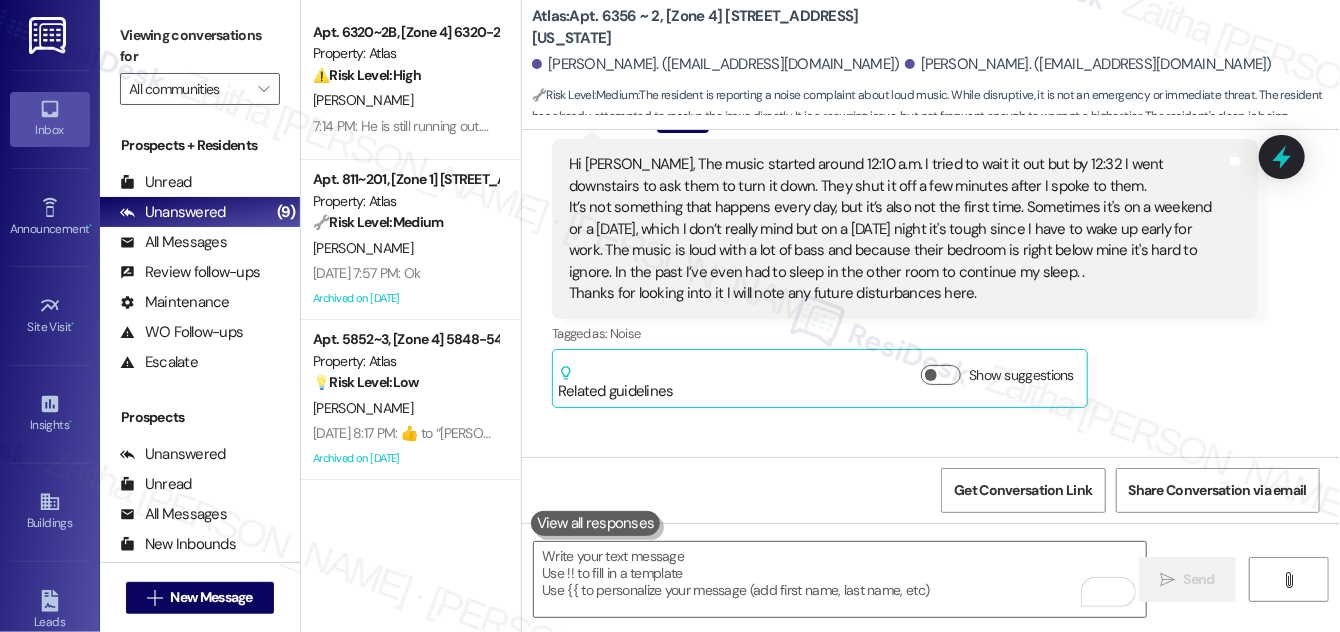scroll, scrollTop: 12058, scrollLeft: 0, axis: vertical 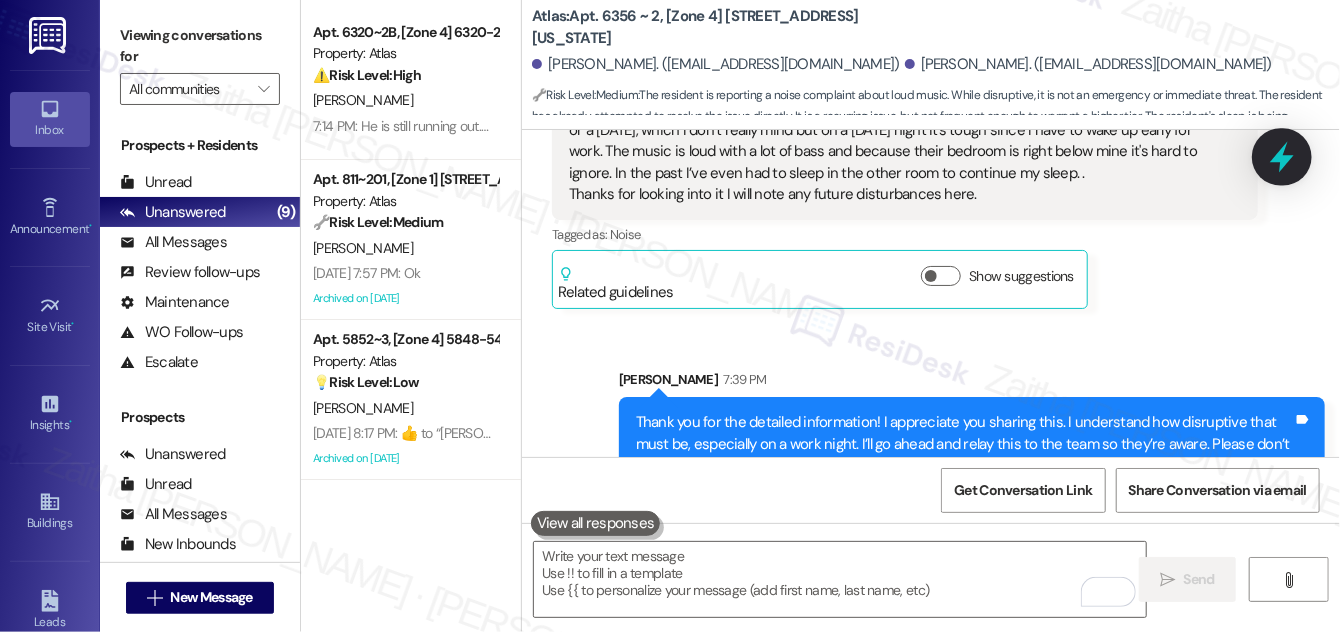 click 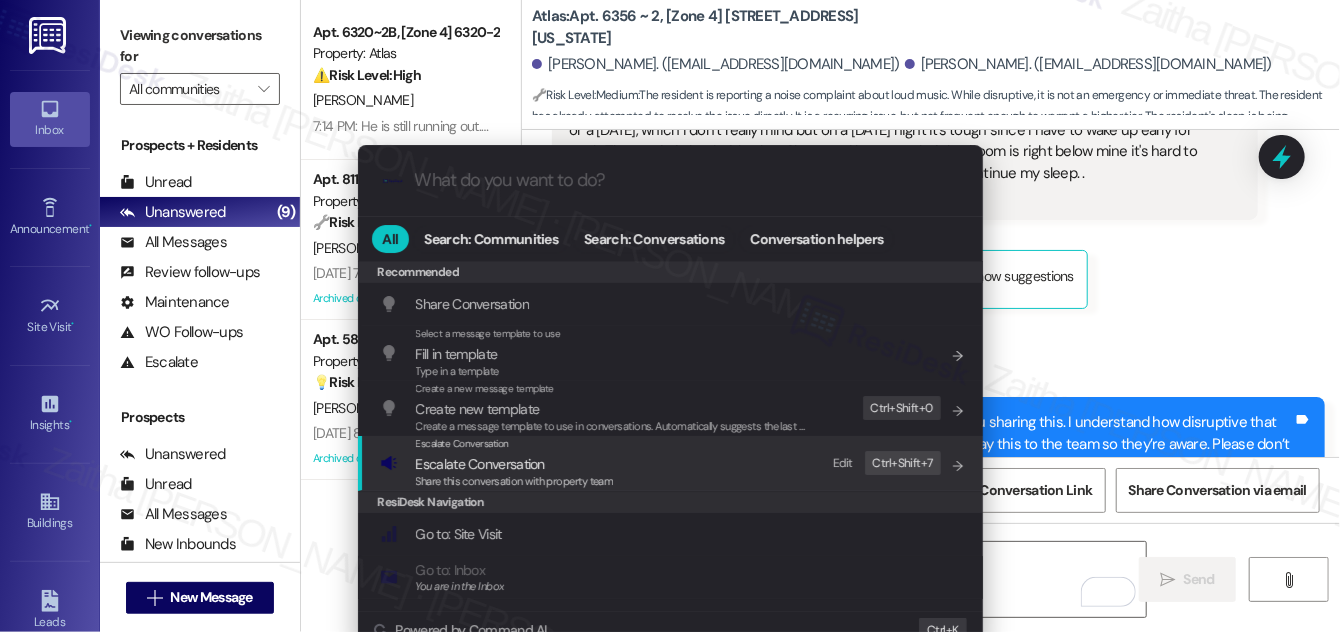 click on "Escalate Conversation" at bounding box center [480, 464] 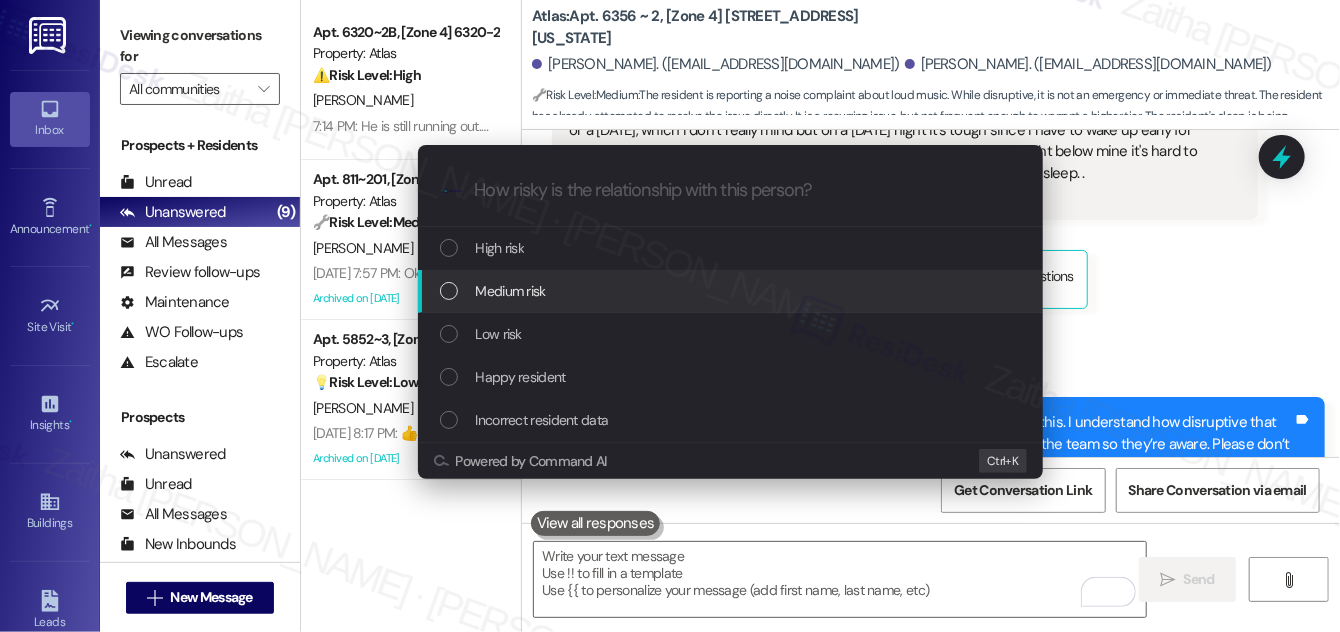 click on "Medium risk" at bounding box center [730, 291] 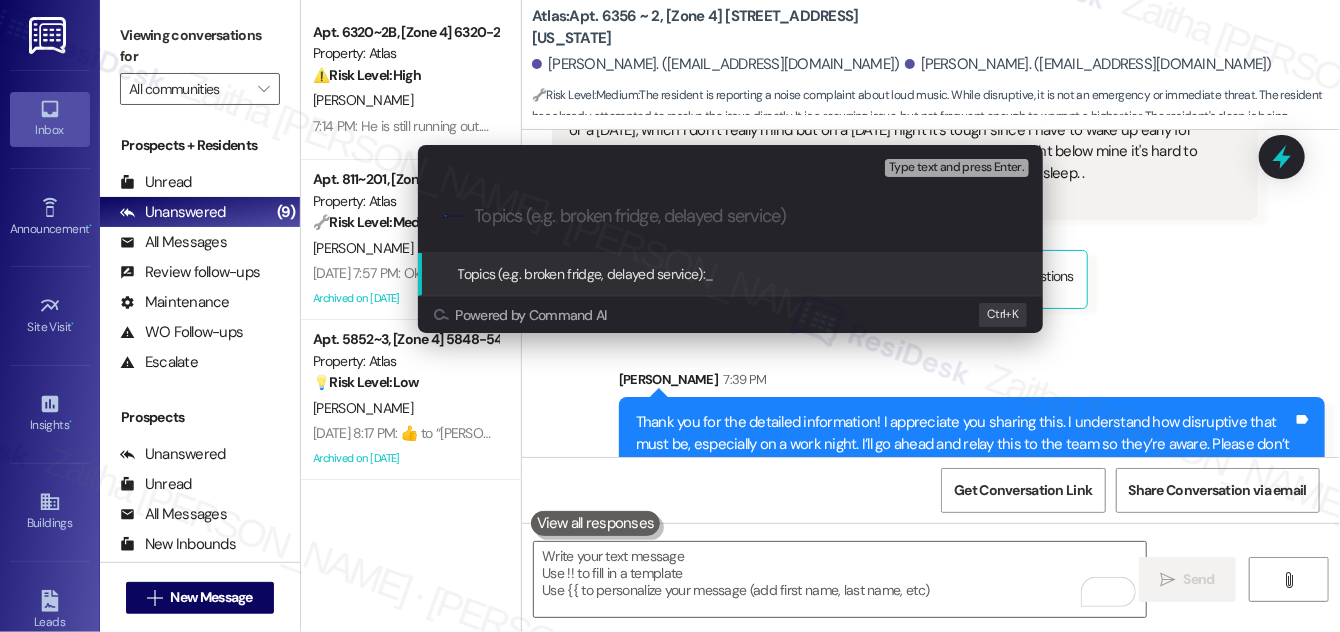 paste on "Noise Concern – Late-Night Music Disturbance" 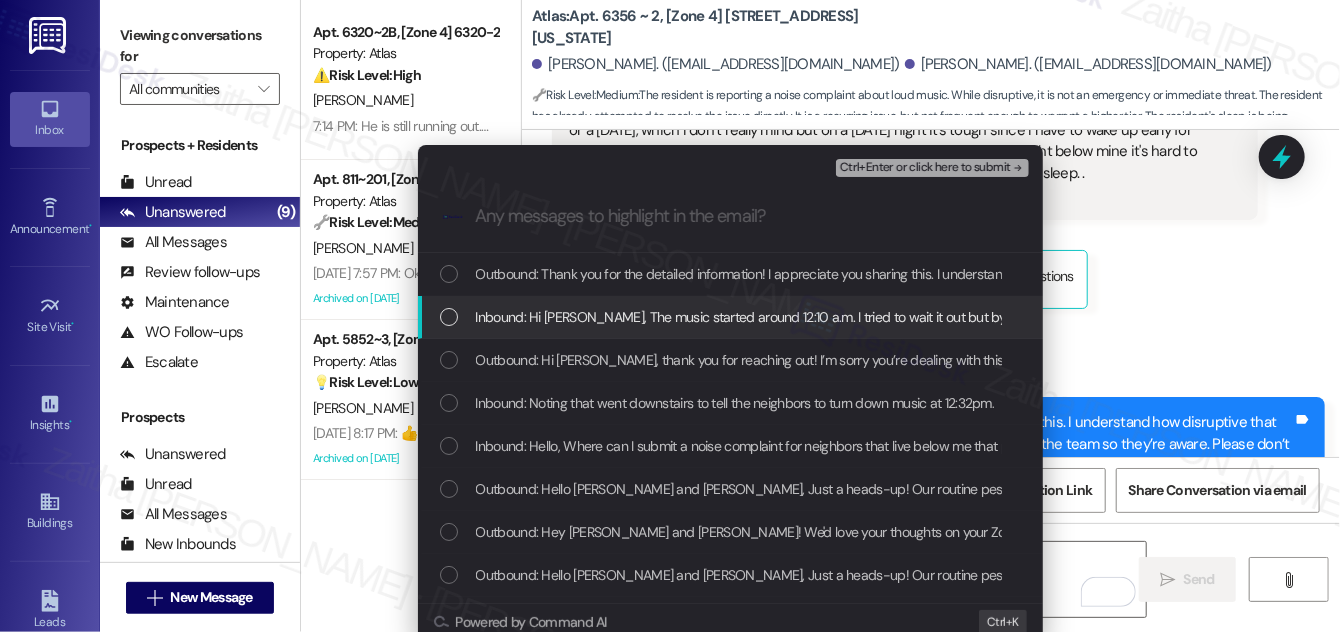 click on "Inbound: Hi [PERSON_NAME], The music started around 12:10 a.m. I tried to wait it out but by 12:32 I went downstairs to ask them to turn it down. They shut it off a few minutes after I spoke to them.
It’s not something that happens every day, but it’s also not the first time. Sometimes it's on a weekend or a [DATE], which I don’t really mind but on a [DATE] night it's tough since I have to wake up early for work. The music is loud with a lot of bass and because their bedroom is right below mine it's hard to ignore. In the past I’ve even had to sleep in the other room to continue my sleep.  .
Thanks for looking into it I will note any future disturbances here." at bounding box center (730, 317) 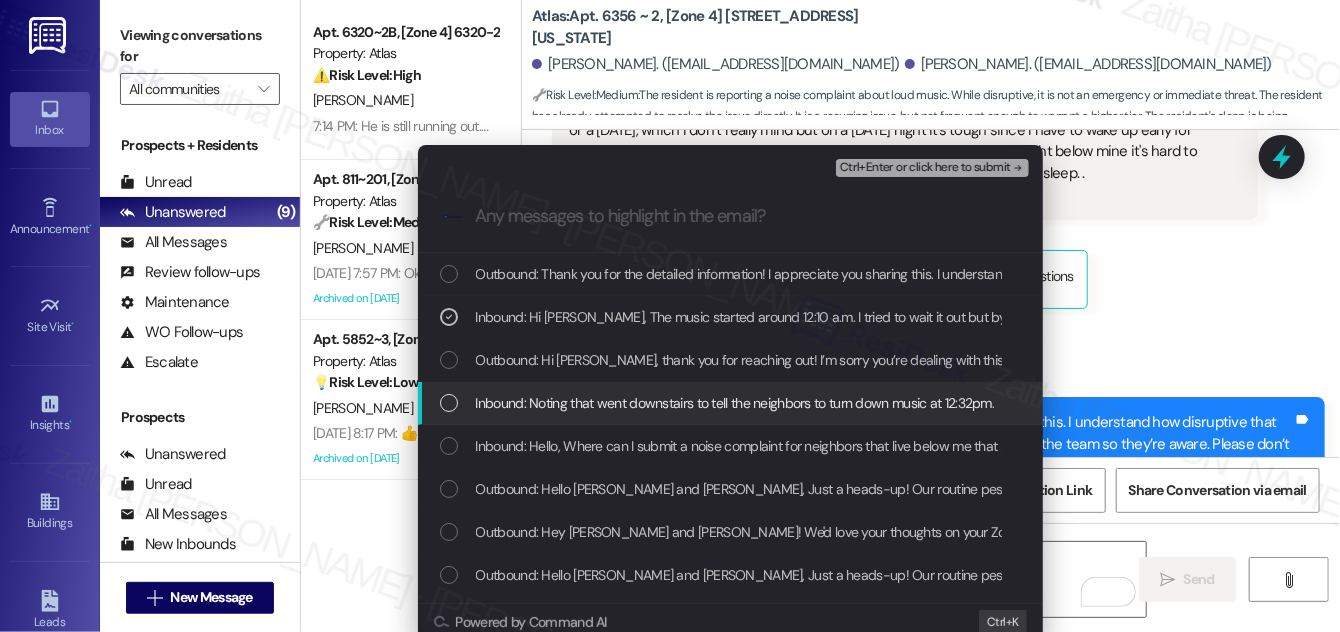 click at bounding box center [449, 403] 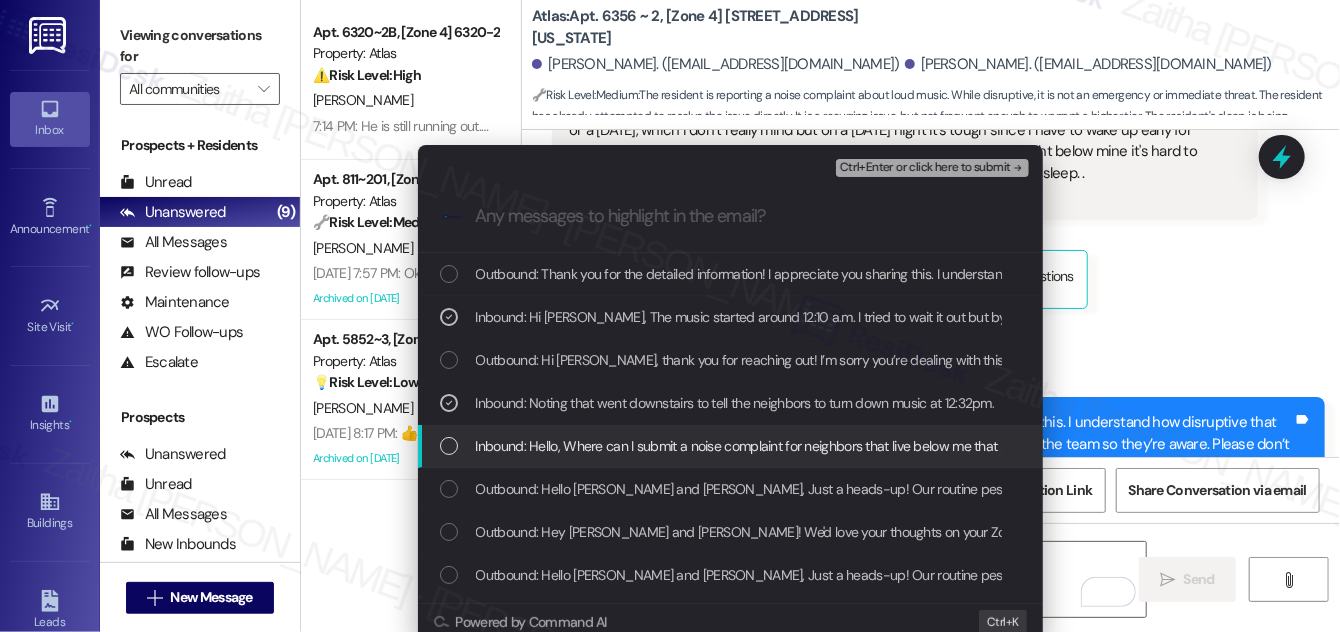 click on "Inbound: Hello, Where can I submit a noise complaint for neighbors that live below me that play loud music at this time of night?" at bounding box center [732, 446] 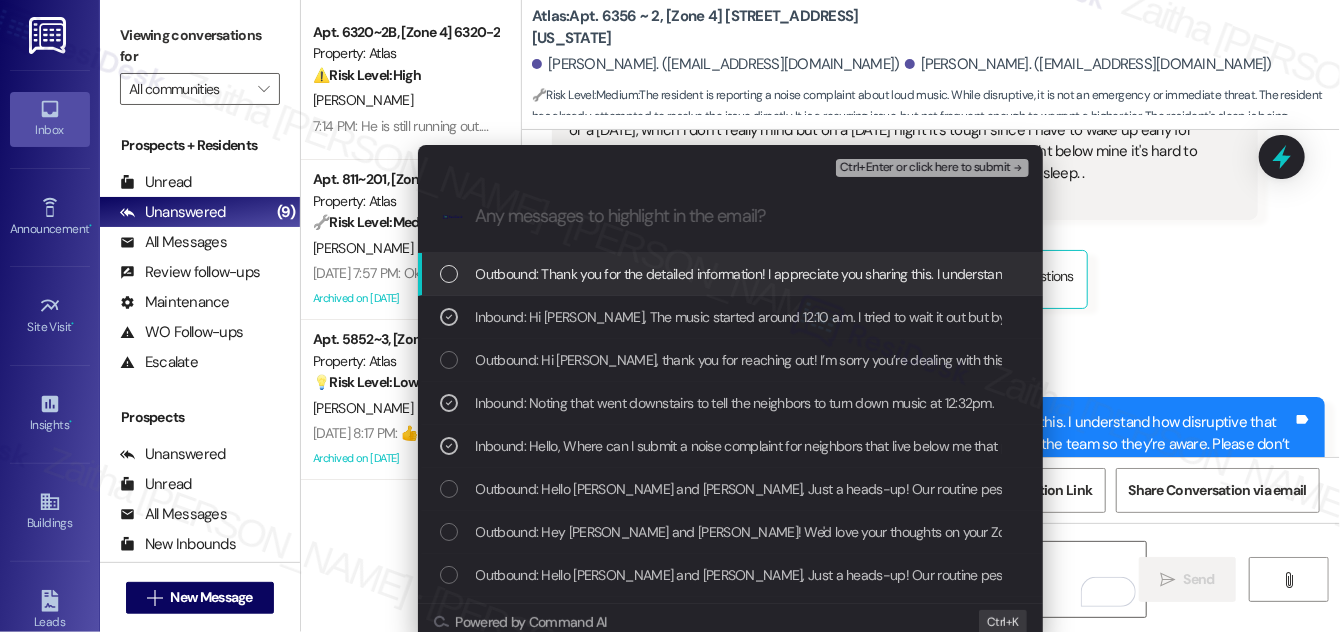 click on "Ctrl+Enter or click here to submit" at bounding box center (925, 168) 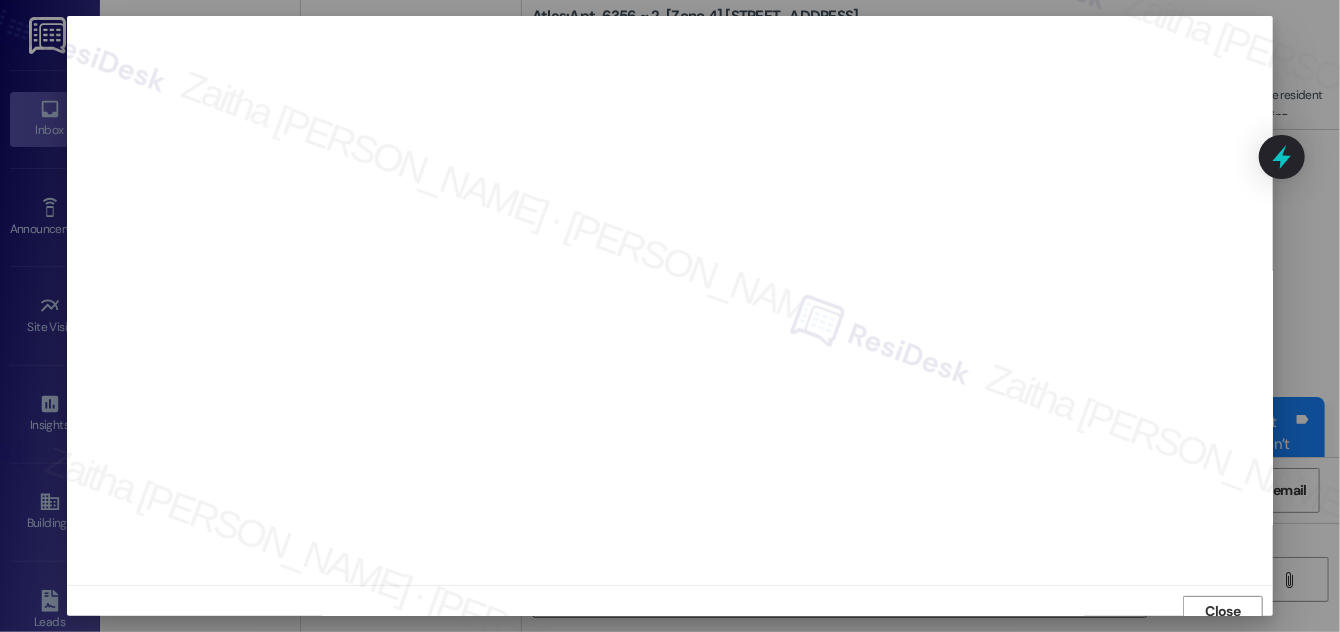 scroll, scrollTop: 11, scrollLeft: 0, axis: vertical 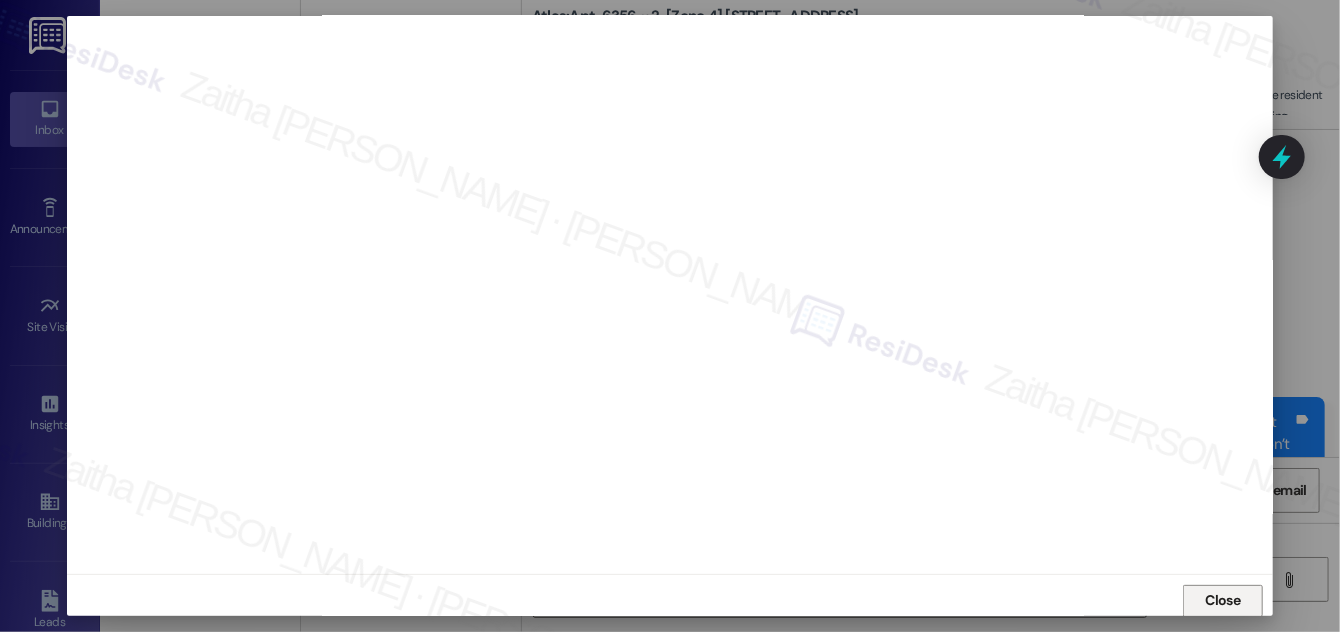 click on "Close" at bounding box center (1223, 600) 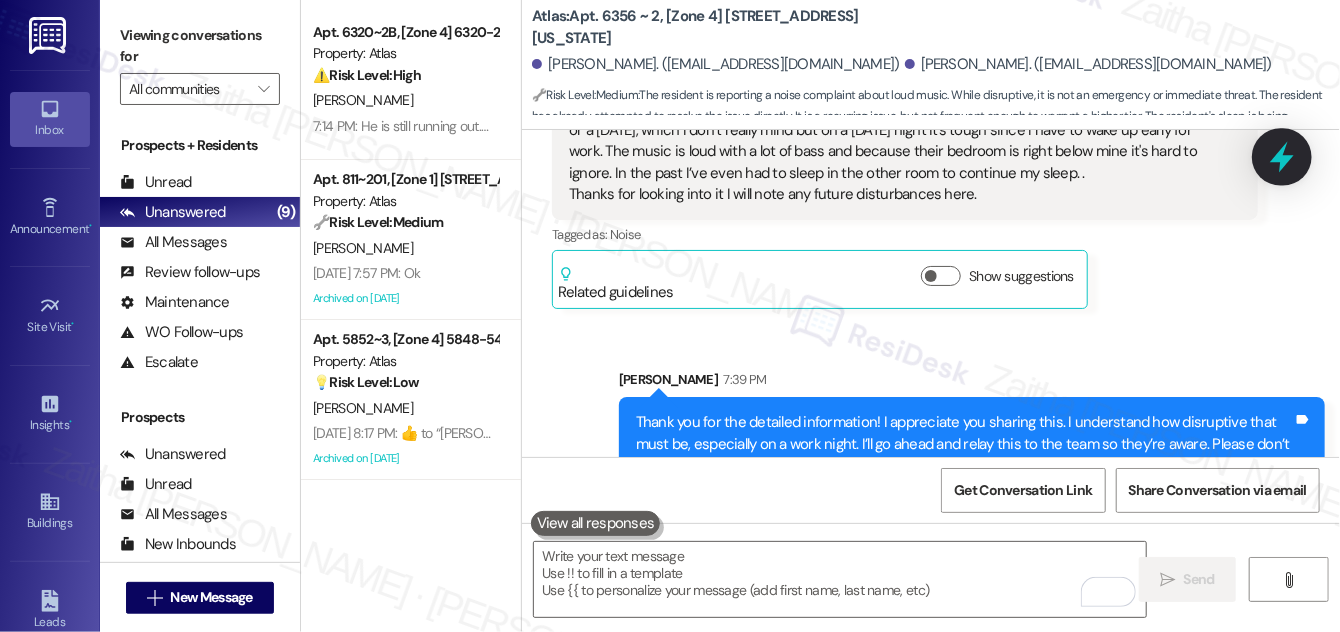 click 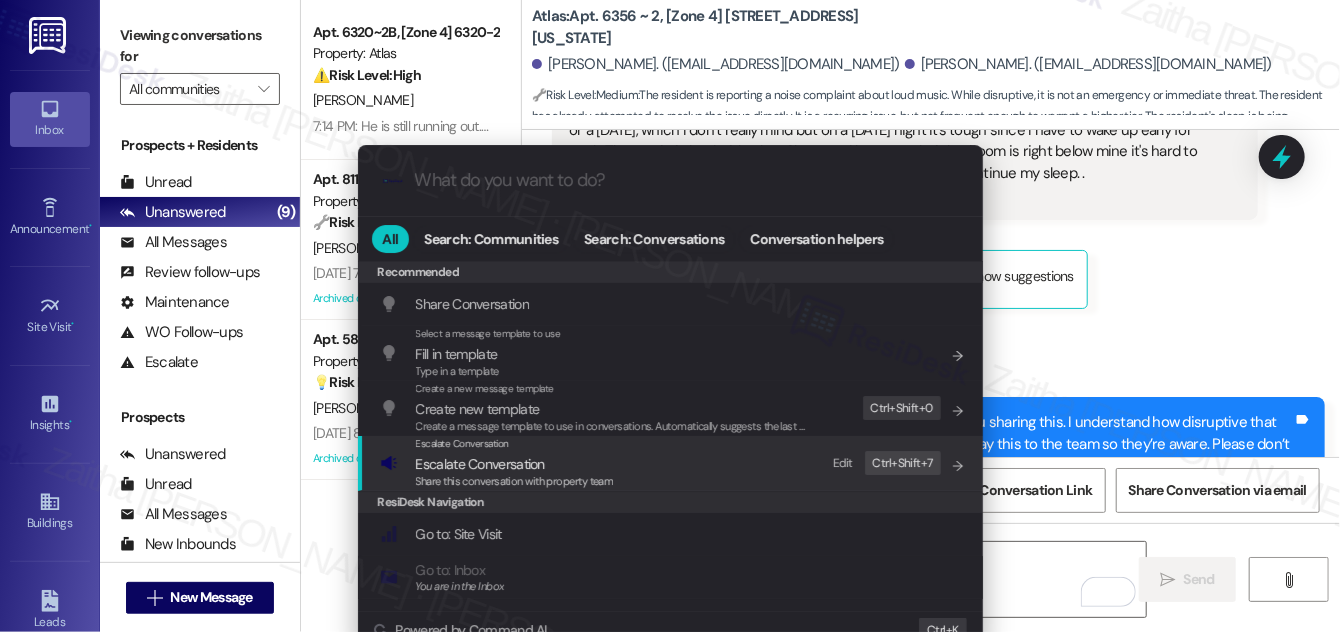 click on "Escalate Conversation" at bounding box center [480, 464] 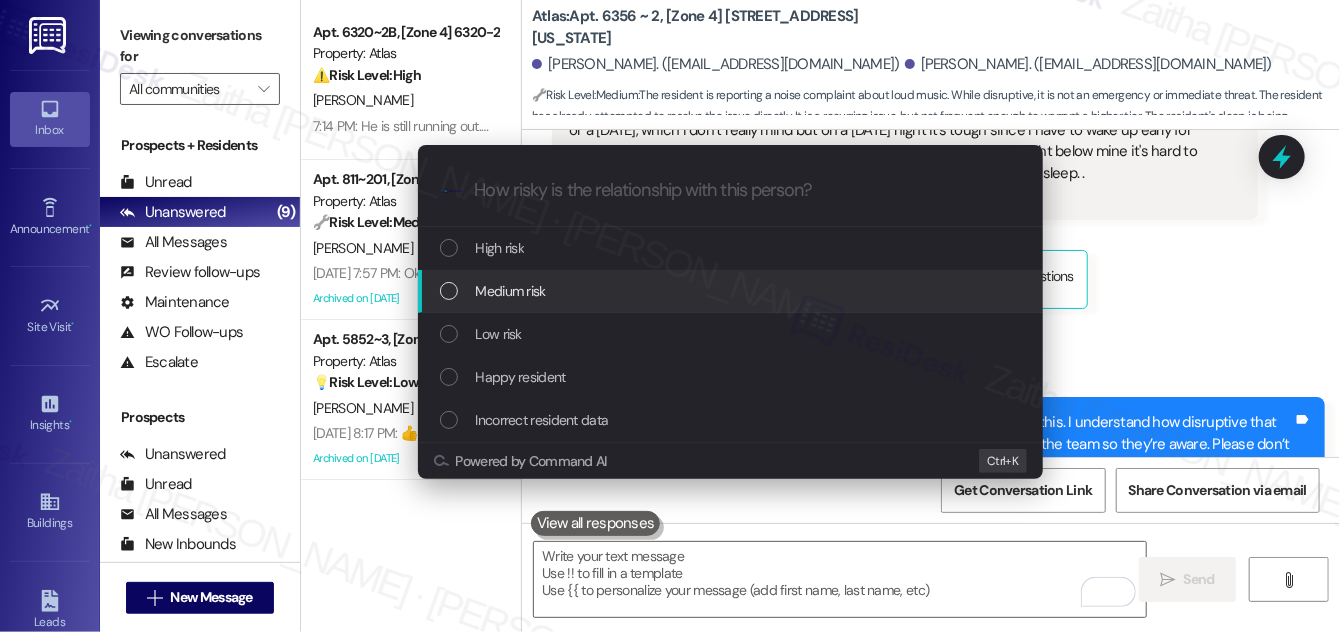 click on "Medium risk" at bounding box center [732, 291] 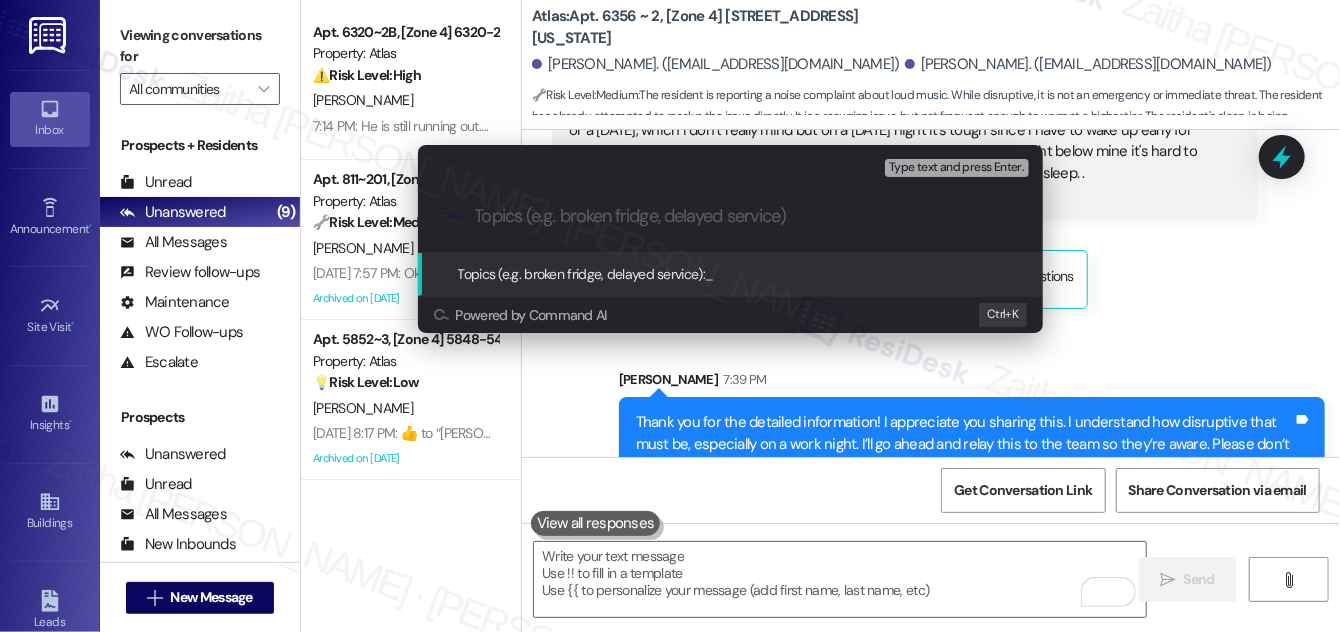 paste on "Noise Concern – Late-Night Music Disturbance" 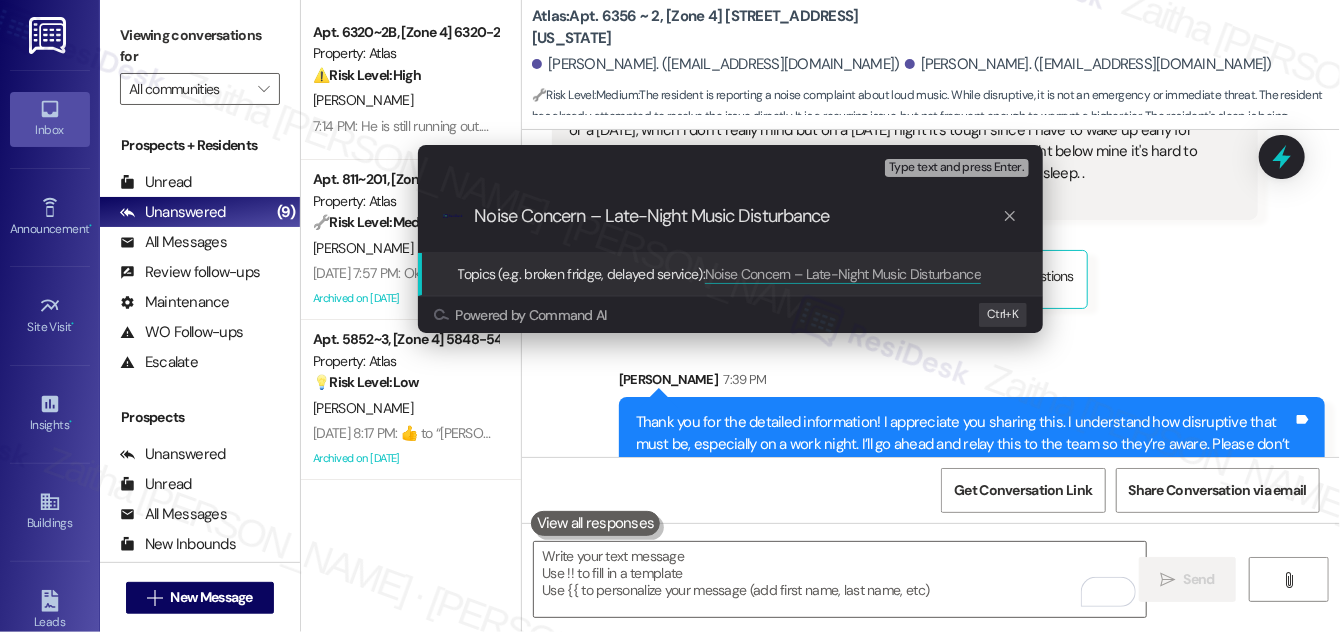 type 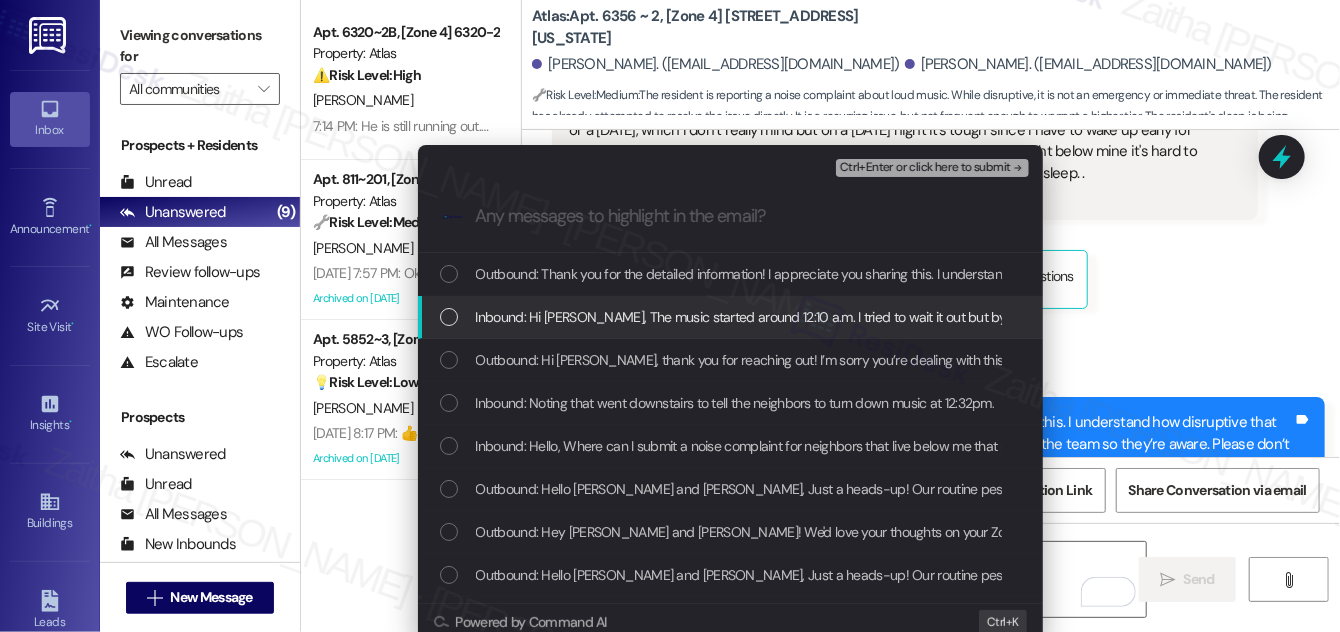 click at bounding box center (449, 317) 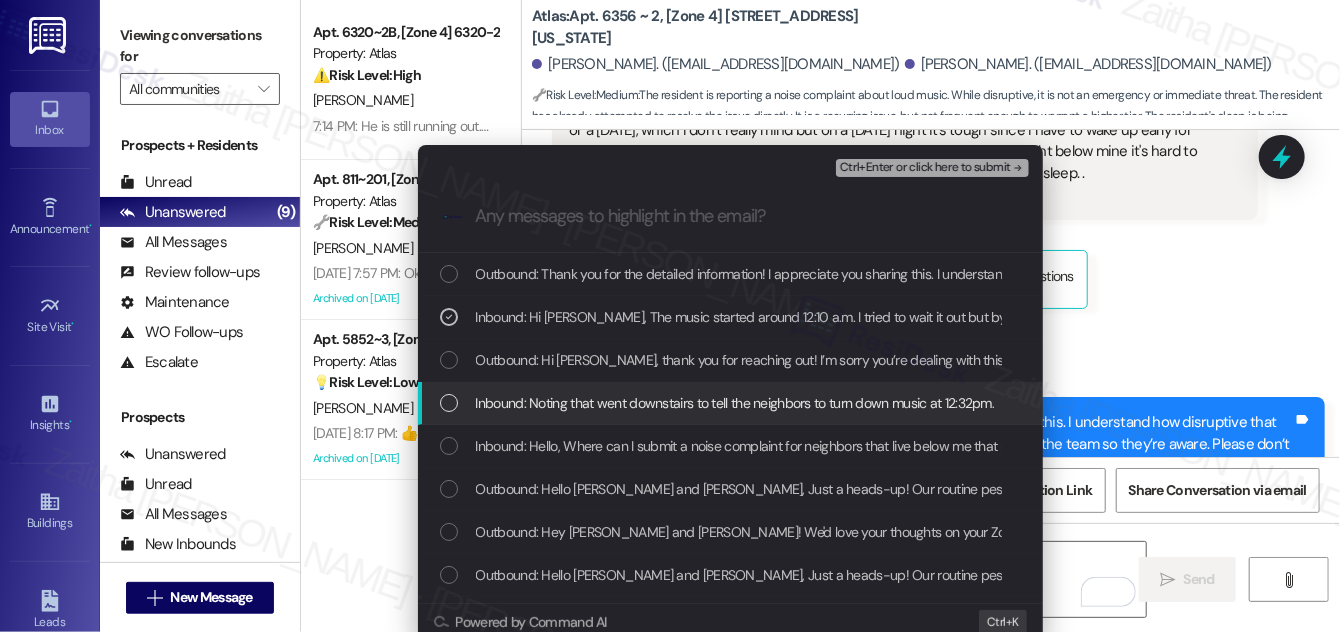 click at bounding box center (449, 403) 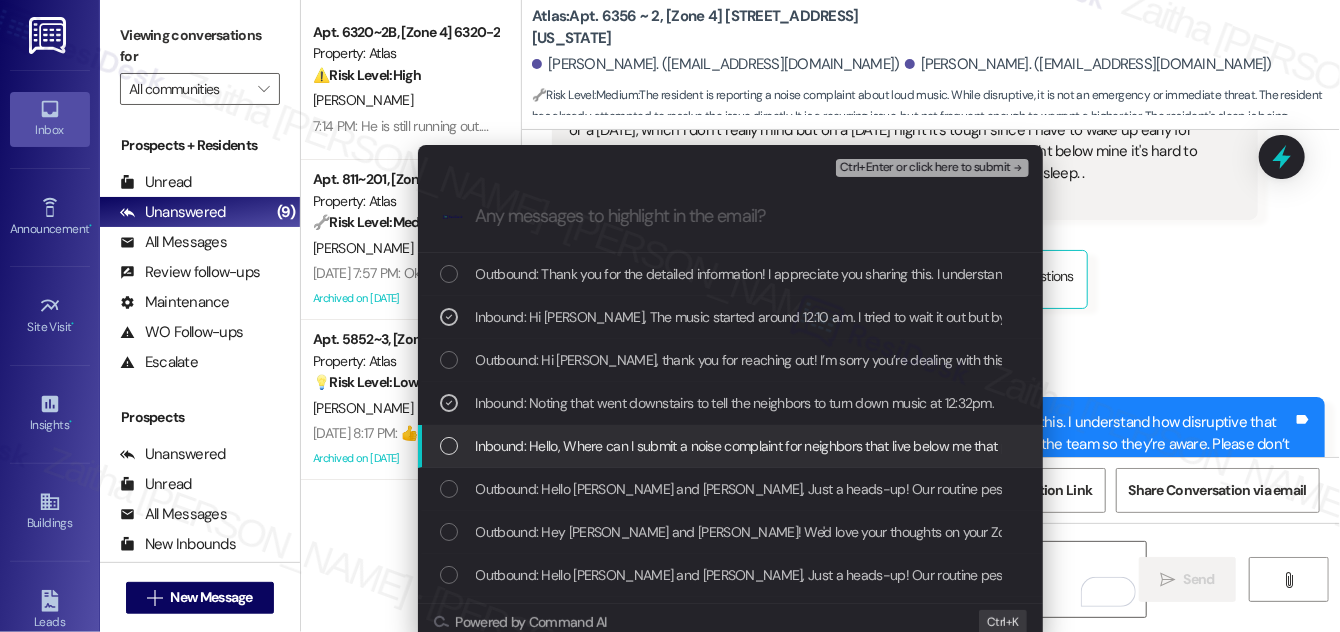 click at bounding box center [449, 446] 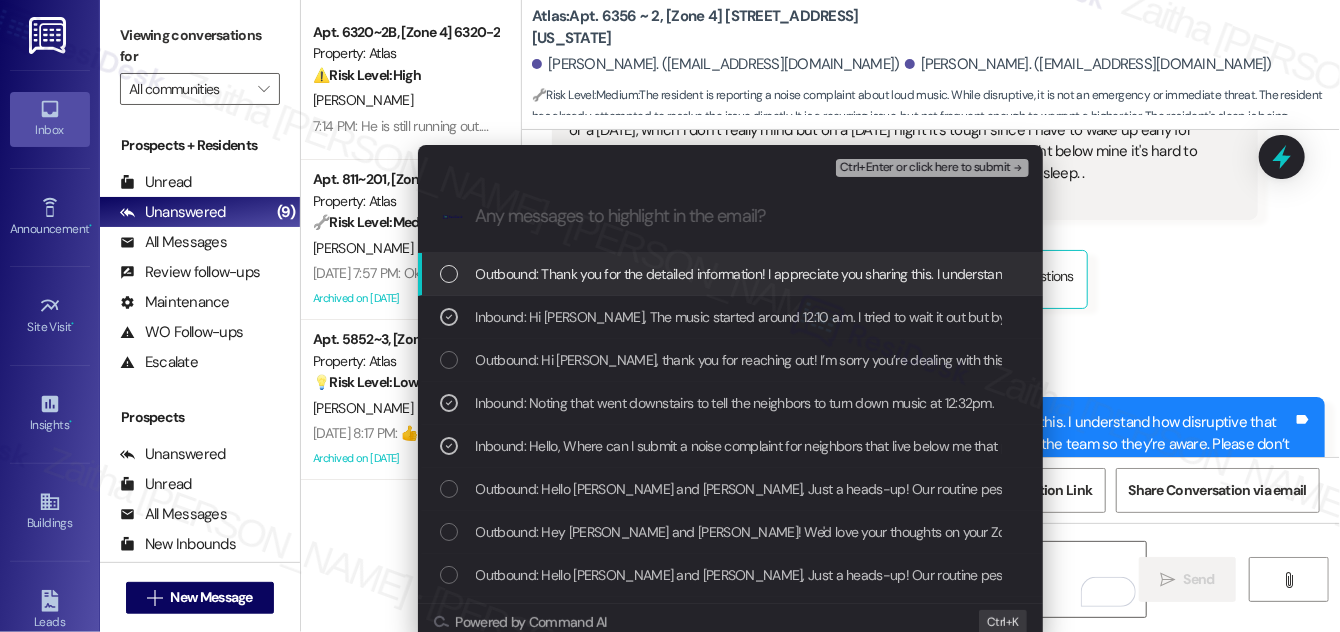 click on "Ctrl+Enter or click here to submit" at bounding box center [925, 168] 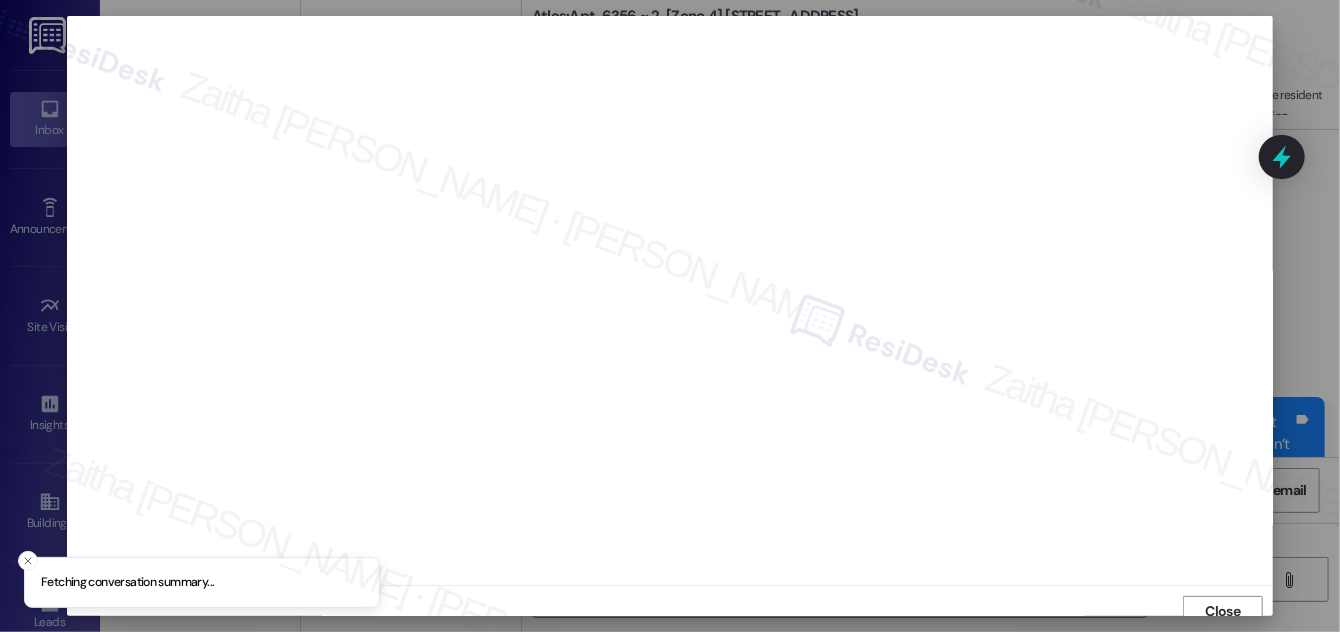 scroll, scrollTop: 11, scrollLeft: 0, axis: vertical 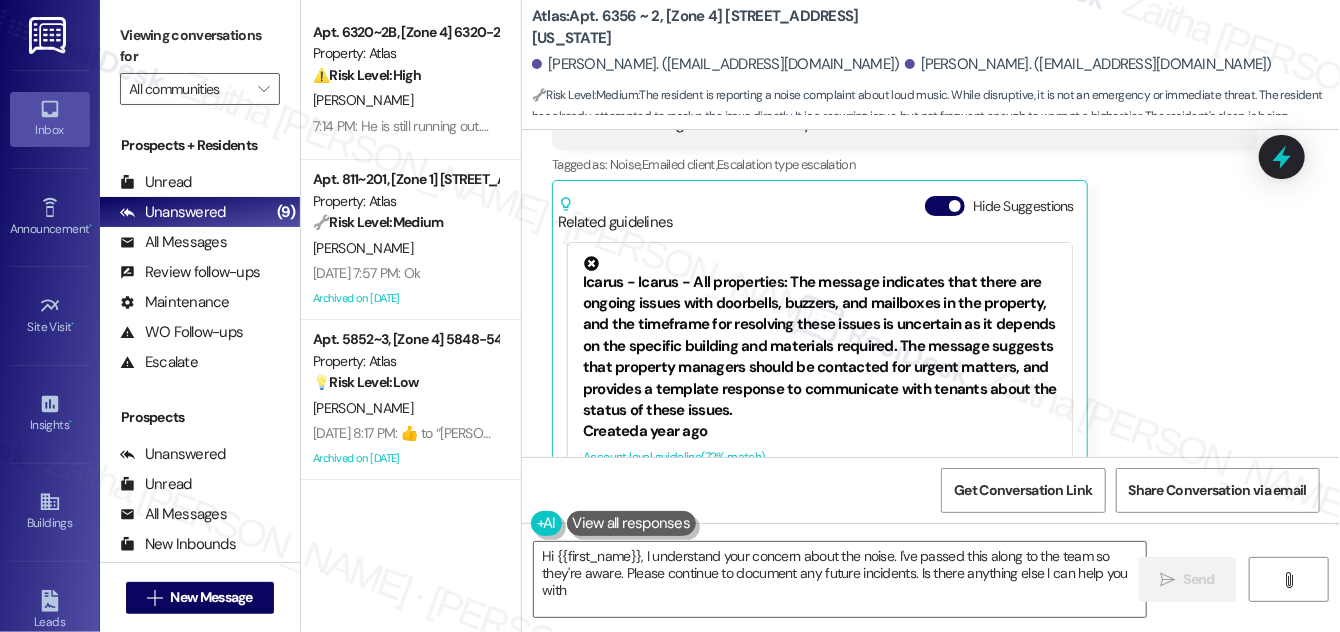 type on "Hi {{first_name}}, I understand your concern about the noise. I've passed this along to the team so they're aware. Please continue to document any future incidents. Is there anything else I can help you with?" 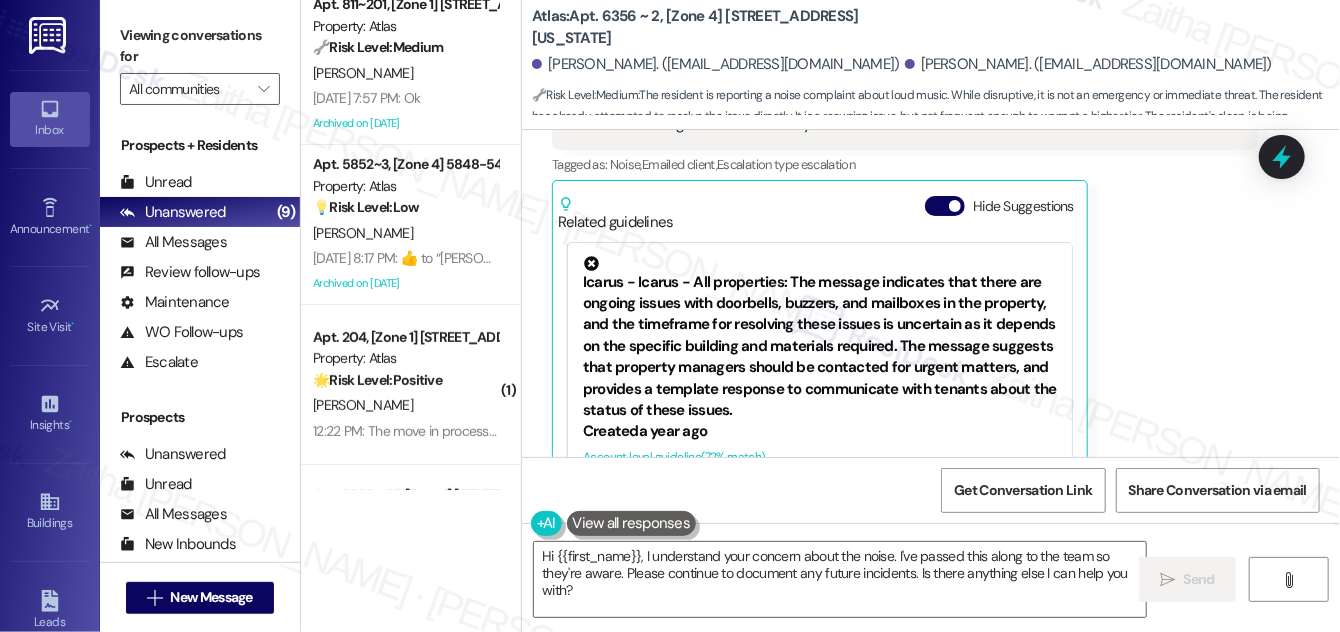 scroll, scrollTop: 181, scrollLeft: 0, axis: vertical 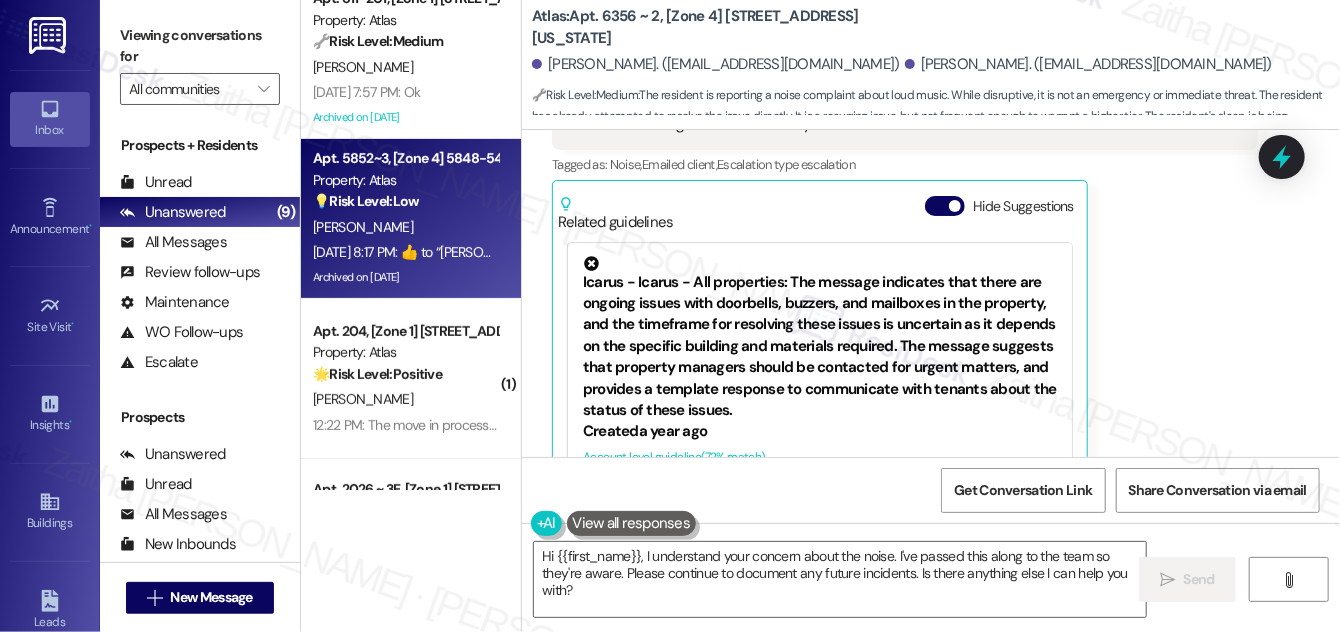 click on "[PERSON_NAME]" at bounding box center [405, 227] 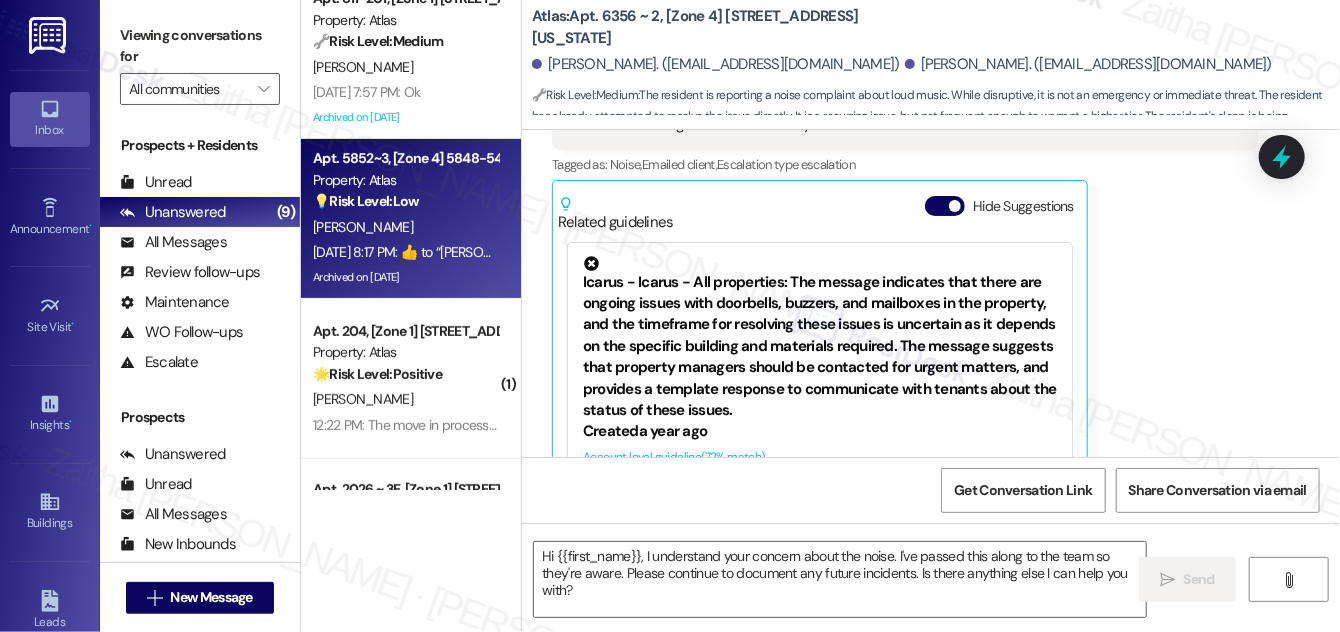 type on "Fetching suggested responses. Please feel free to read through the conversation in the meantime." 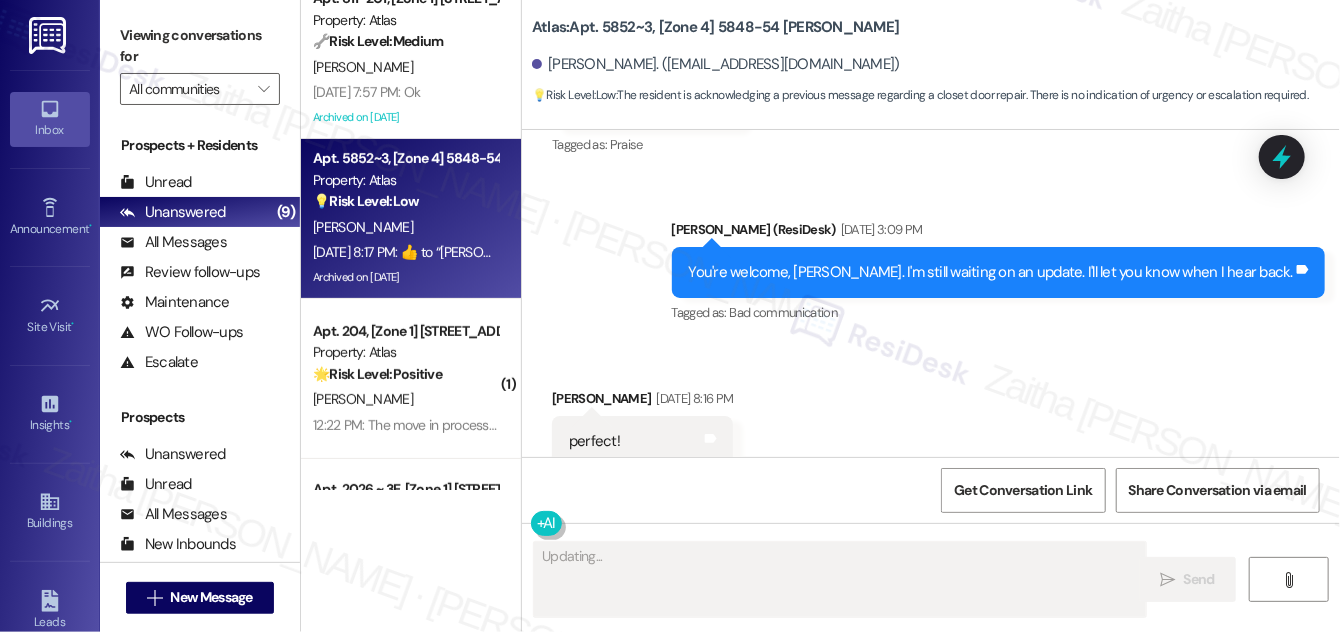 scroll, scrollTop: 14532, scrollLeft: 0, axis: vertical 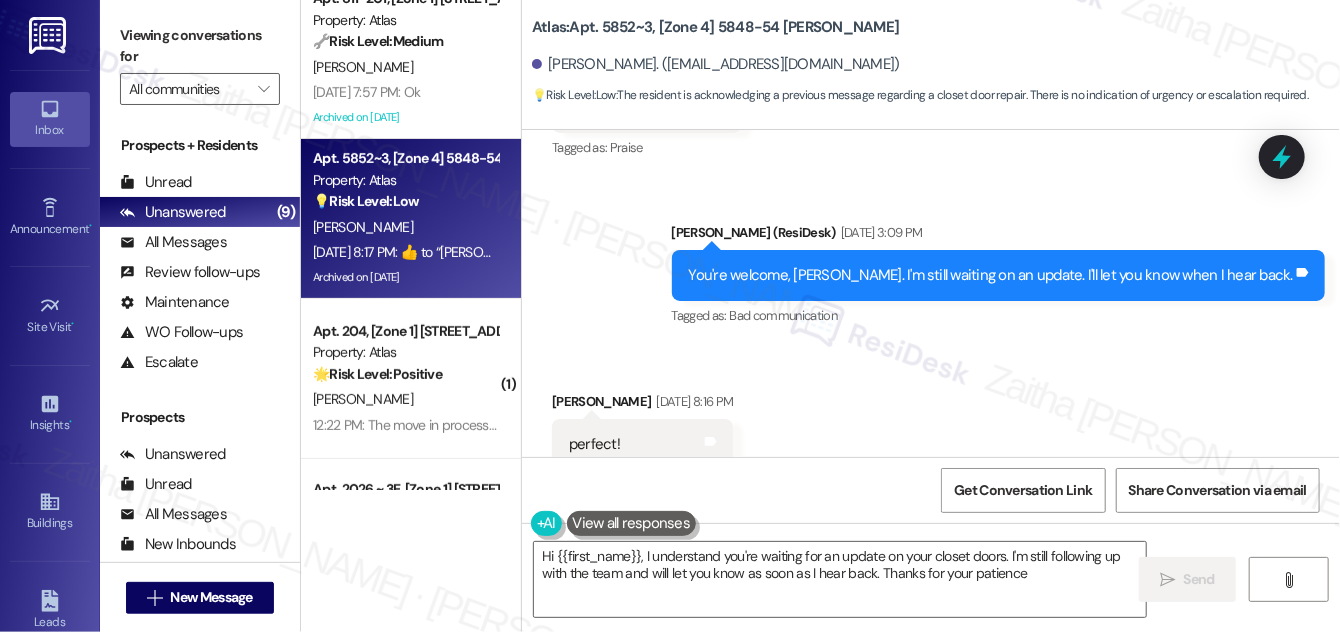 type on "Hi {{first_name}}, I understand you're waiting for an update on your closet doors. I'm still following up with the team and will let you know as soon as I hear back. Thanks for your patience!" 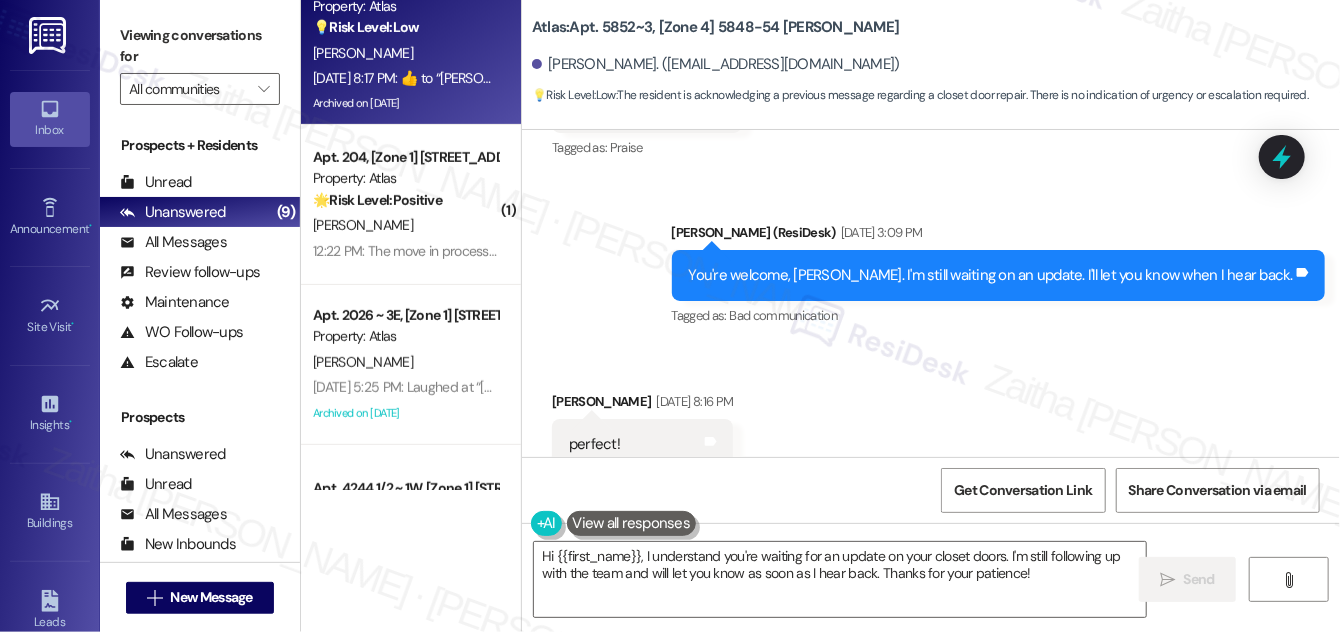 scroll, scrollTop: 363, scrollLeft: 0, axis: vertical 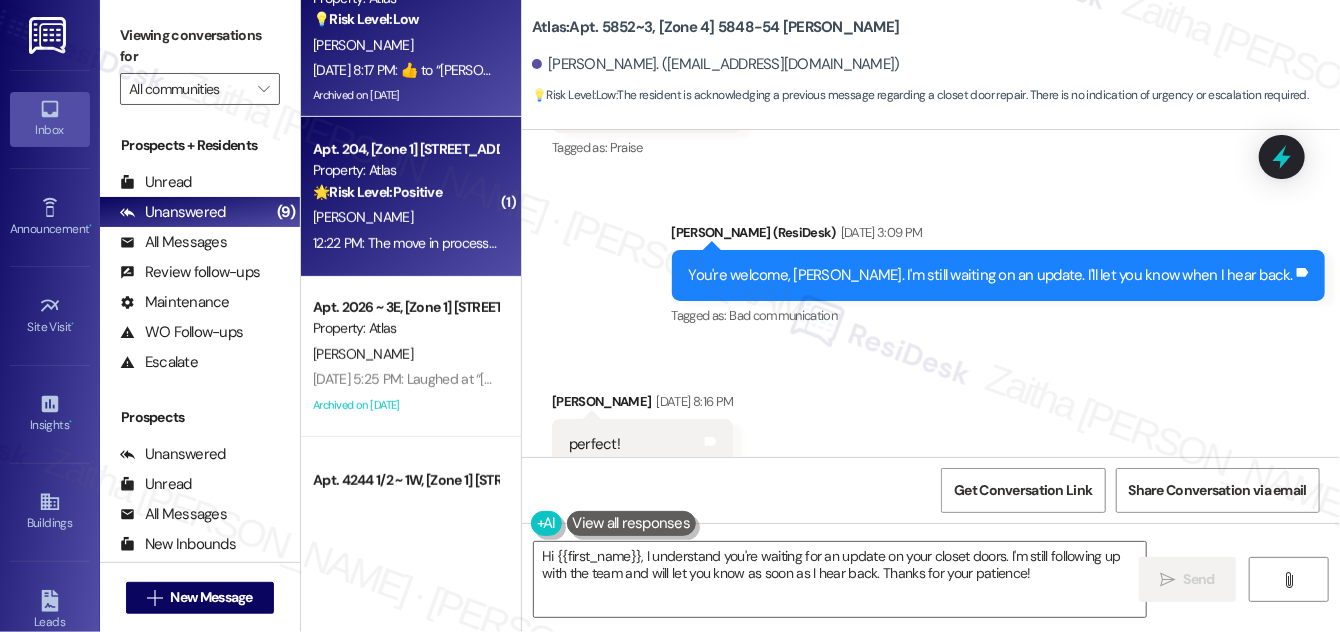 click on "12:22 PM: The move in process was great! 12:22 PM: The move in process was great!" at bounding box center [405, 243] 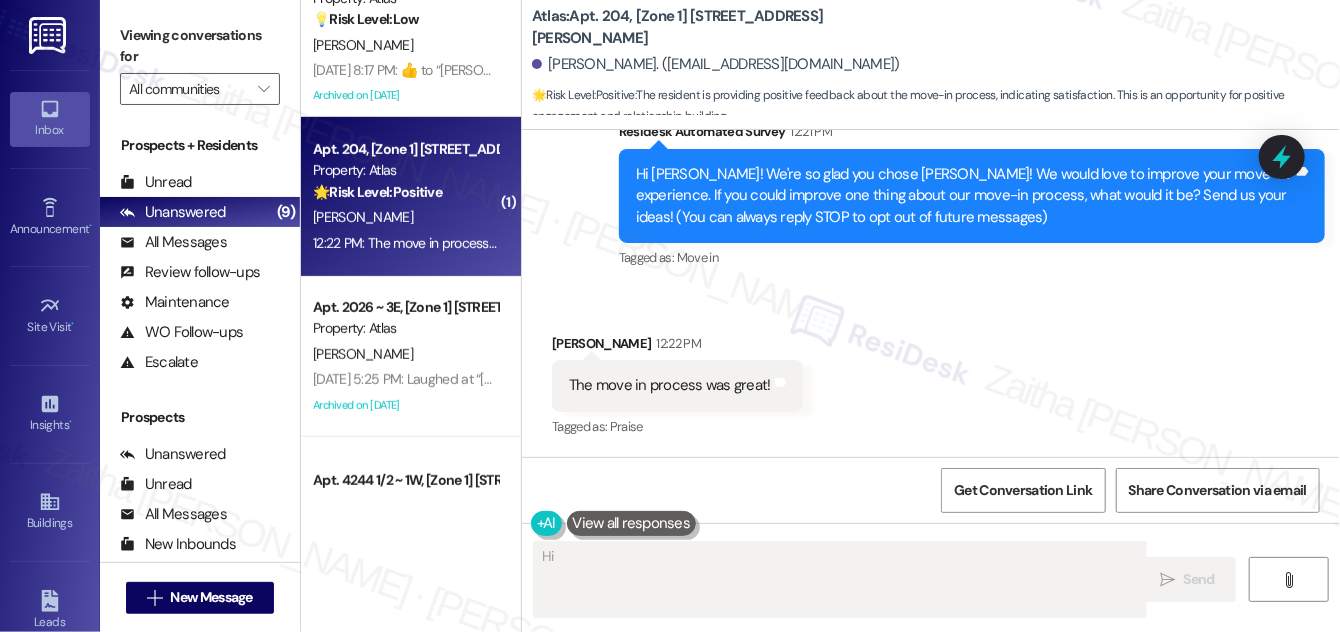 scroll, scrollTop: 188, scrollLeft: 0, axis: vertical 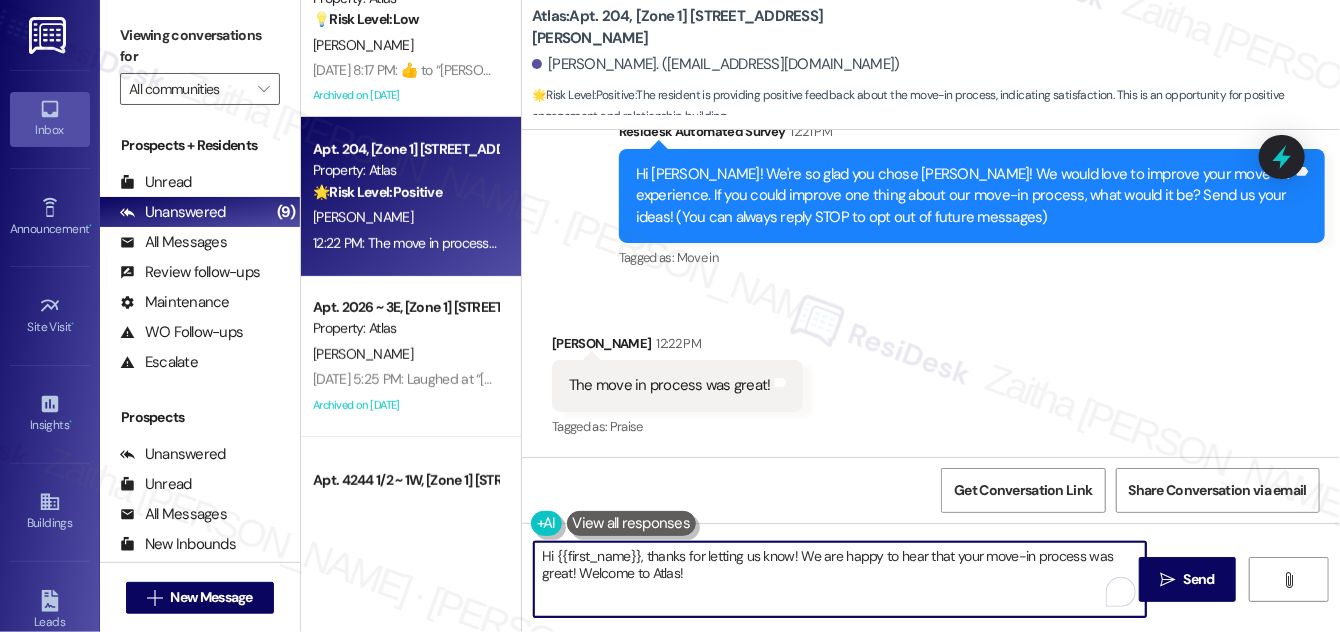 drag, startPoint x: 648, startPoint y: 552, endPoint x: 539, endPoint y: 558, distance: 109.165016 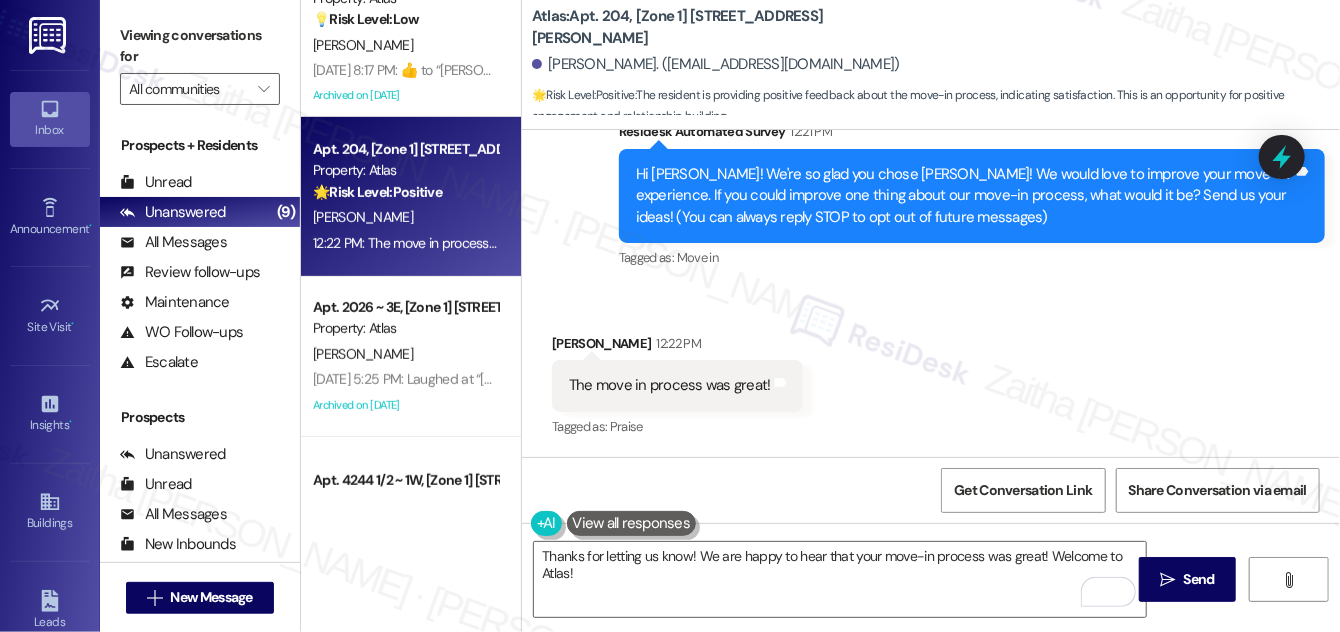 click on "Shiaretta [PERSON_NAME] 12:22 PM" at bounding box center (677, 347) 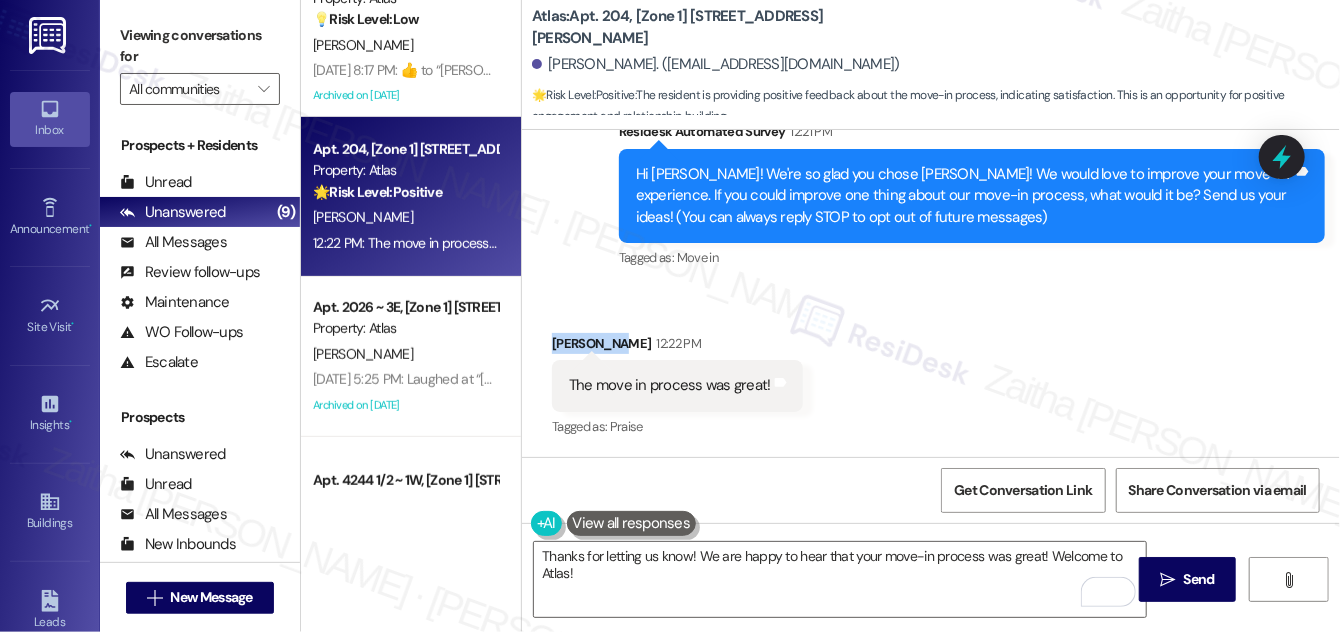 click on "Shiaretta [PERSON_NAME] 12:22 PM" at bounding box center [677, 347] 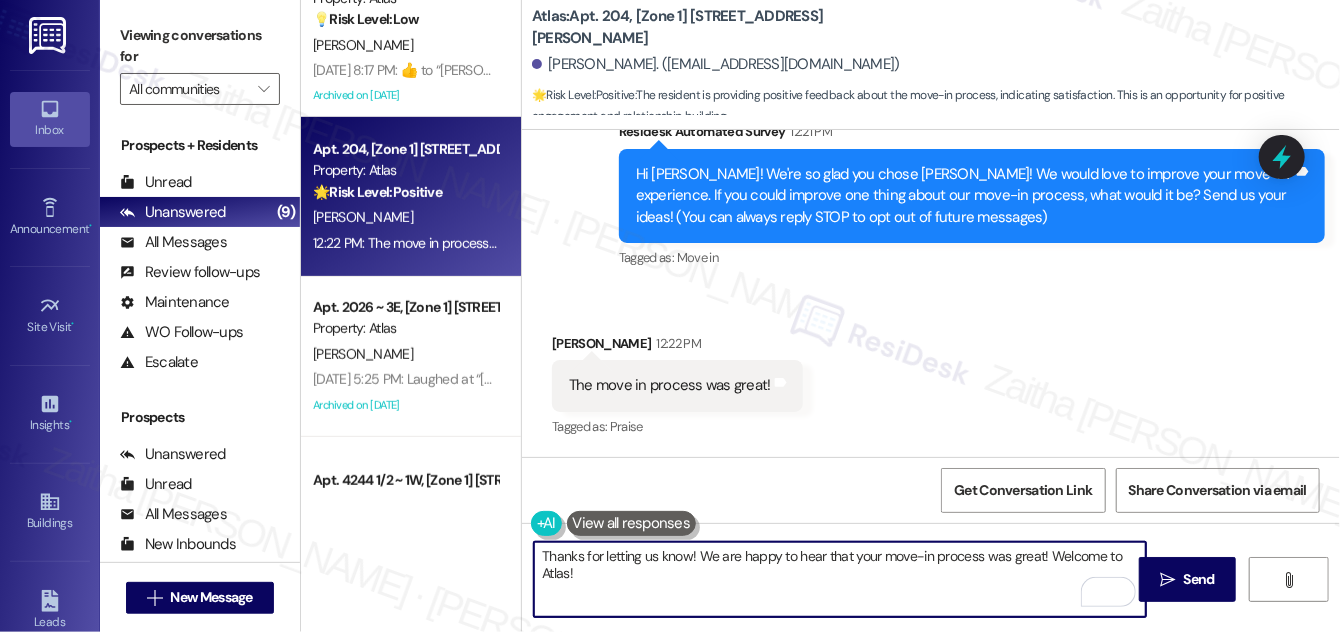 click on "Thanks for letting us know! We are happy to hear that your move-in process was great! Welcome to Atlas!" at bounding box center (840, 579) 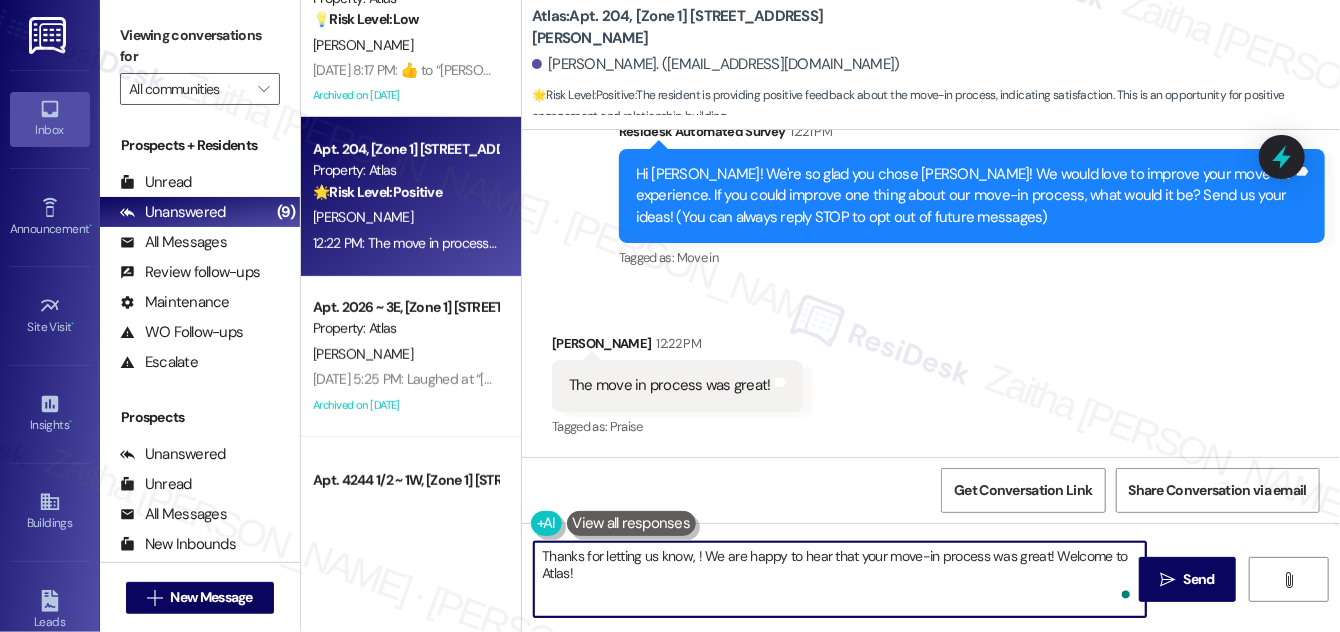 paste on "Shiaretta" 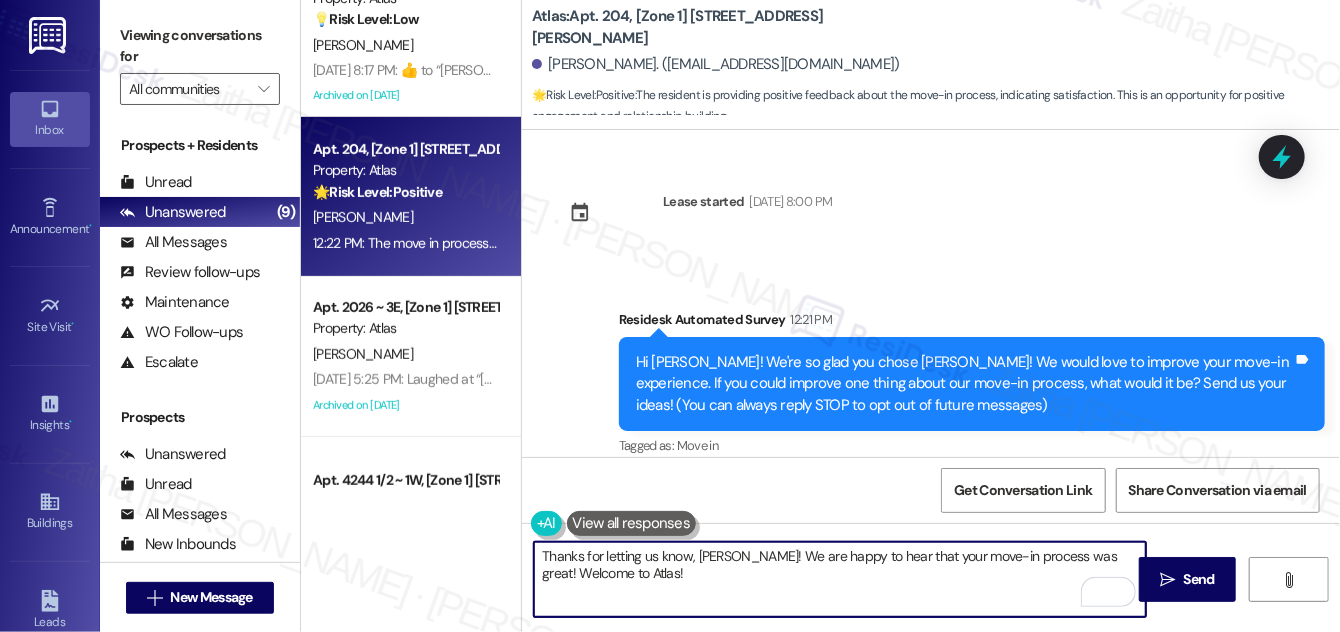 scroll, scrollTop: 0, scrollLeft: 0, axis: both 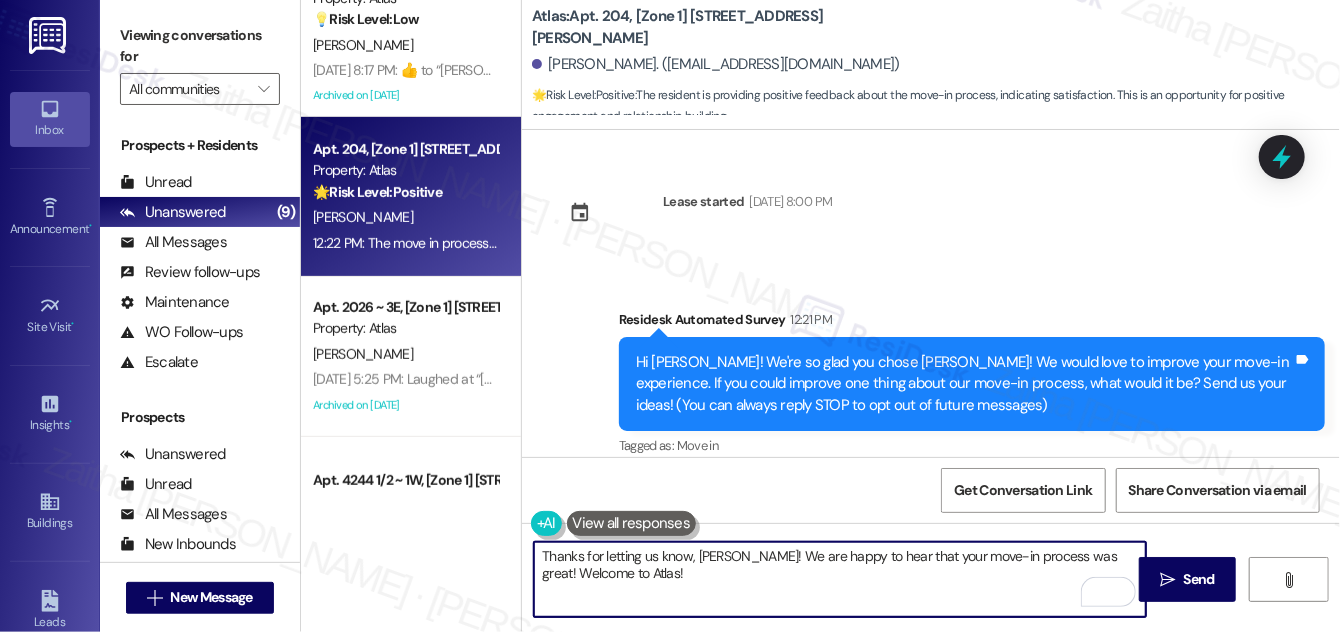 click on "Thanks for letting us know, [PERSON_NAME]! We are happy to hear that your move-in process was great! Welcome to Atlas!" at bounding box center [840, 579] 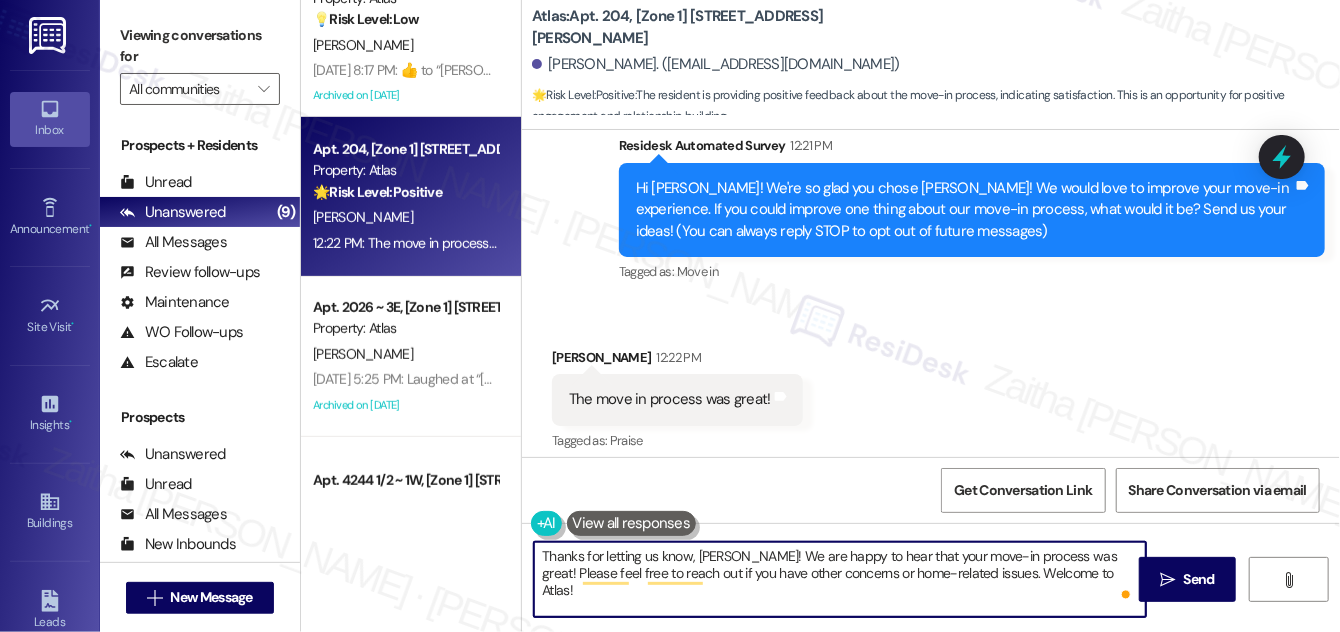 scroll, scrollTop: 188, scrollLeft: 0, axis: vertical 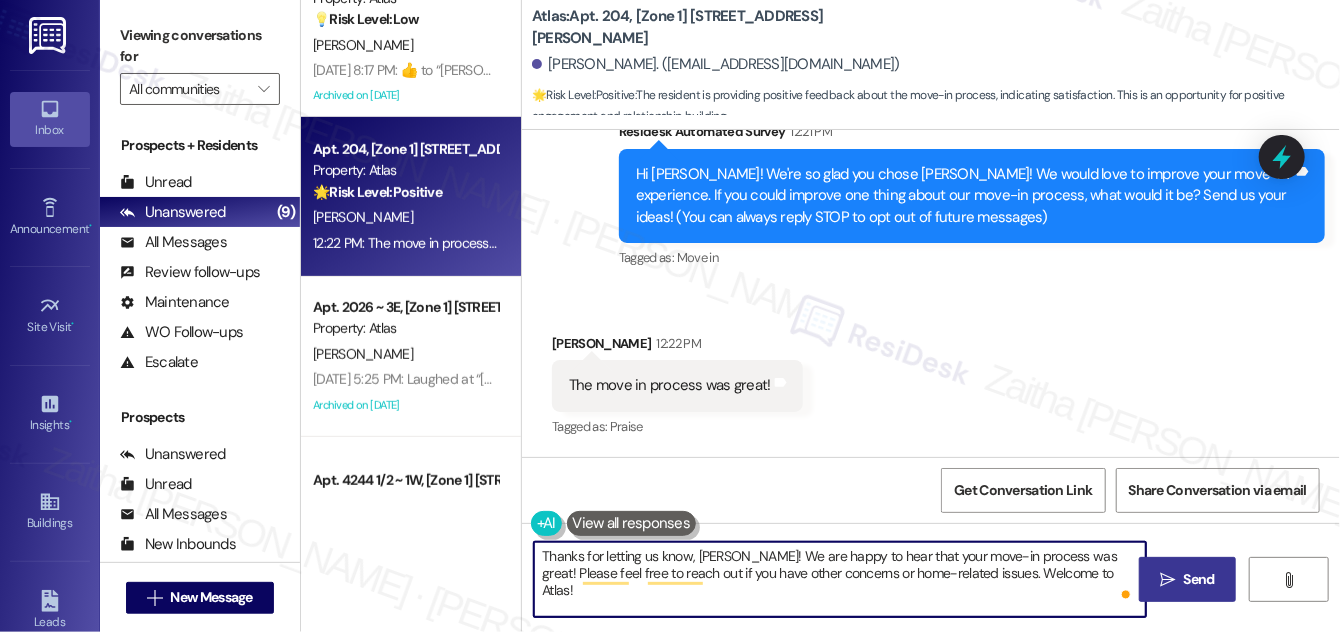 type on "Thanks for letting us know, [PERSON_NAME]! We are happy to hear that your move-in process was great! Please feel free to reach out if you have other concerns or home-related issues. Welcome to Atlas!" 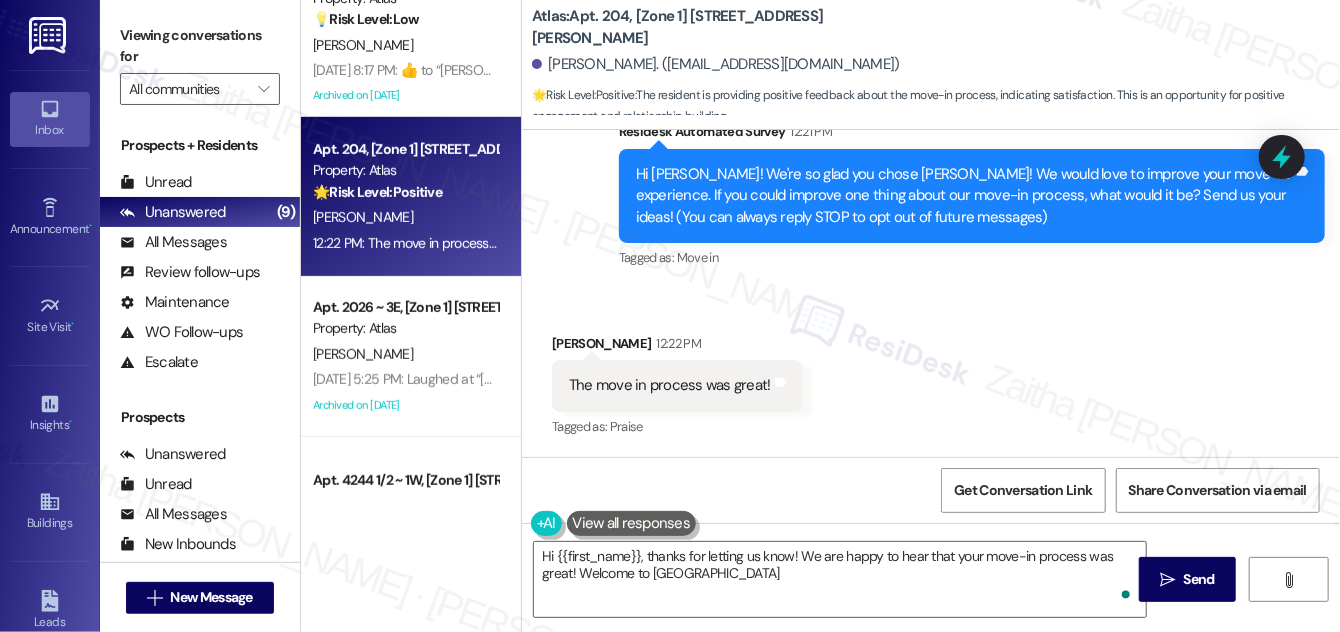 type on "Hi {{first_name}}, thanks for letting us know! We are happy to hear that your move-in process was great! Welcome to Atlas!" 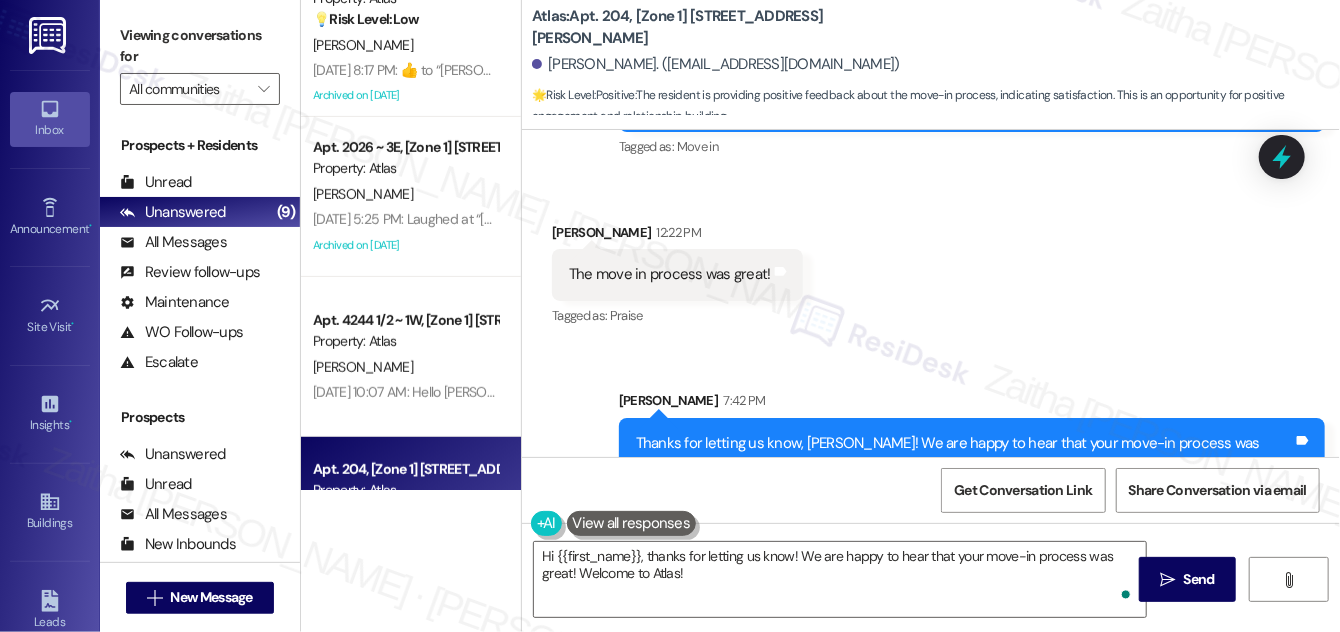 scroll, scrollTop: 349, scrollLeft: 0, axis: vertical 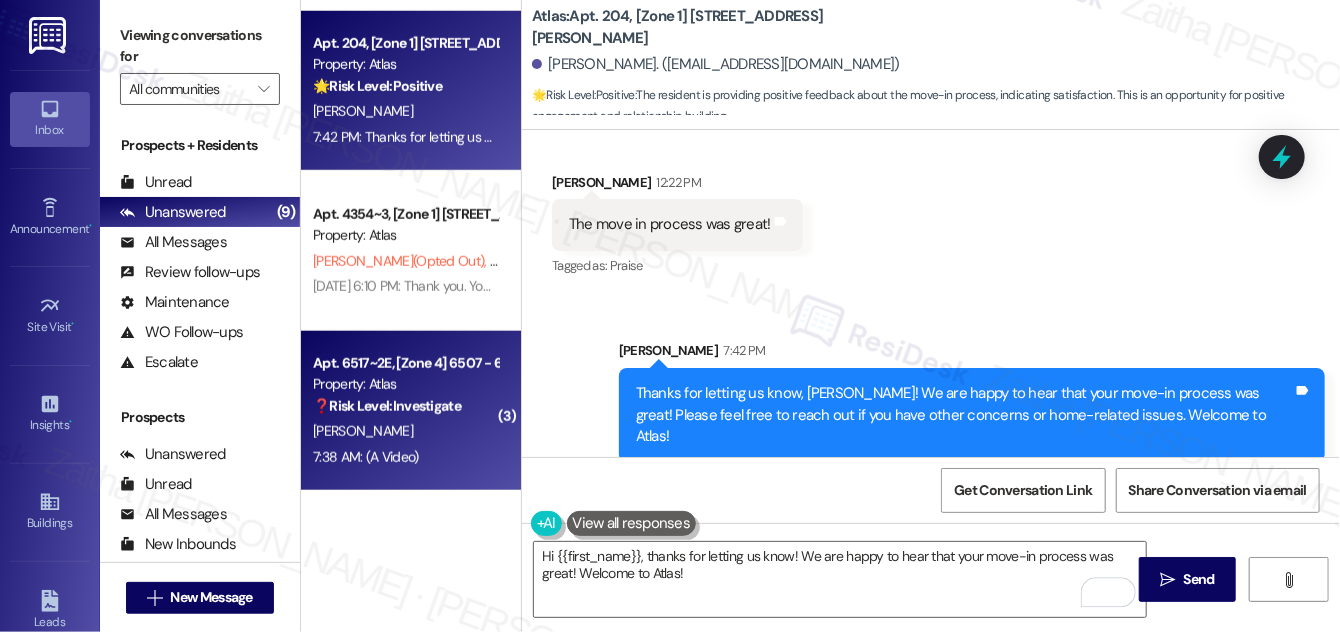 click on "[PERSON_NAME]" at bounding box center [405, 431] 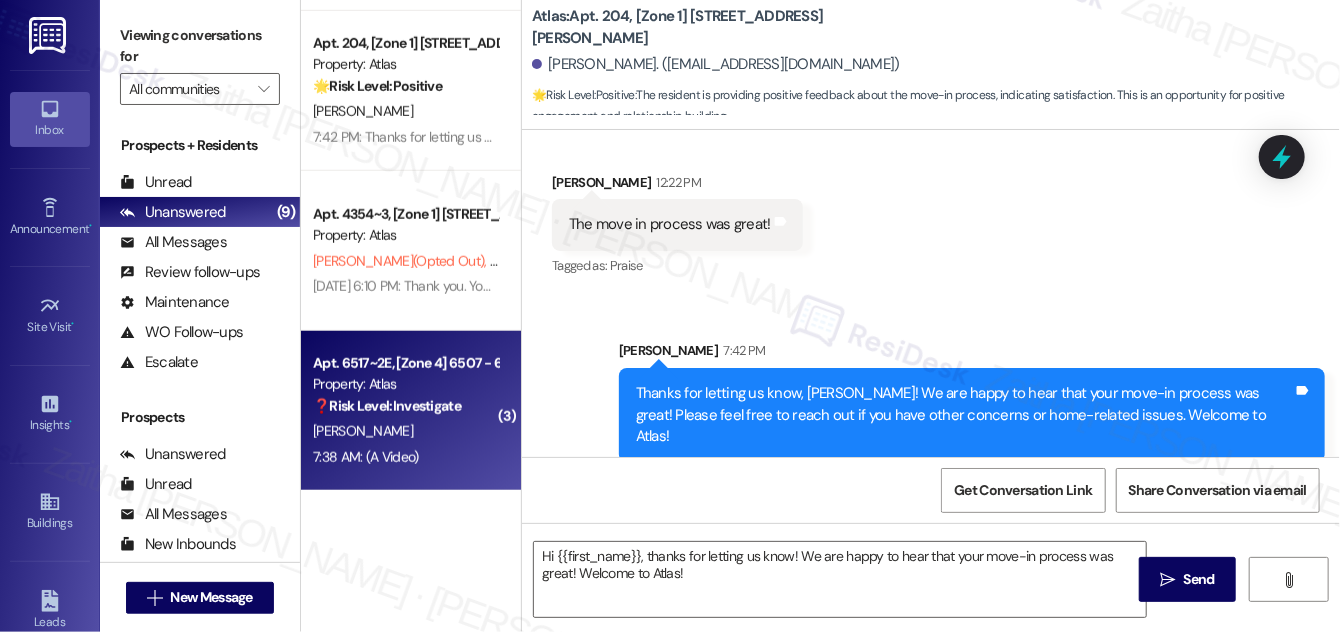 type on "Fetching suggested responses. Please feel free to read through the conversation in the meantime." 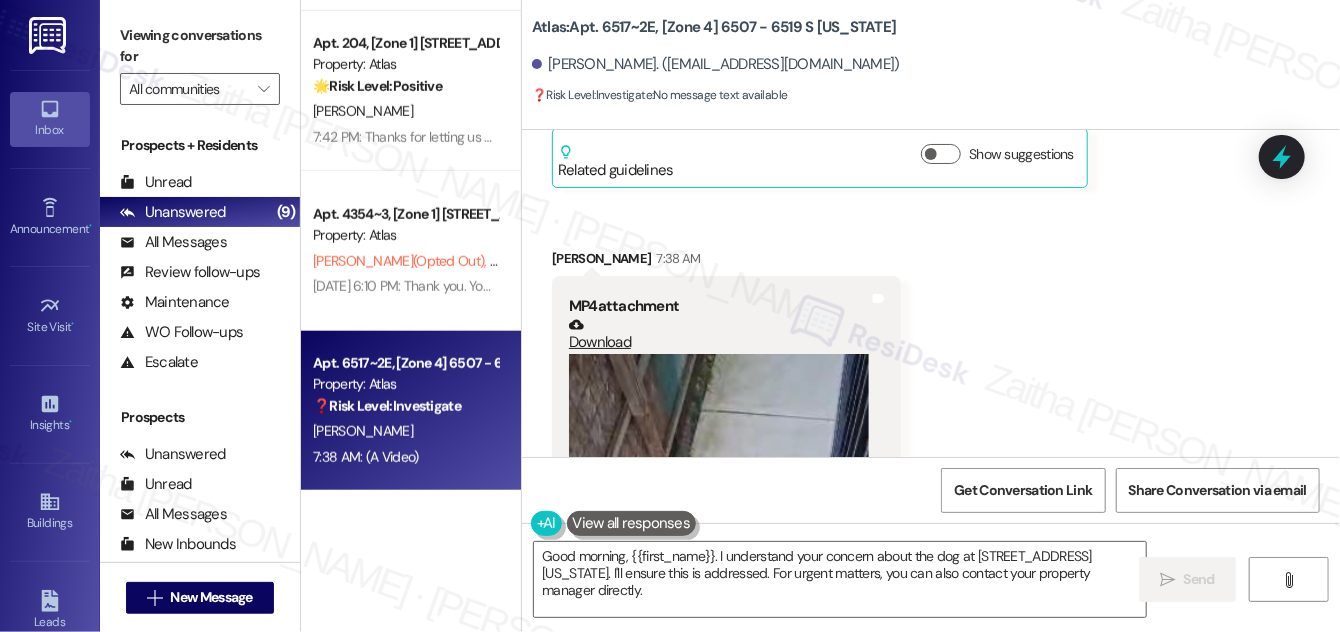 scroll, scrollTop: 8491, scrollLeft: 0, axis: vertical 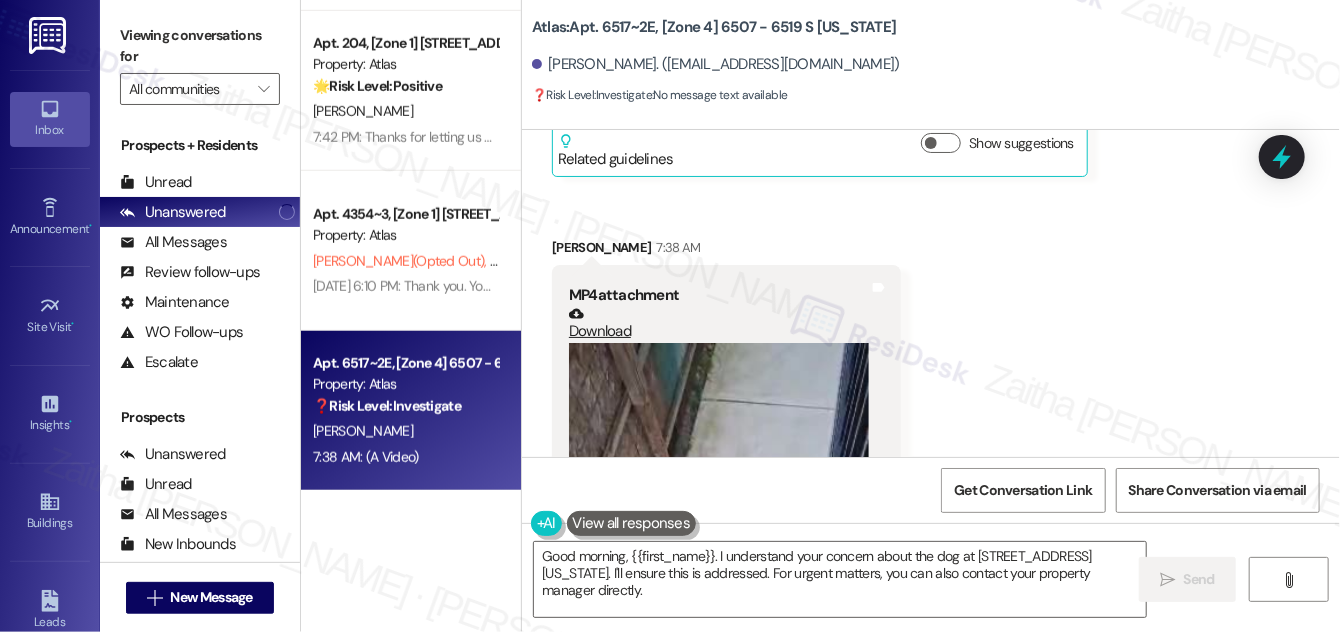 click at bounding box center [719, 610] 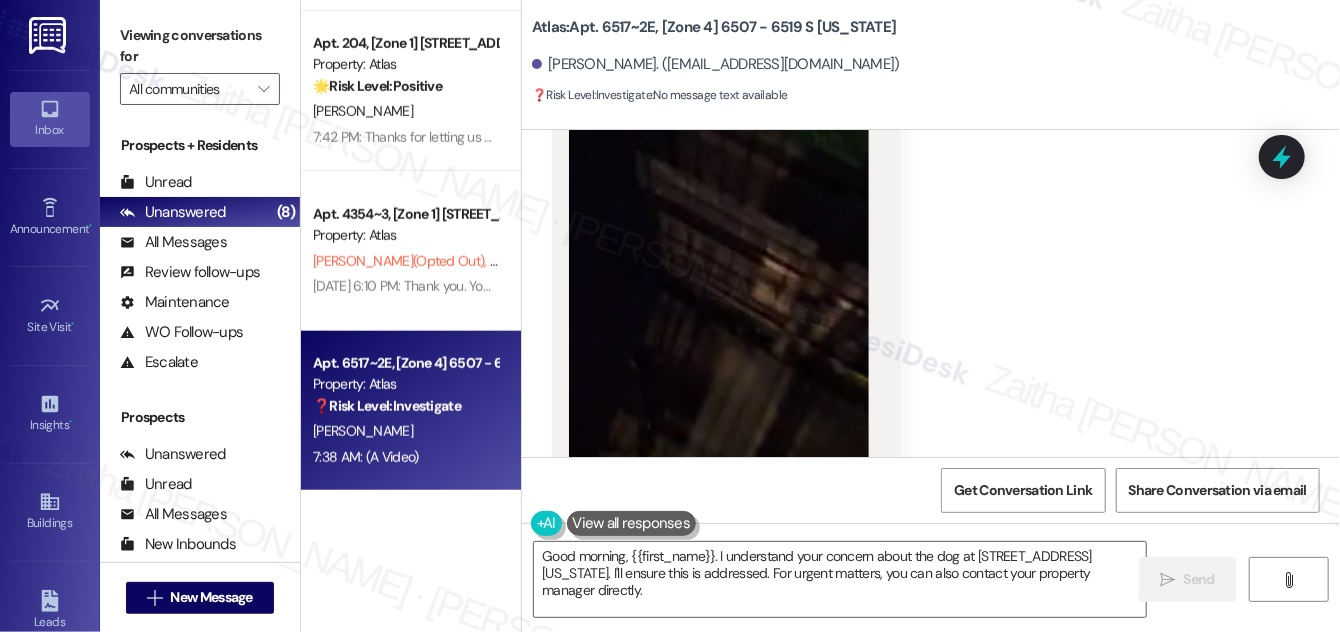 scroll, scrollTop: 9272, scrollLeft: 0, axis: vertical 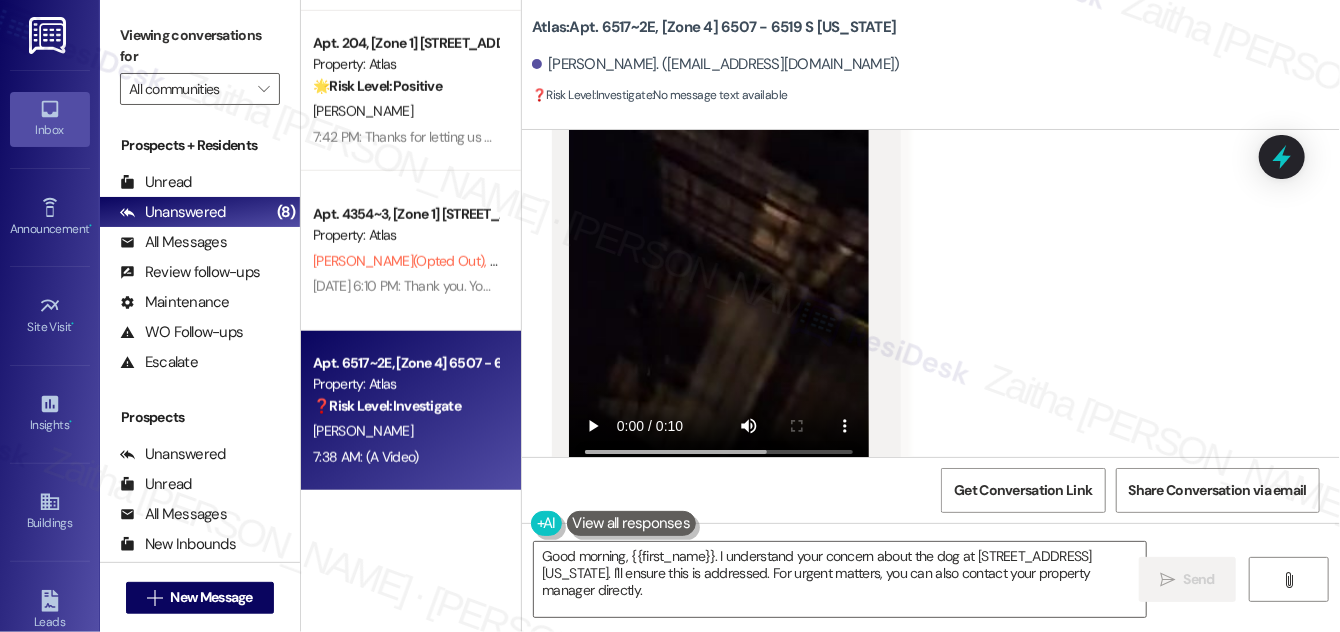 click at bounding box center (719, 206) 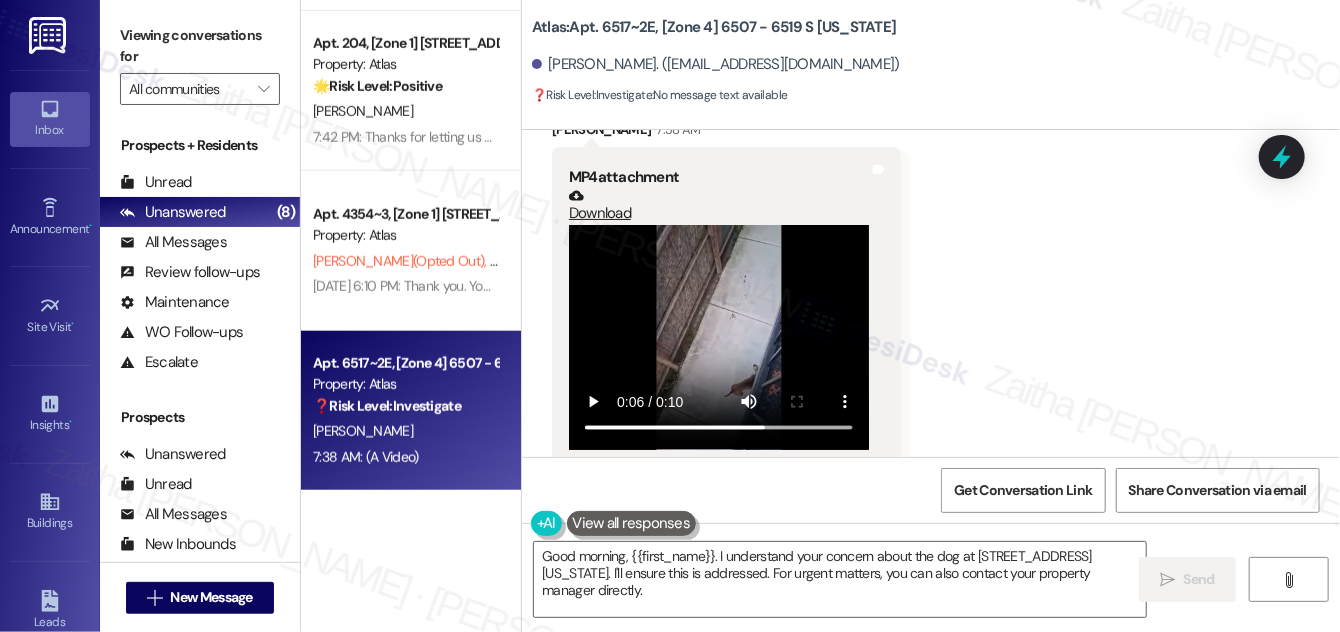 scroll, scrollTop: 8598, scrollLeft: 0, axis: vertical 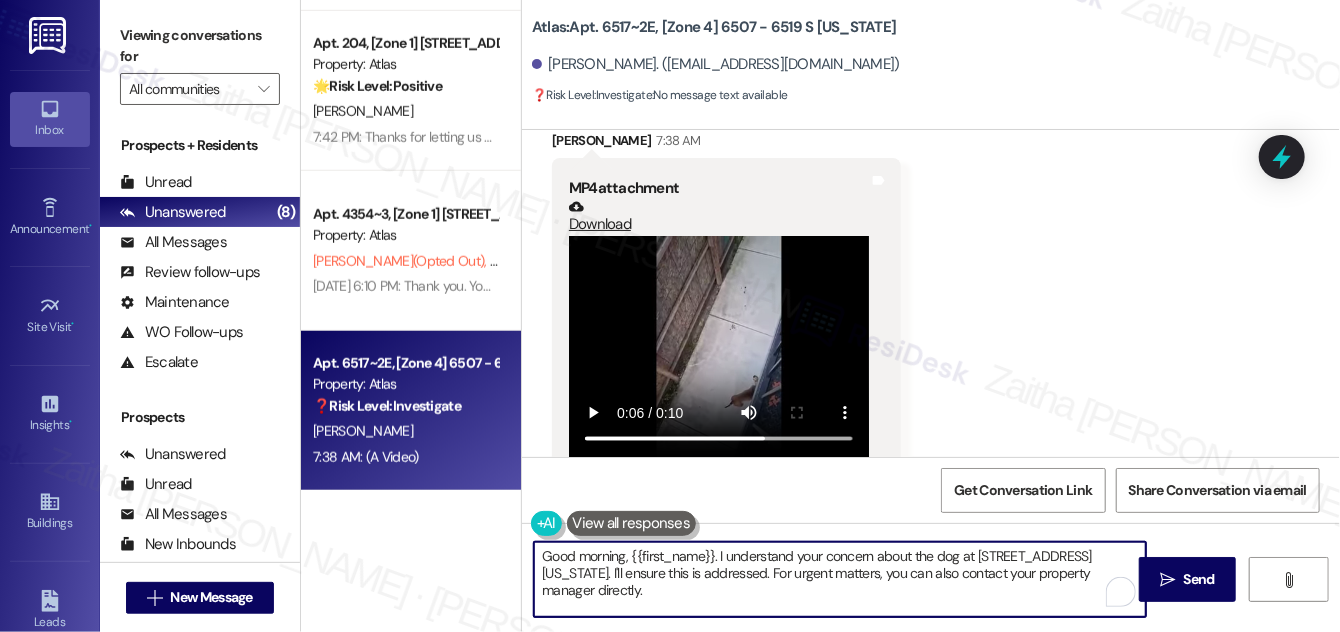 drag, startPoint x: 625, startPoint y: 556, endPoint x: 555, endPoint y: 564, distance: 70.45566 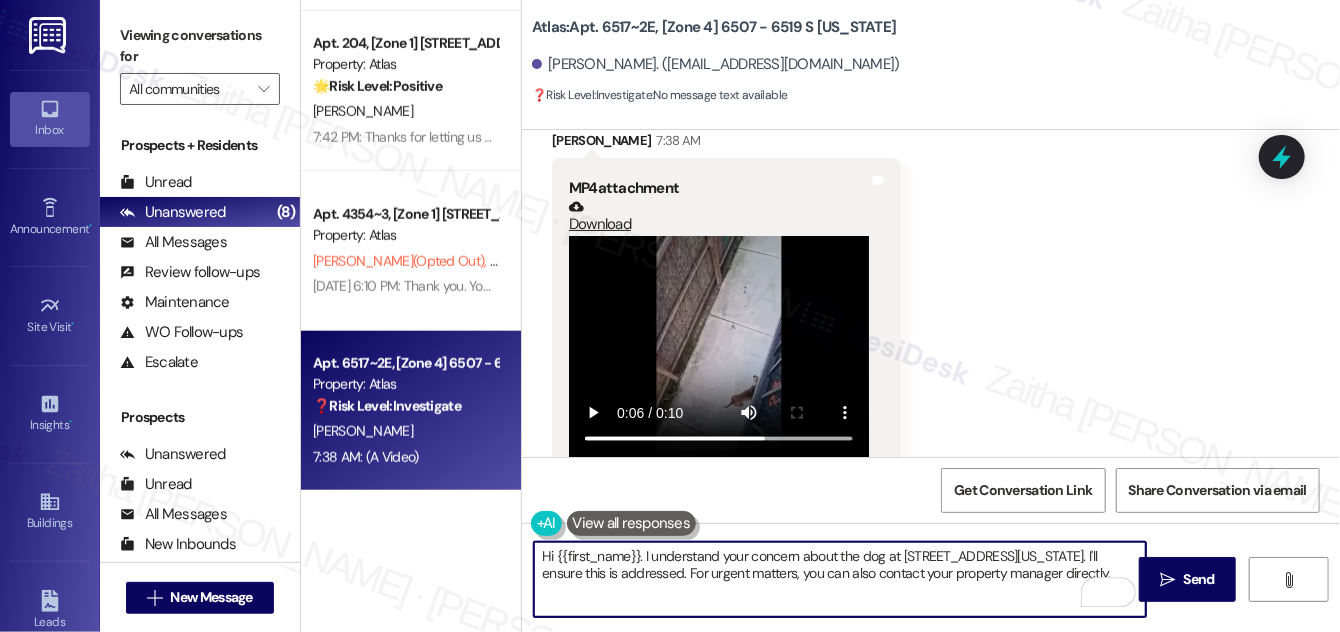 click on "Hi {{first_name}}. I understand your concern about the dog at [STREET_ADDRESS][US_STATE]. I'll ensure this is addressed. For urgent matters, you can also contact your property manager directly." at bounding box center (840, 579) 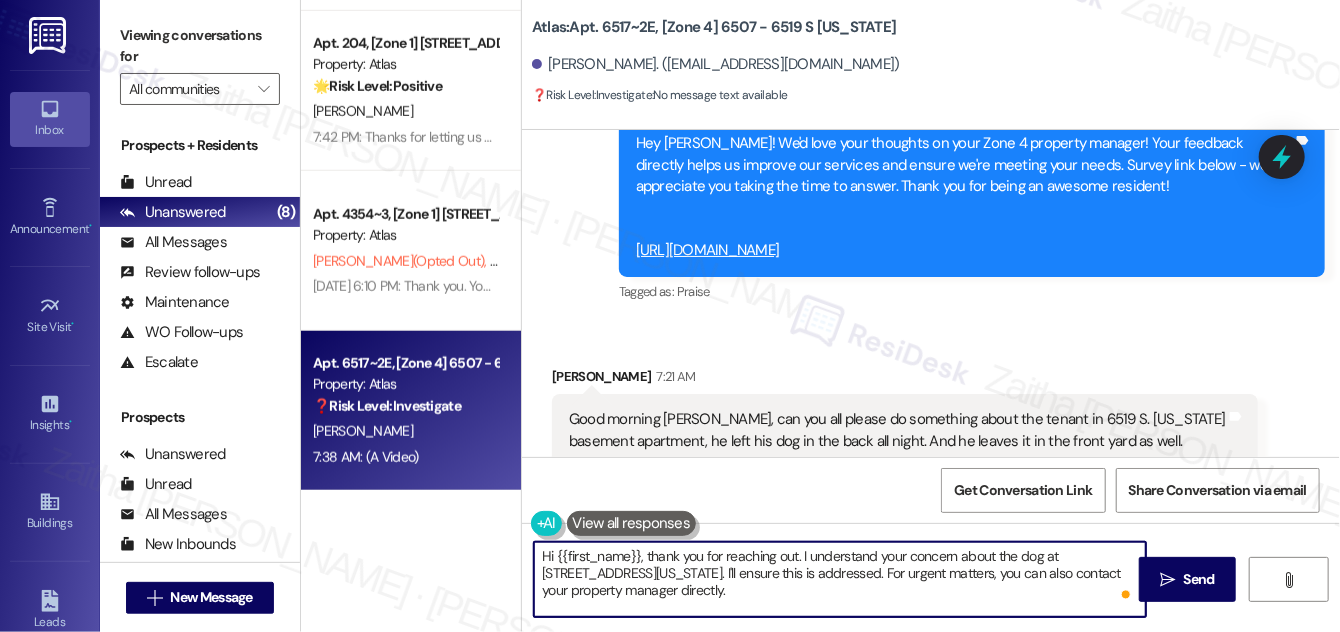 scroll, scrollTop: 8144, scrollLeft: 0, axis: vertical 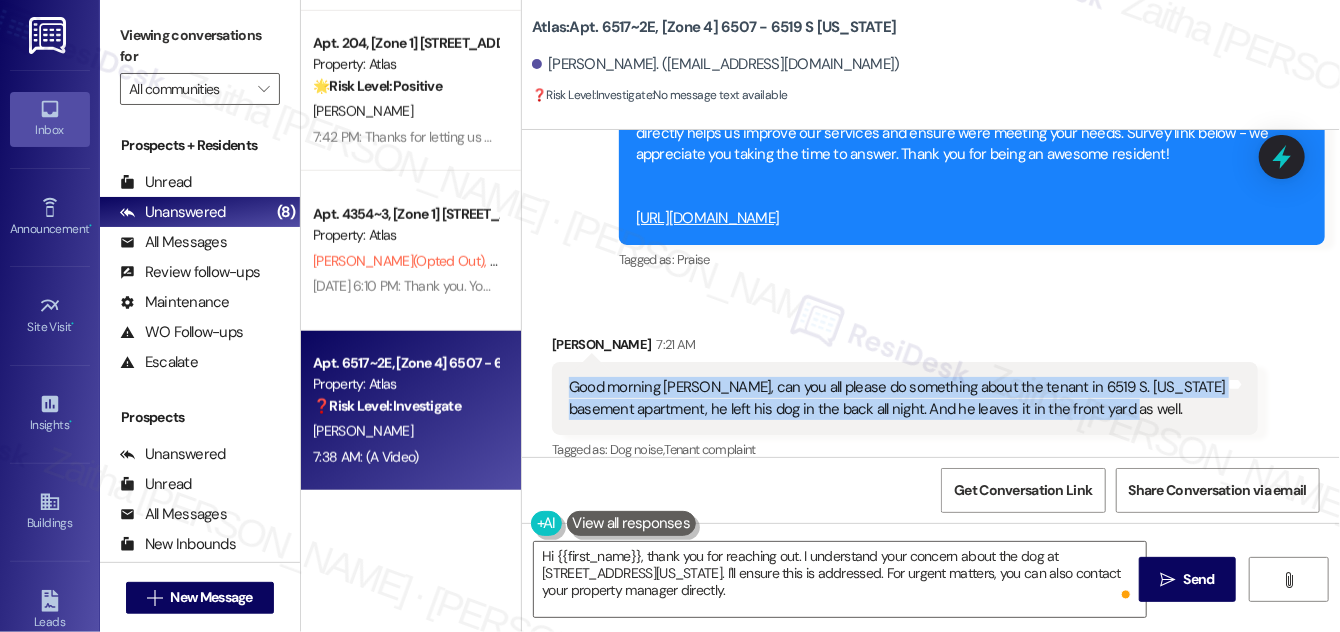 drag, startPoint x: 612, startPoint y: 343, endPoint x: 1127, endPoint y: 366, distance: 515.51337 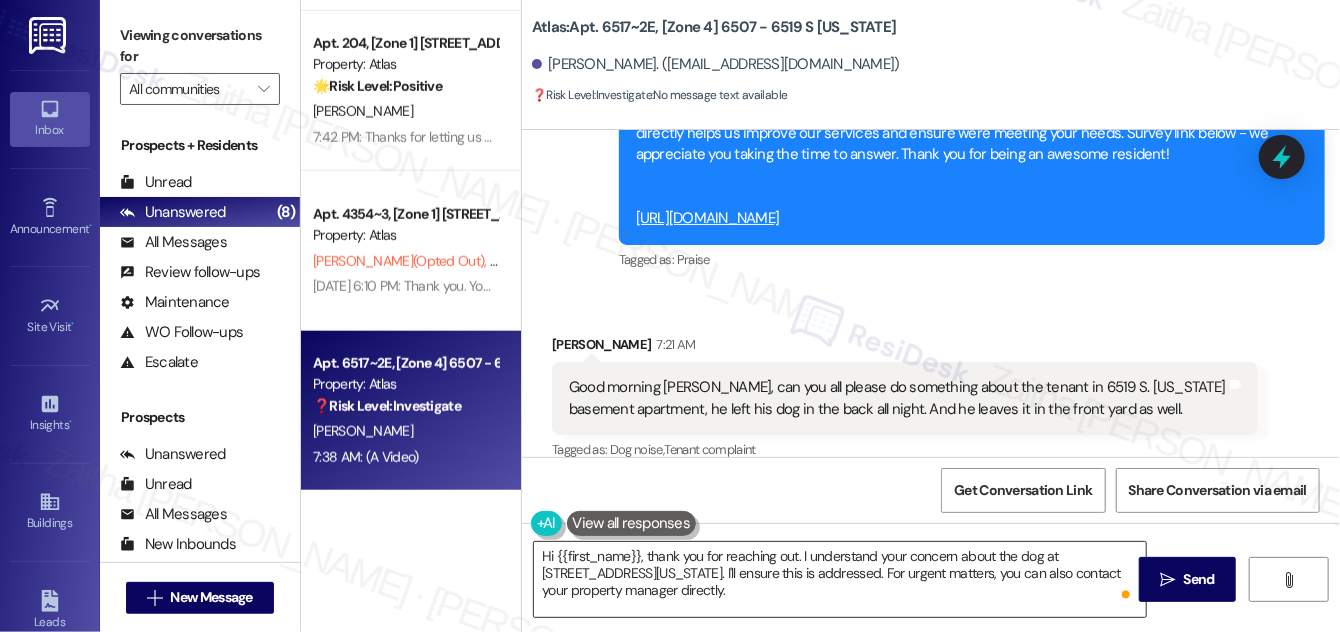 click on "Hi {{first_name}}, thank you for reaching out. I understand your concern about the dog at [STREET_ADDRESS][US_STATE]. I'll ensure this is addressed. For urgent matters, you can also contact your property manager directly." at bounding box center [840, 579] 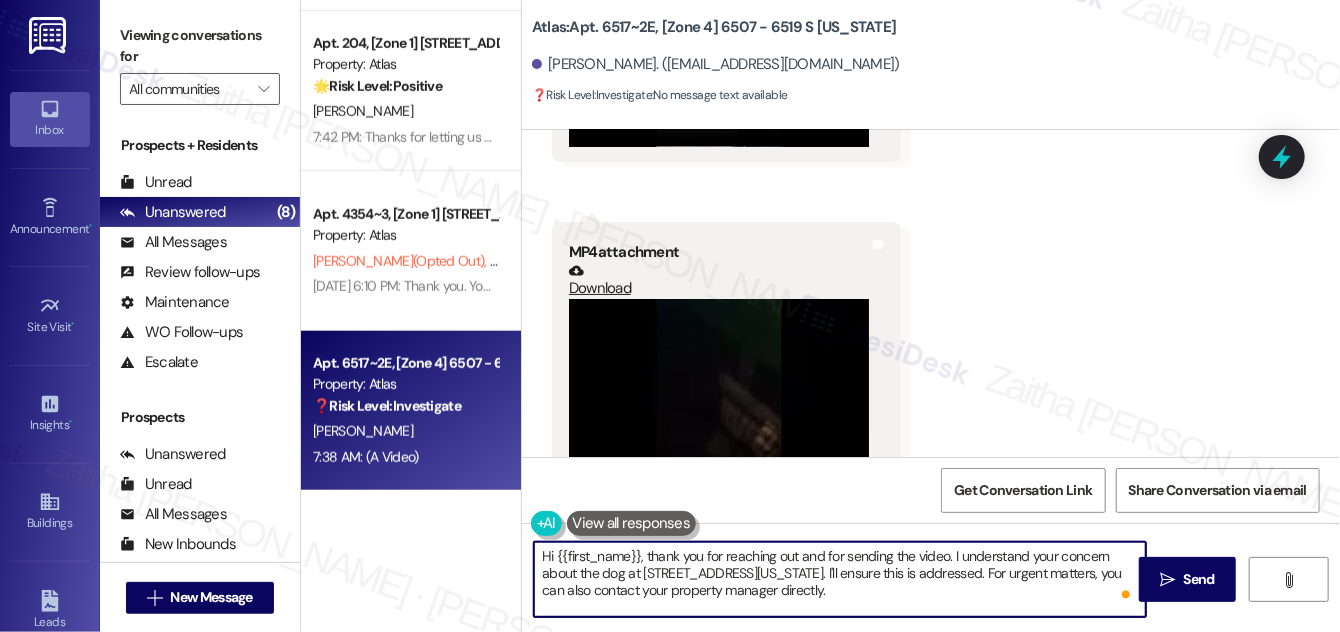 scroll, scrollTop: 8961, scrollLeft: 0, axis: vertical 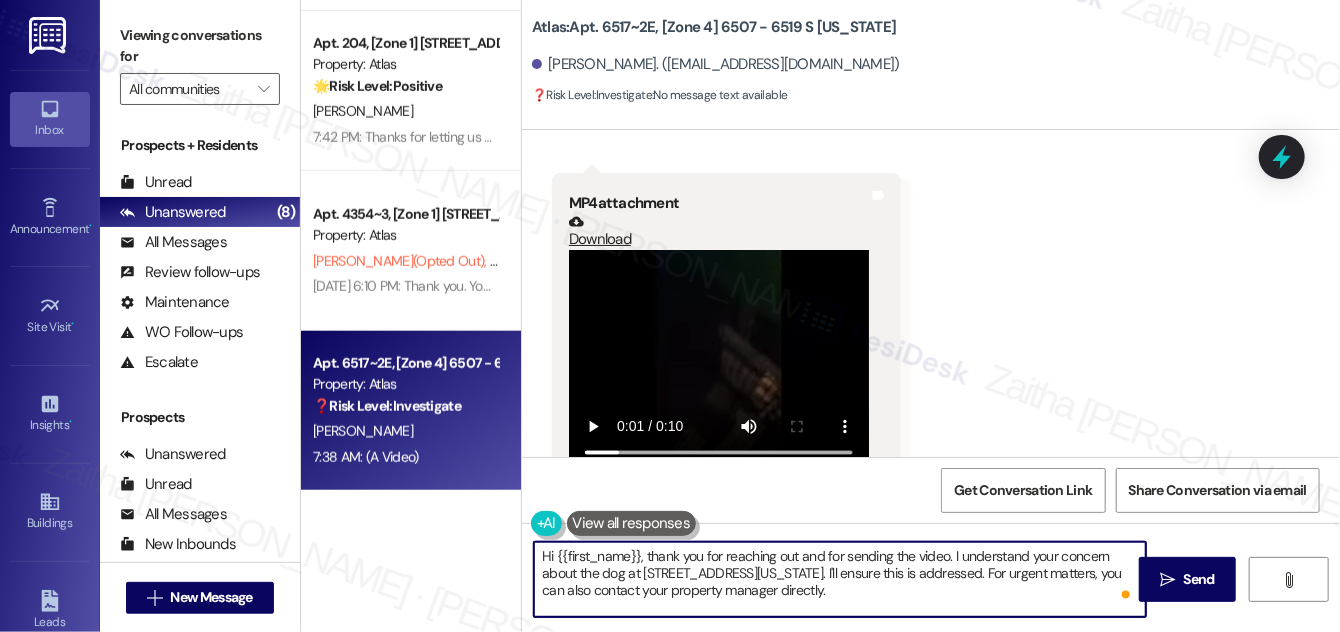 type on "Hi {{first_name}}, thank you for reaching out and for sending the video. I understand your concern about the dog at [STREET_ADDRESS][US_STATE]. I'll ensure this is addressed. For urgent matters, you can also contact your property manager directly." 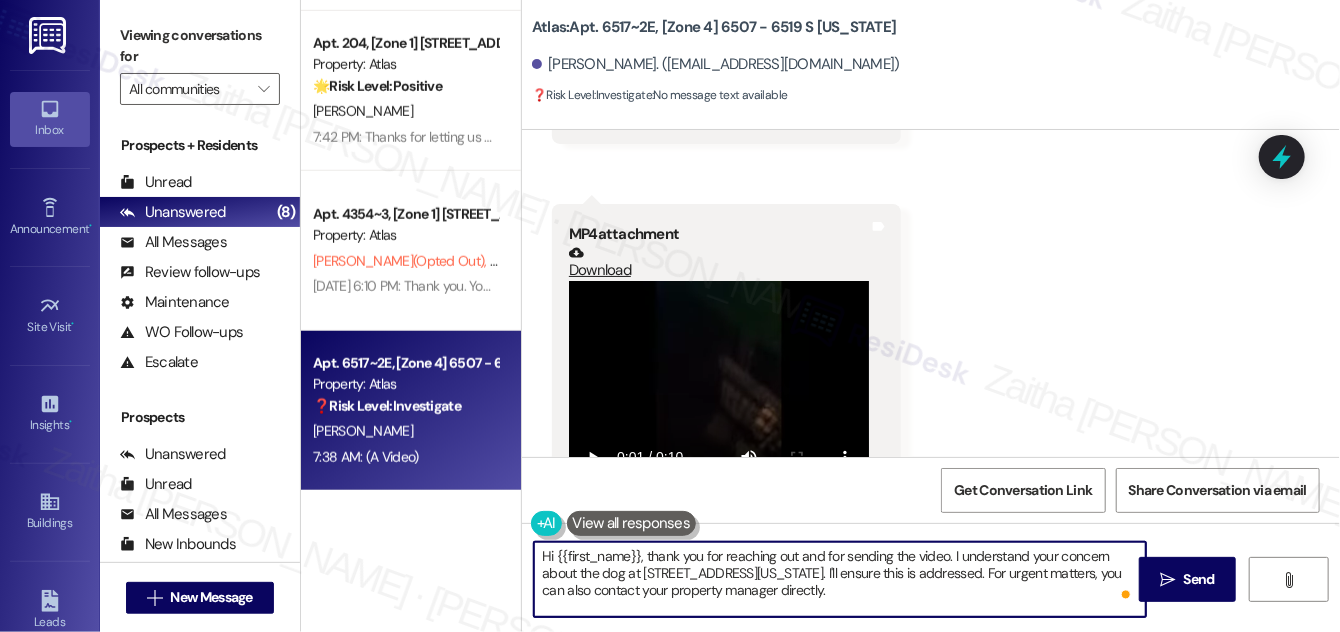 scroll, scrollTop: 8961, scrollLeft: 0, axis: vertical 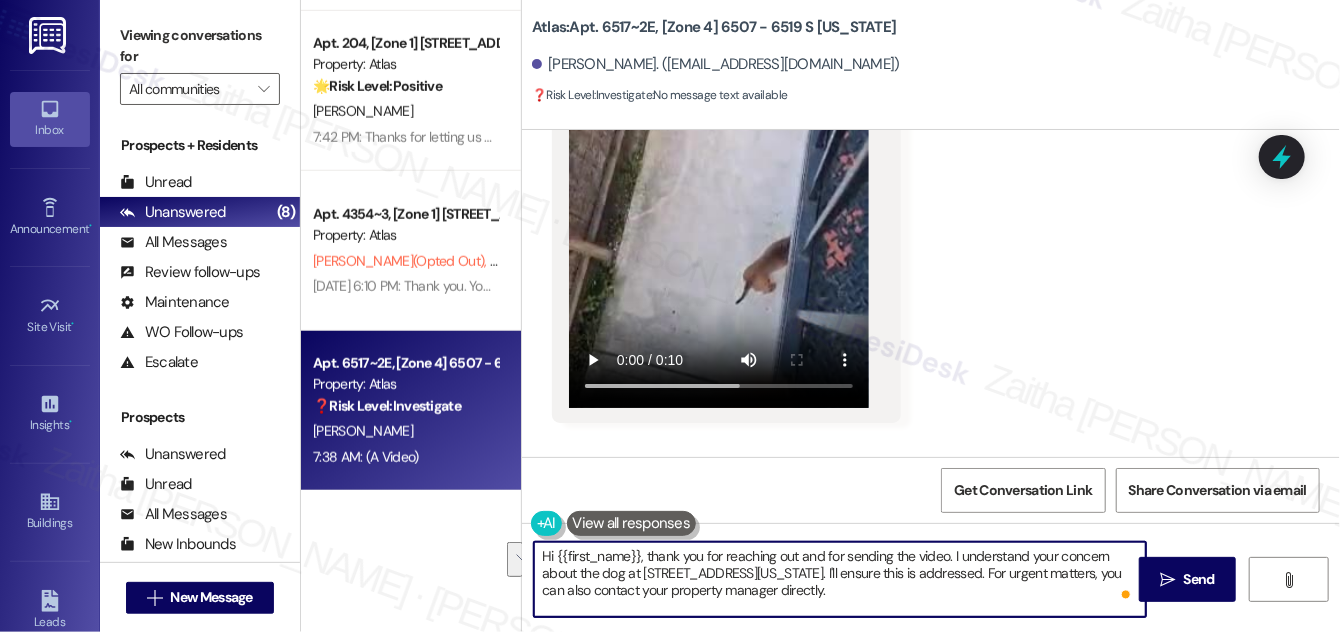 drag, startPoint x: 744, startPoint y: 570, endPoint x: 756, endPoint y: 590, distance: 23.323807 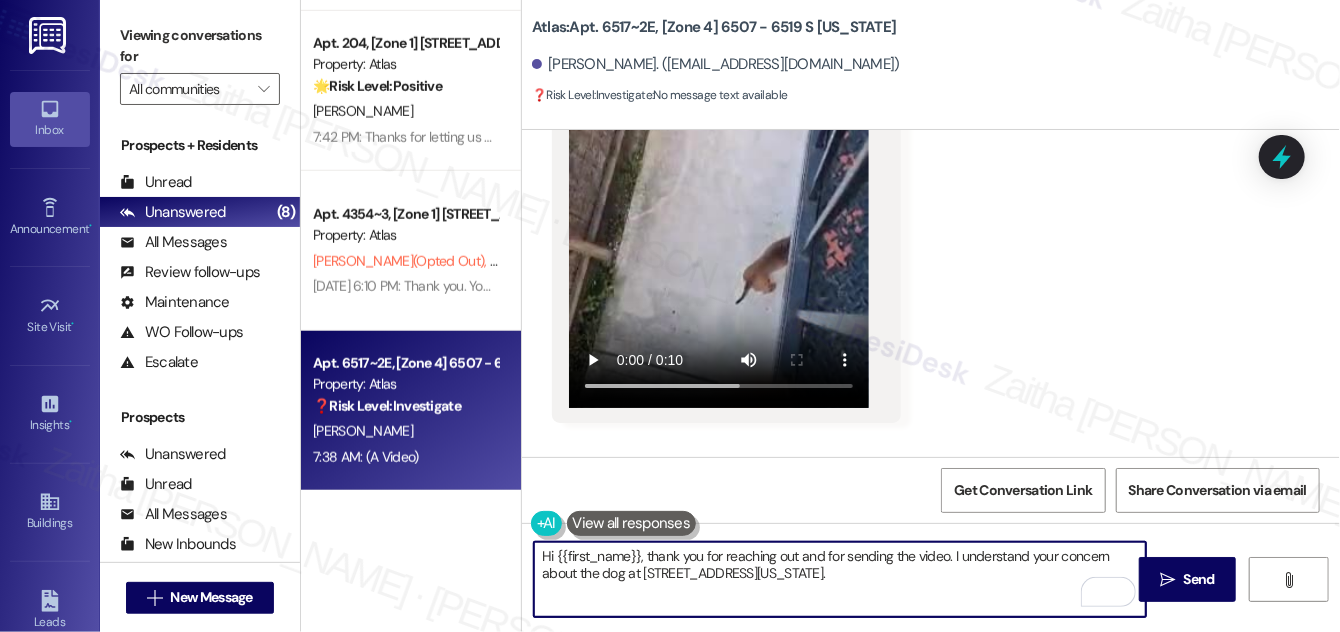 paste on "I’m really sorry to hear about this situation" 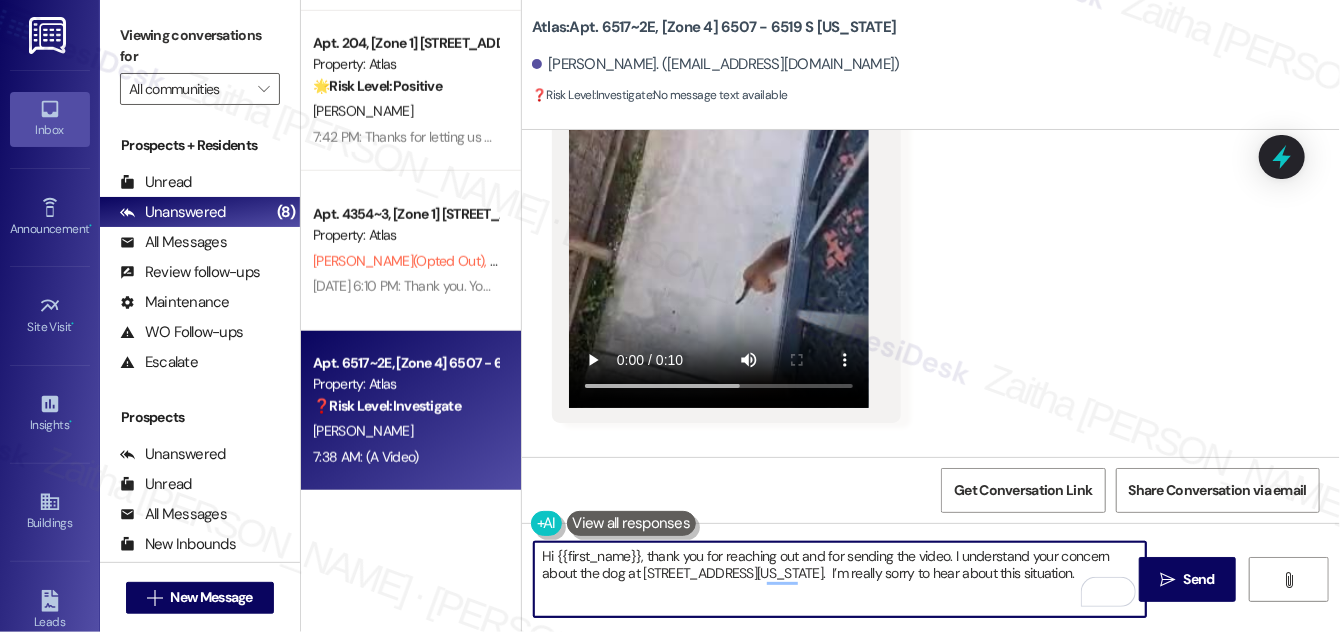 click on "Hi {{first_name}}, thank you for reaching out and for sending the video. I understand your concern about the dog at 6519 S. California.  I’m really sorry to hear about this situation." at bounding box center (840, 579) 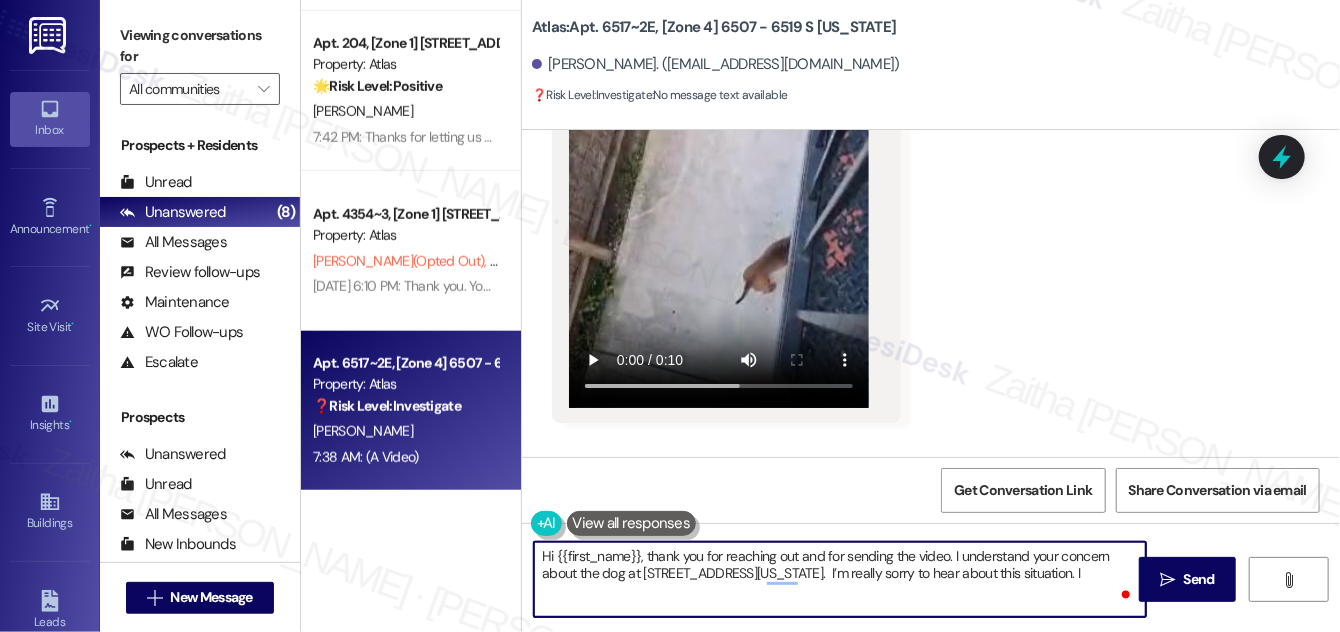 paste on "’ll go ahead and relay this to the team so they can look into it and take appropriate action. Please don’t hesitate to let me know if it happens again or if you notice anything else." 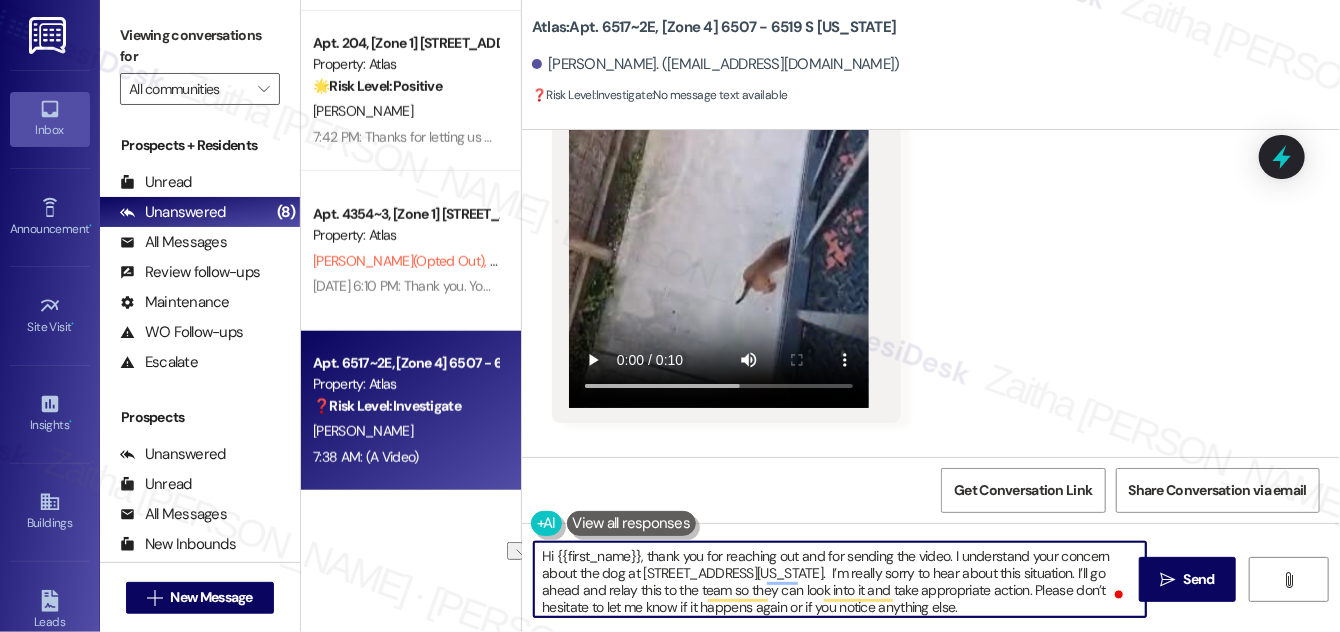 drag, startPoint x: 1088, startPoint y: 570, endPoint x: 1008, endPoint y: 572, distance: 80.024994 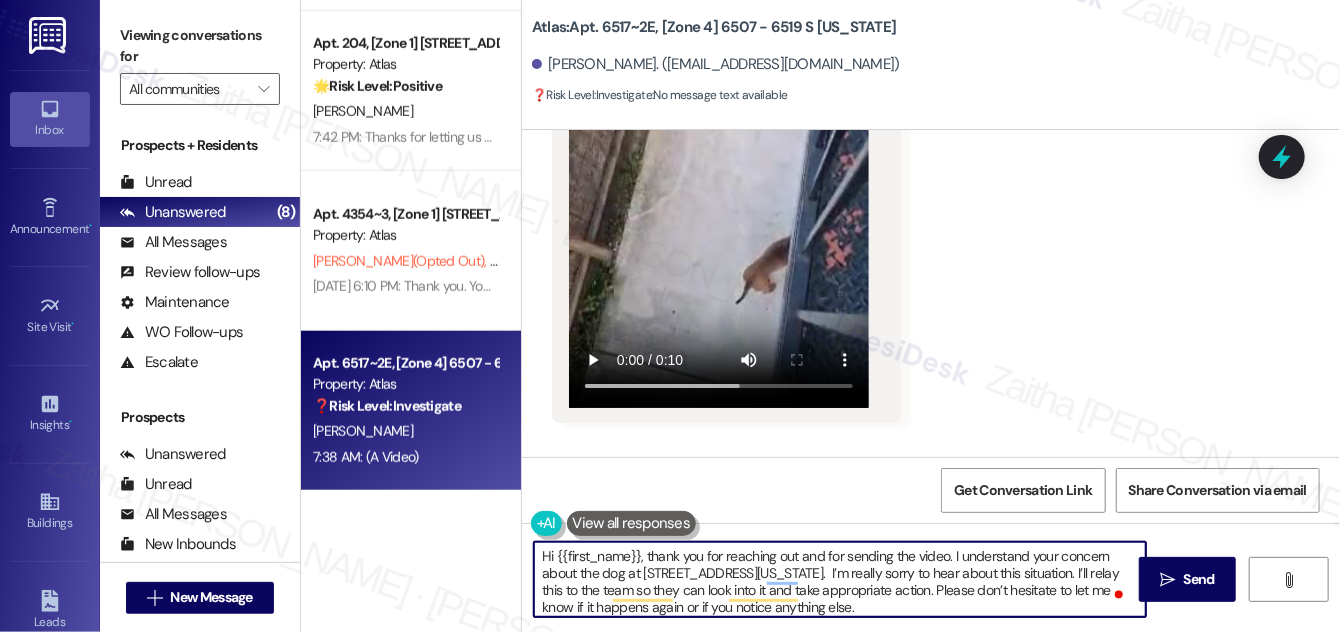 scroll, scrollTop: 4, scrollLeft: 0, axis: vertical 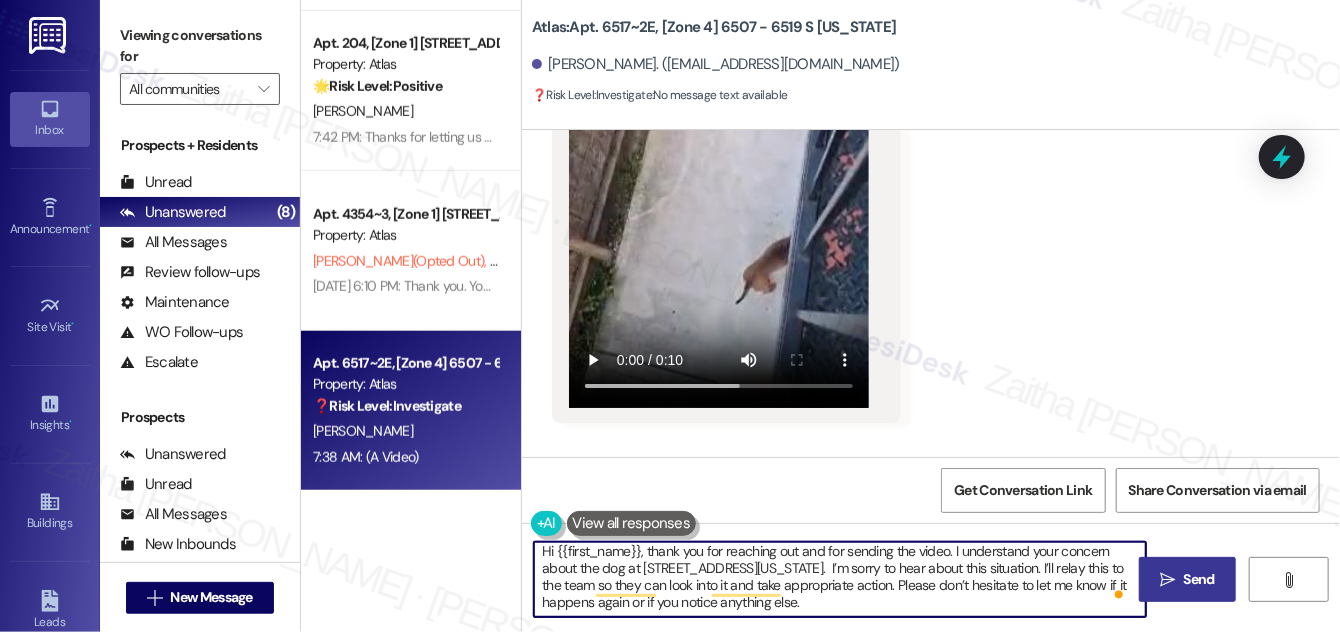 type on "Hi {{first_name}}, thank you for reaching out and for sending the video. I understand your concern about the dog at 6519 S. California.  I’m sorry to hear about this situation. I’ll relay this to the team so they can look into it and take appropriate action. Please don’t hesitate to let me know if it happens again or if you notice anything else." 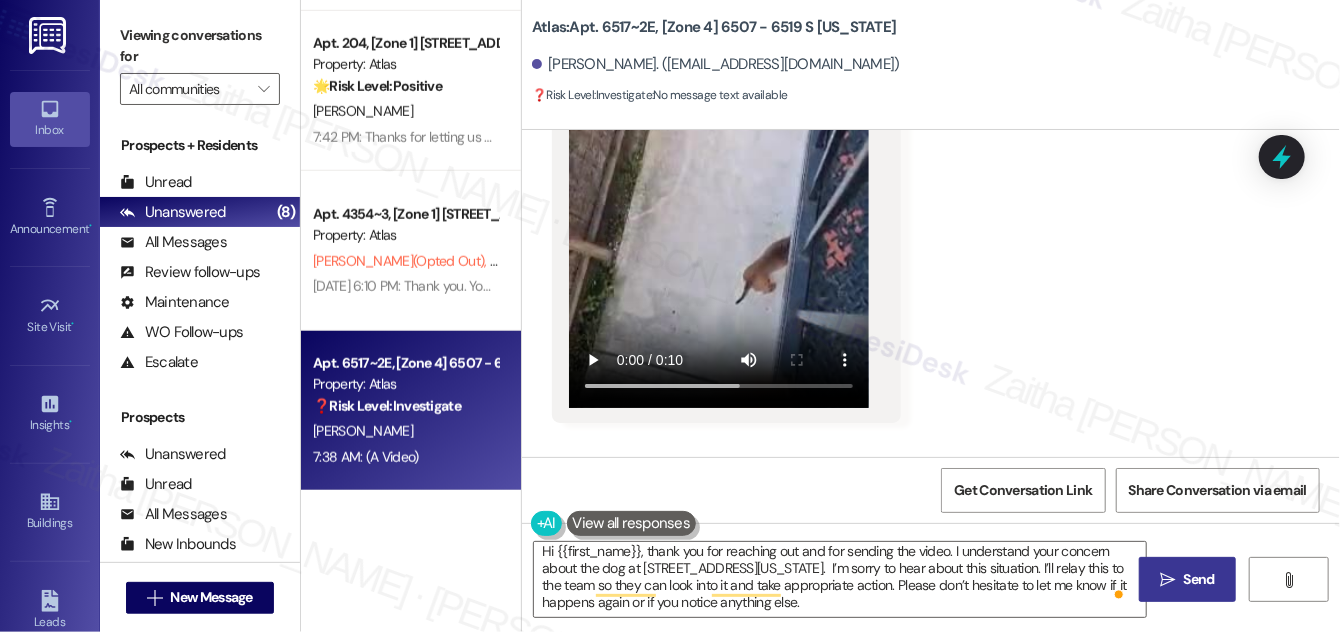 click on "Send" at bounding box center [1199, 579] 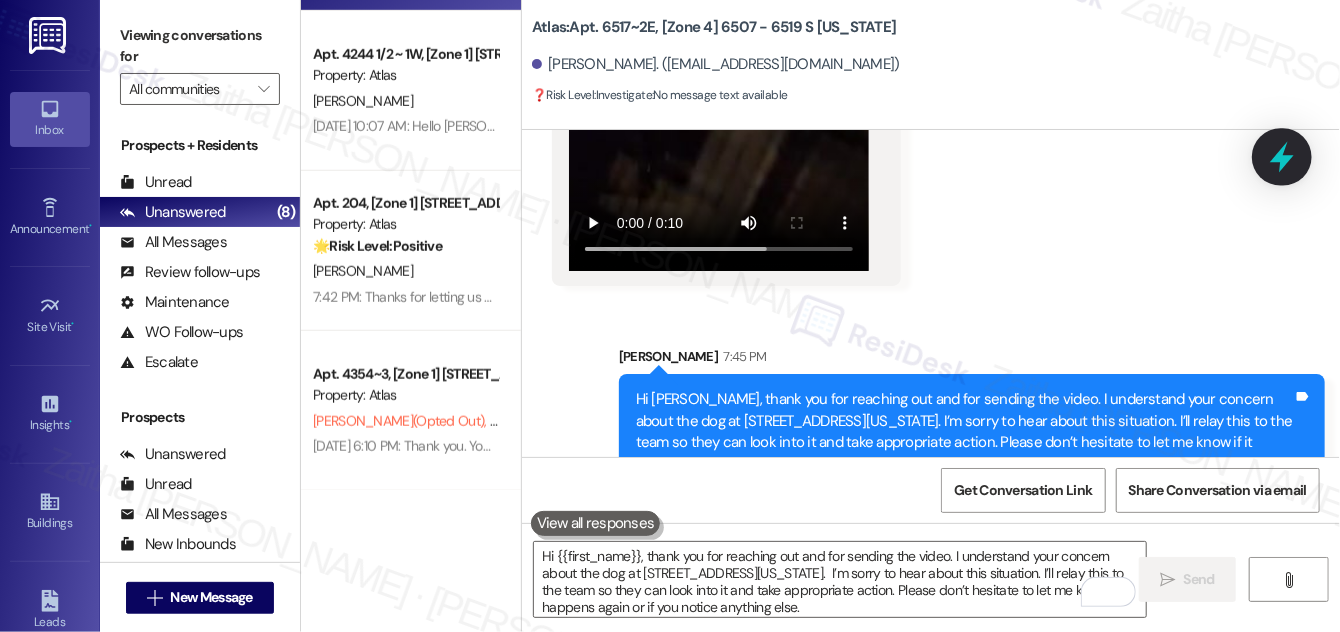 click 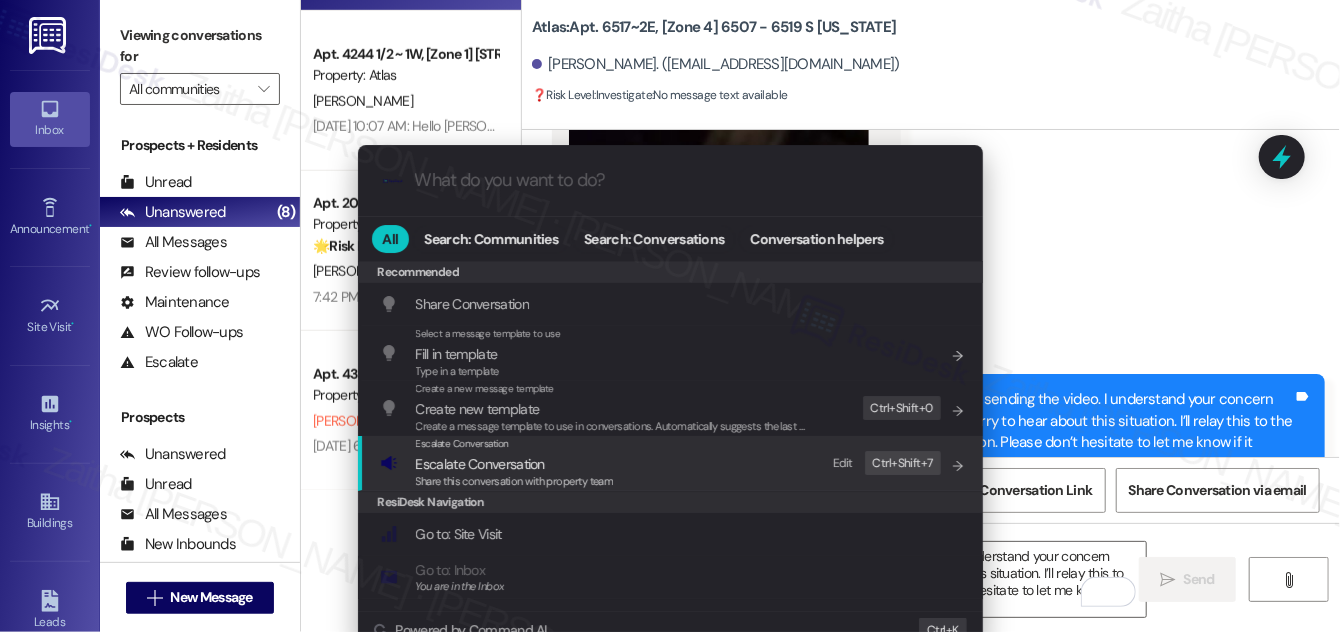 click on "Escalate Conversation" at bounding box center (480, 464) 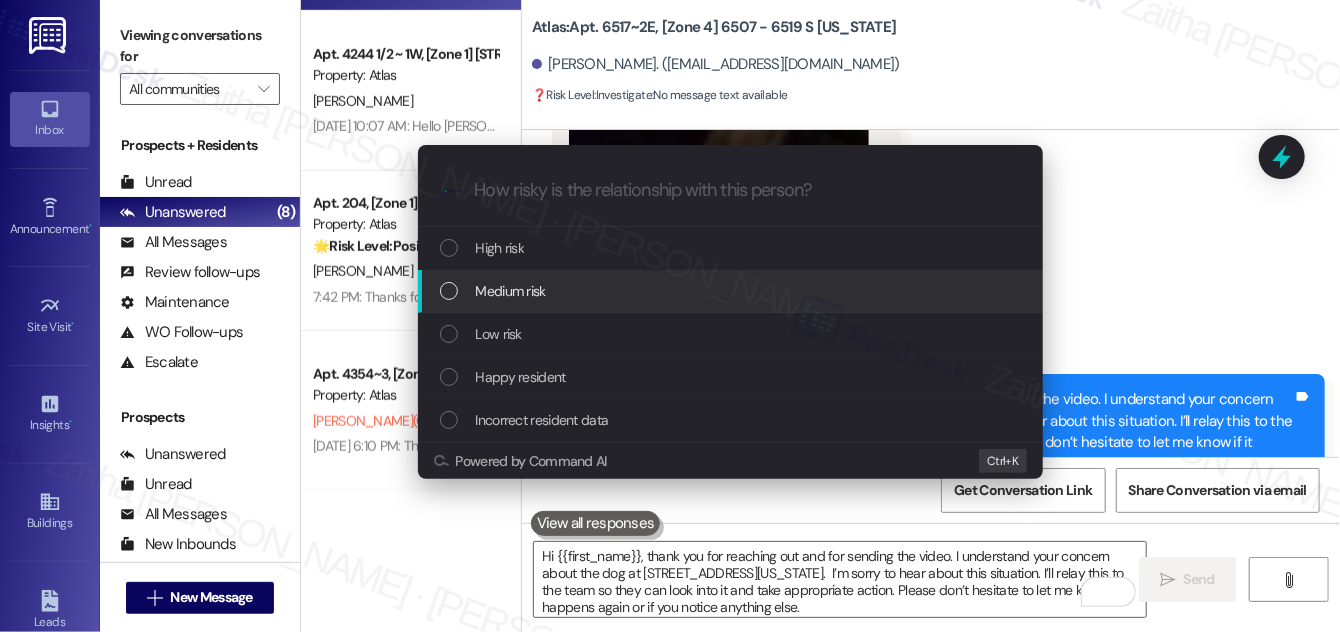 click on "Medium risk" at bounding box center [732, 291] 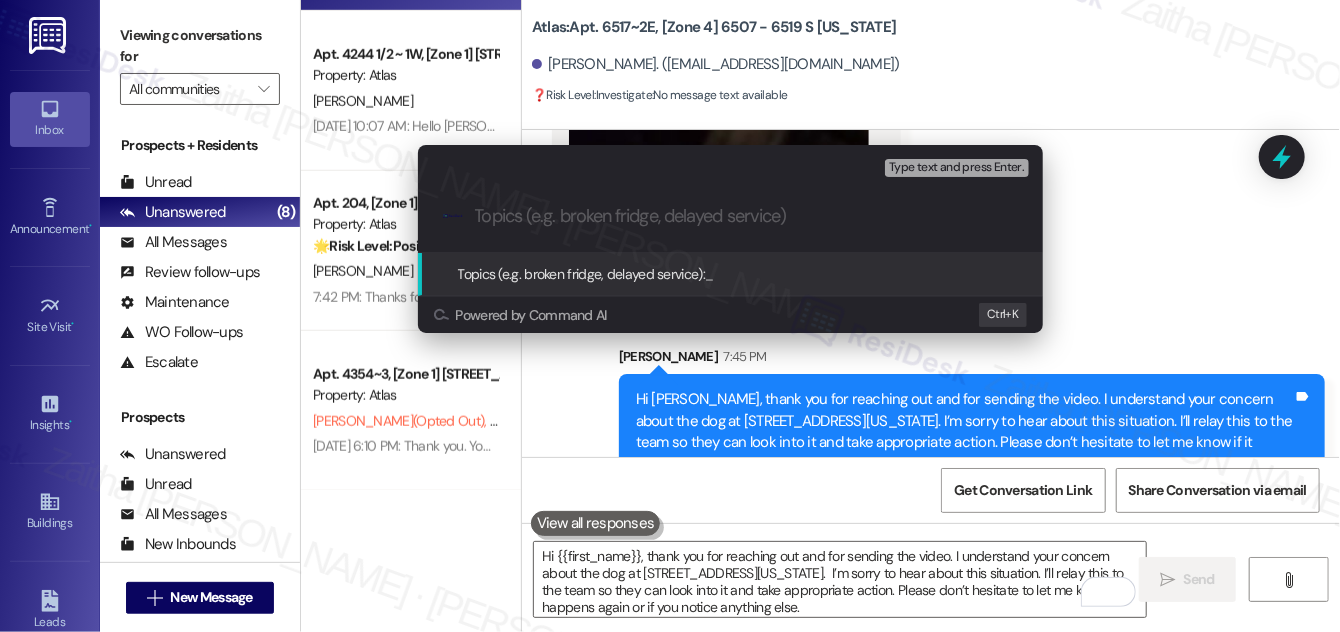 paste on "Resident Concern: Dog Left Outside Overnight" 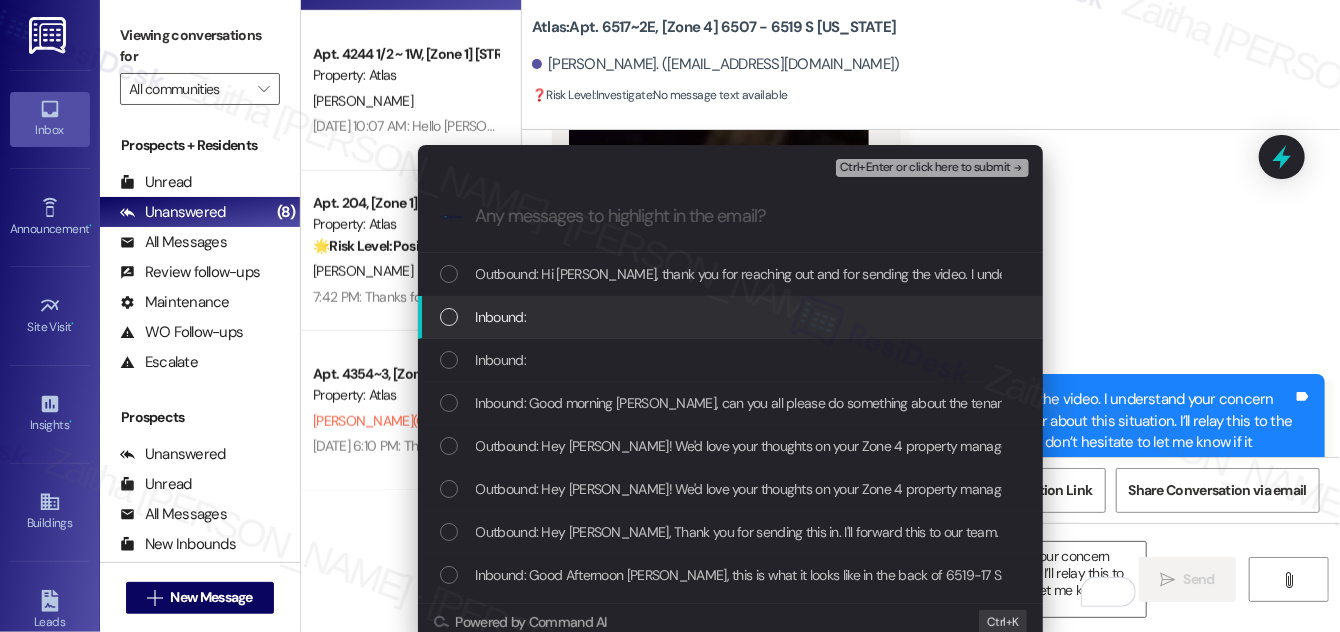 drag, startPoint x: 445, startPoint y: 314, endPoint x: 449, endPoint y: 346, distance: 32.24903 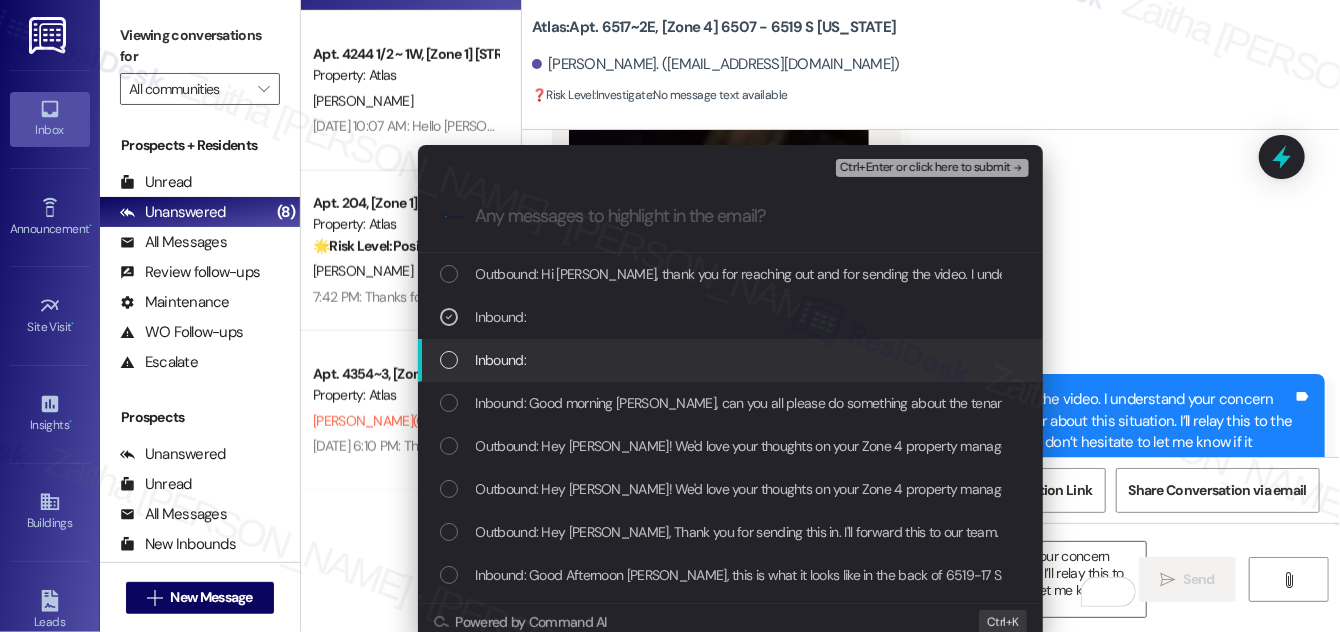 click at bounding box center (449, 360) 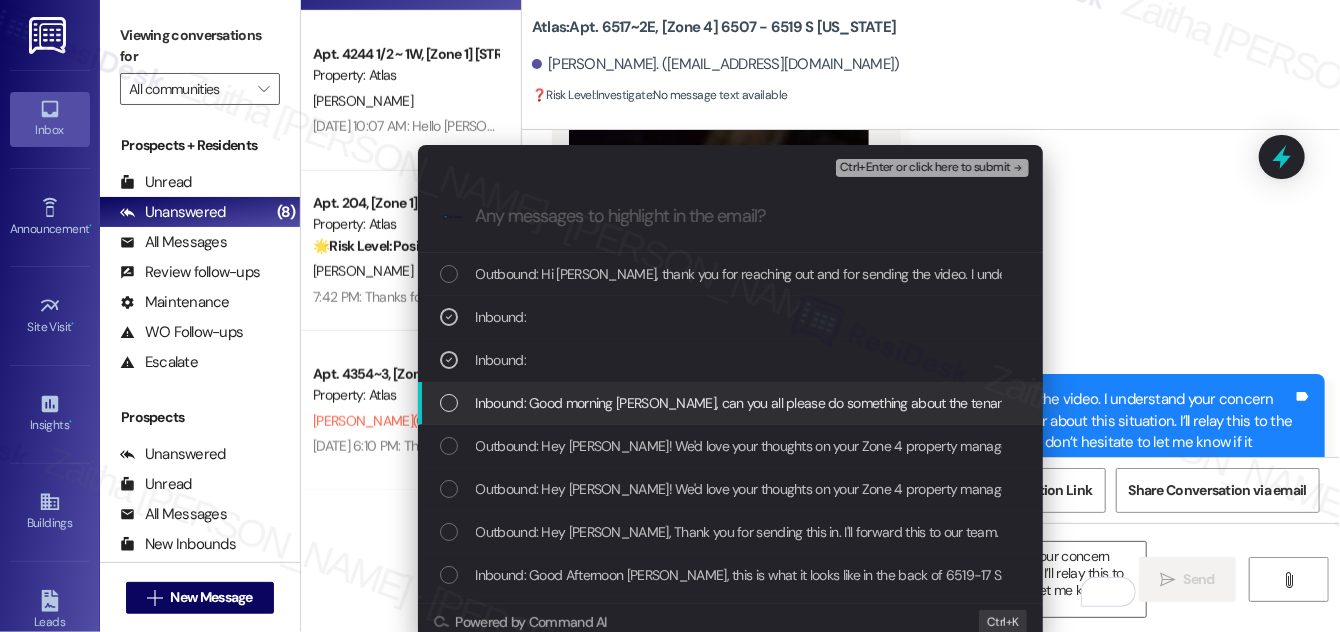 click at bounding box center (449, 403) 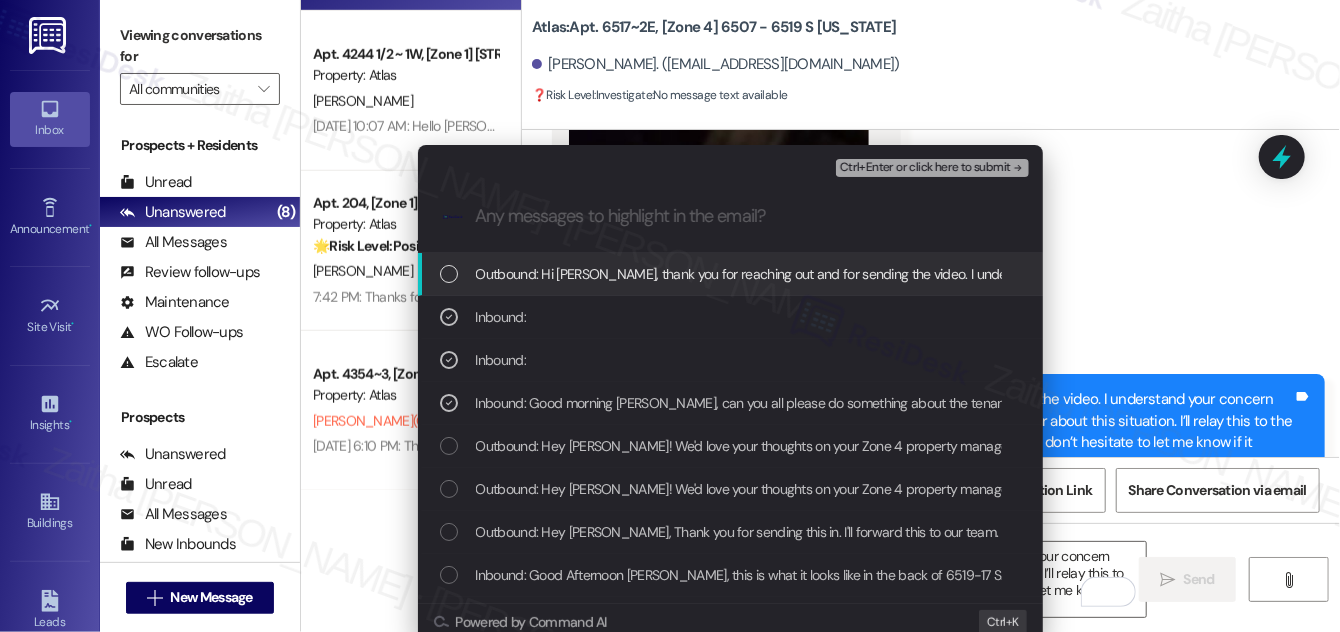 click on "Ctrl+Enter or click here to submit" at bounding box center (934, 168) 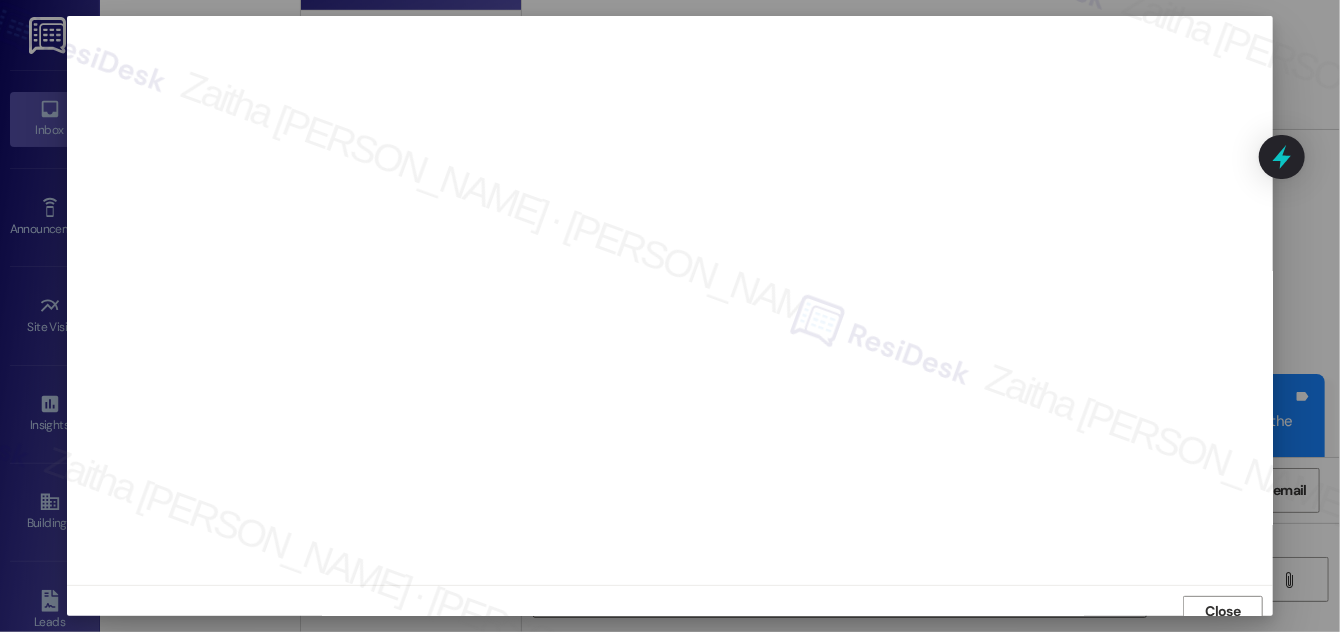 scroll, scrollTop: 11, scrollLeft: 0, axis: vertical 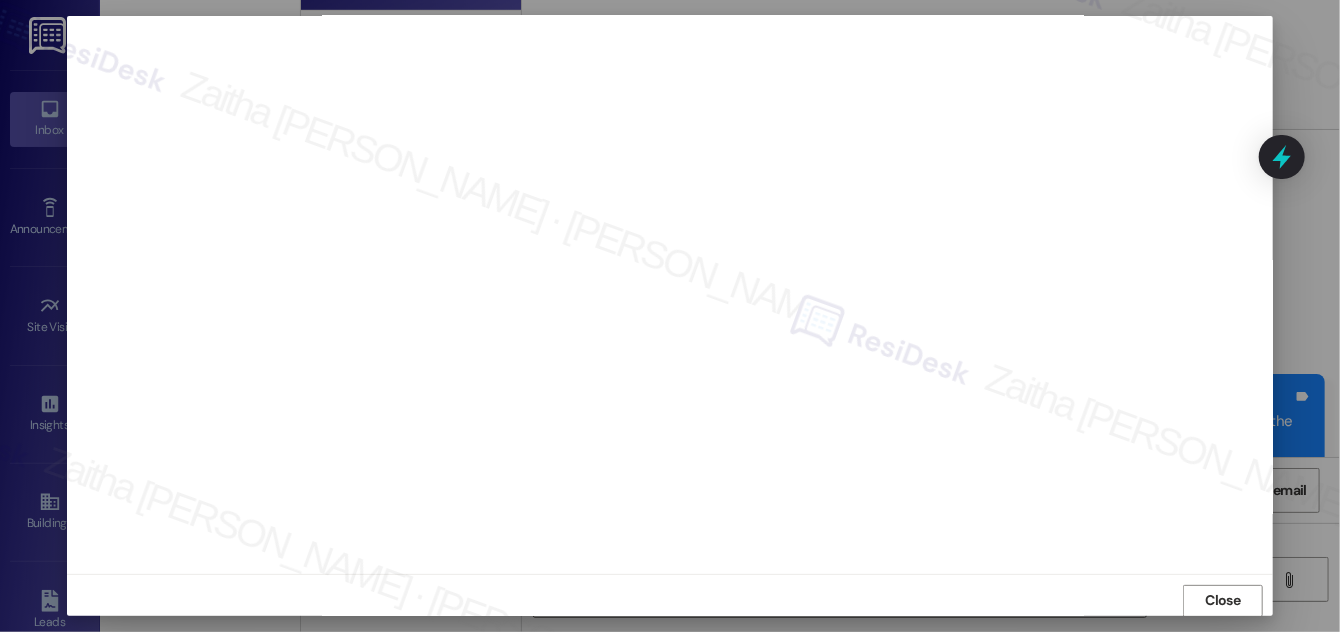 click on "Close" at bounding box center (1223, 600) 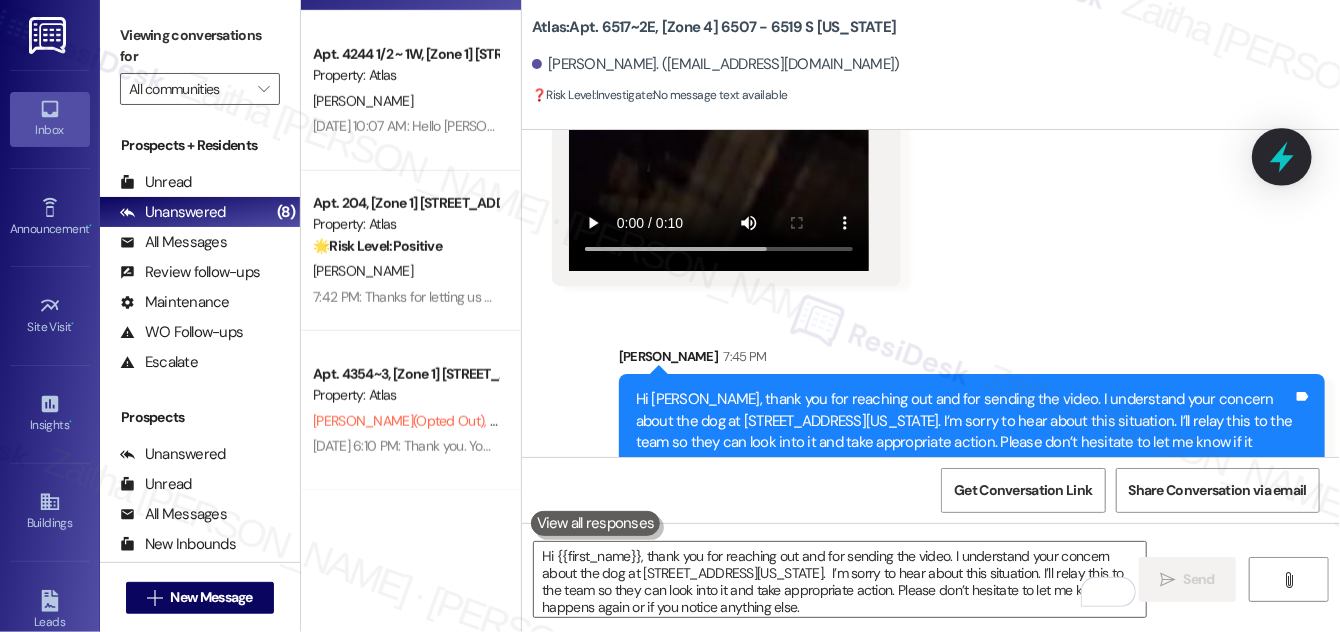 click 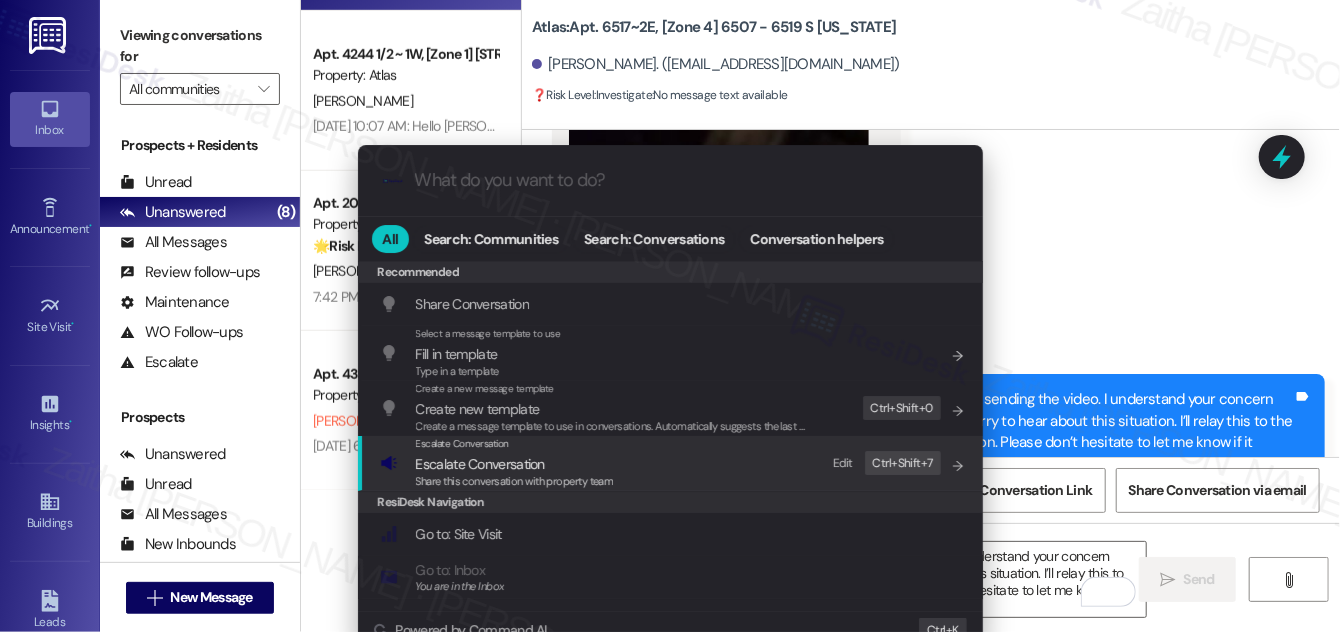 click on "Escalate Conversation" at bounding box center (480, 464) 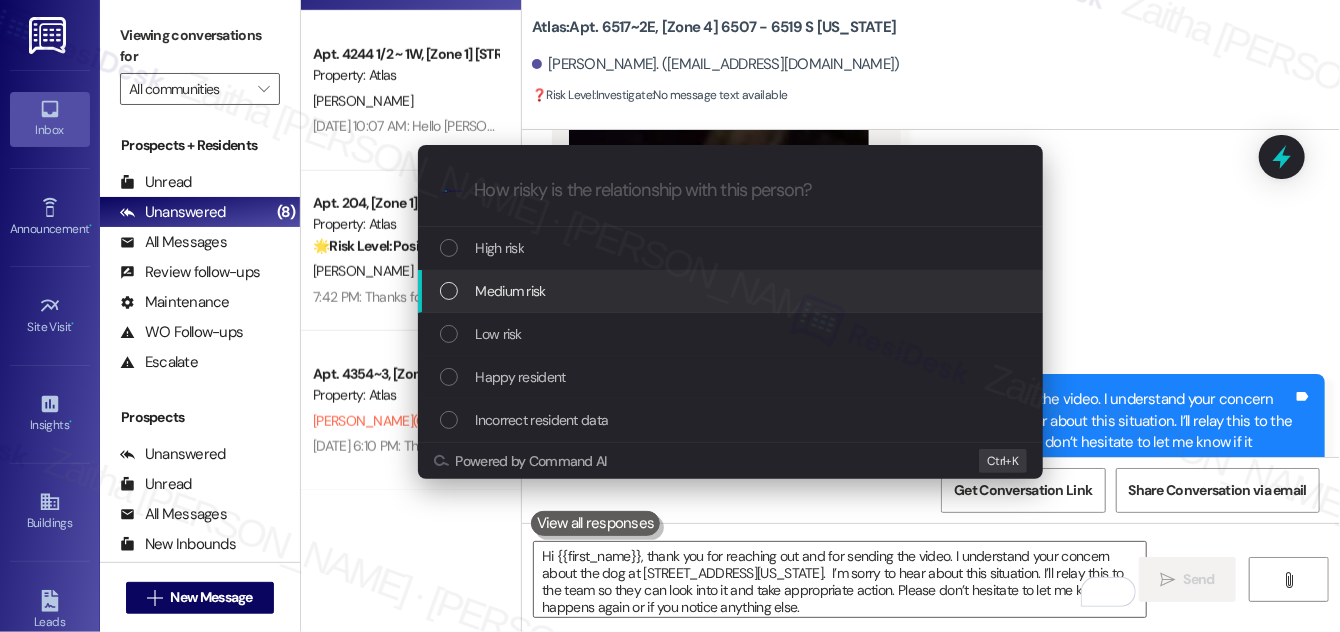 click on "Medium risk" at bounding box center (511, 291) 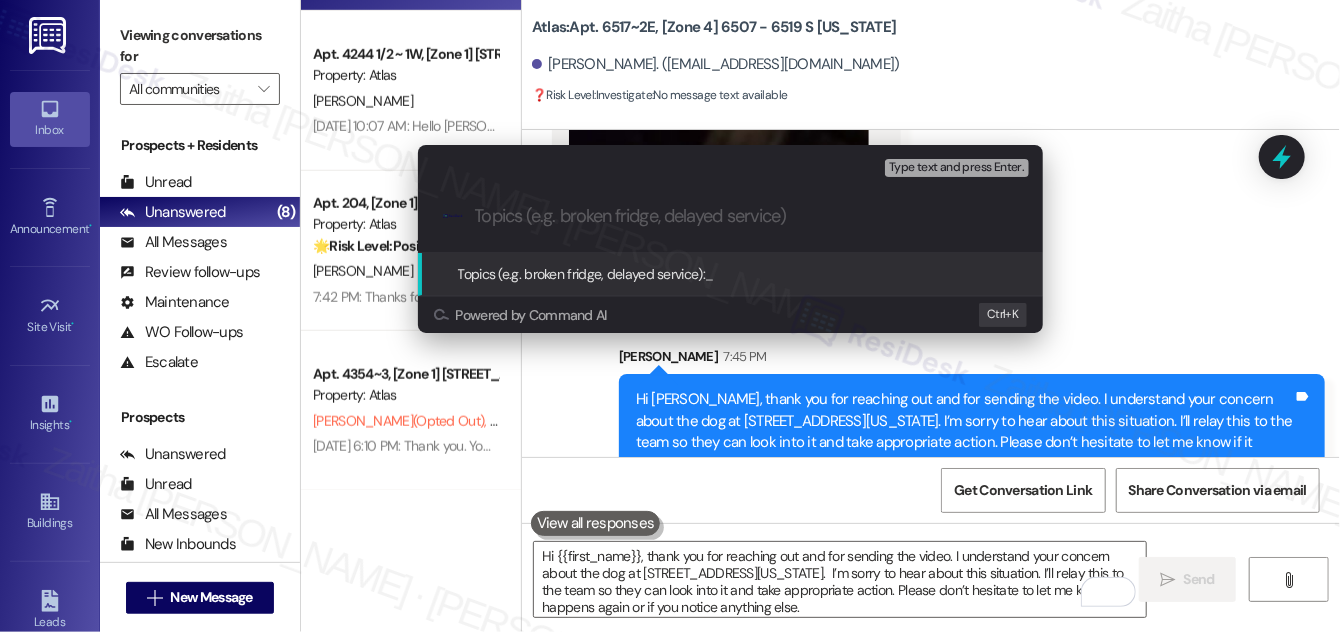 paste on "Resident Concern: Dog Left Outside Overnight" 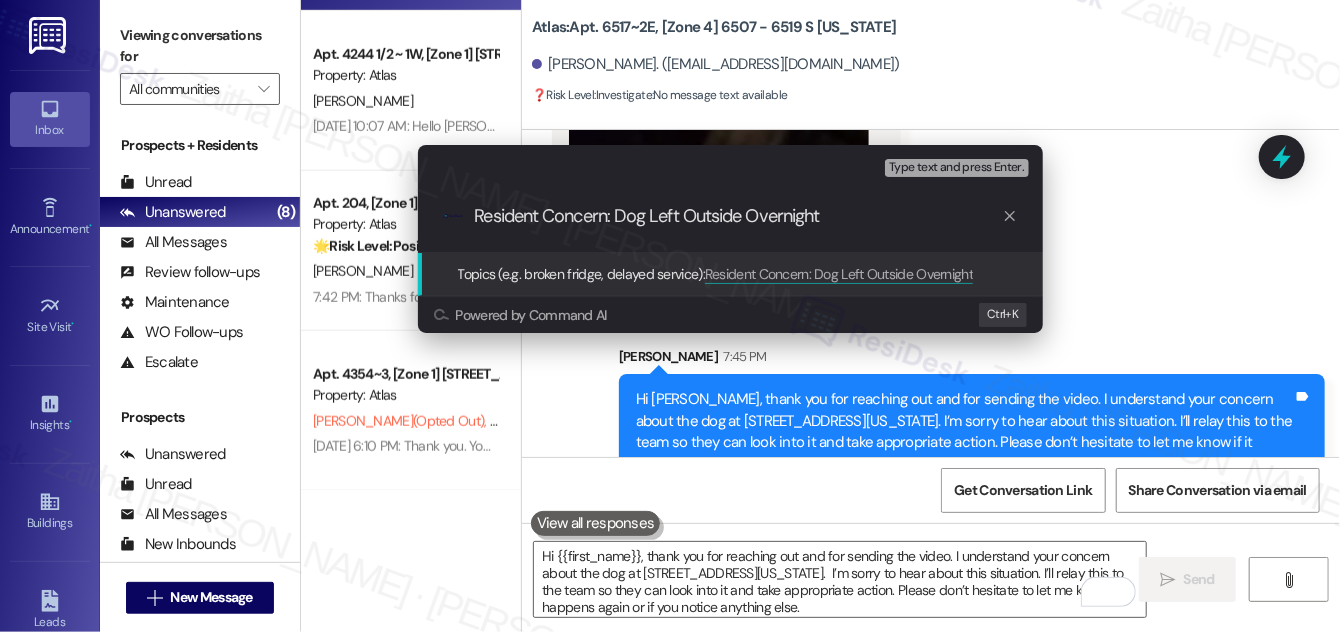 type 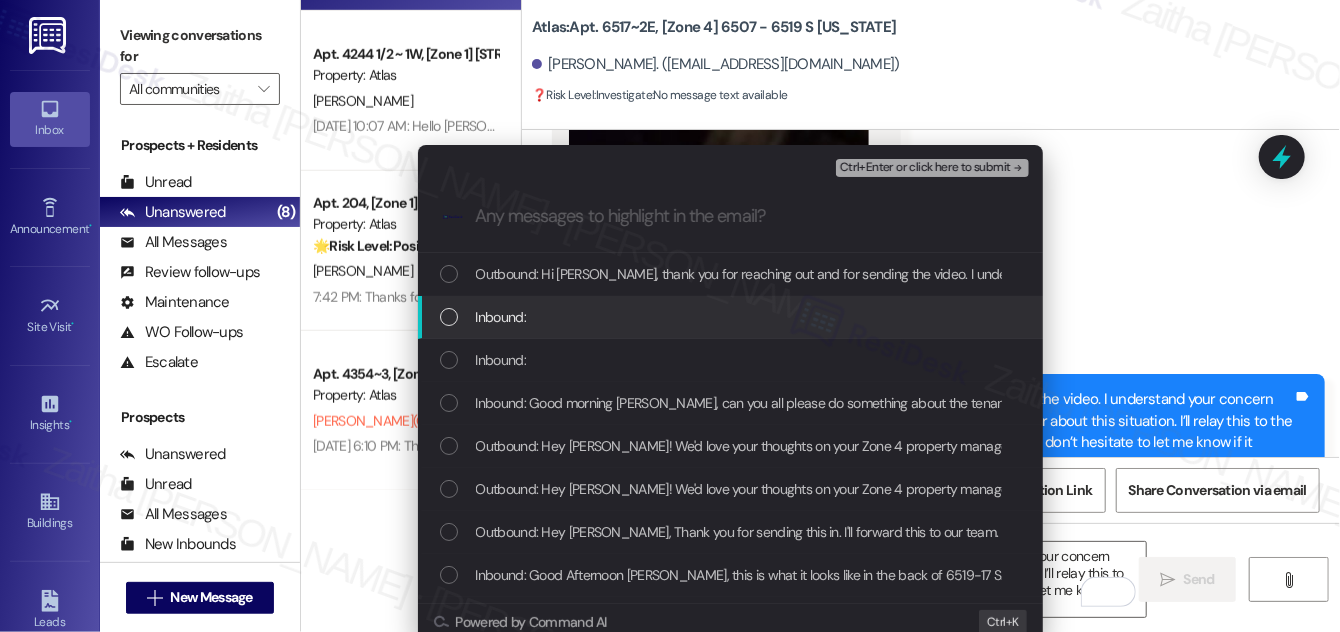 click at bounding box center [449, 317] 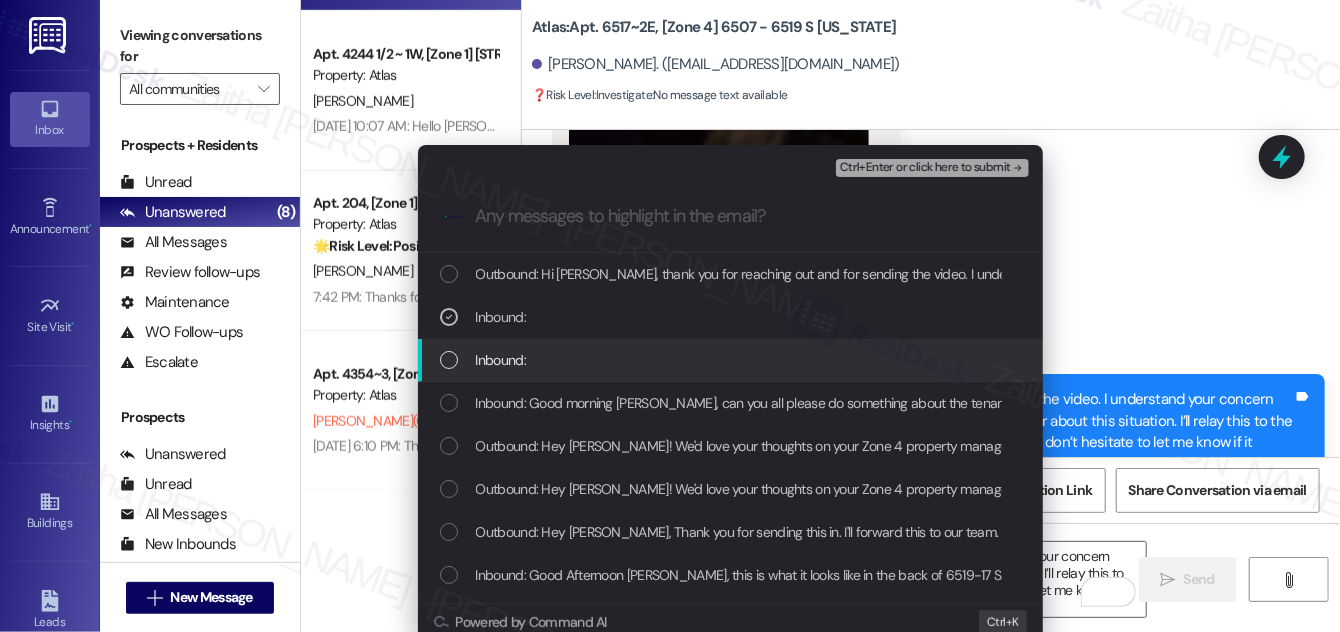 click on "Inbound:" at bounding box center [730, 360] 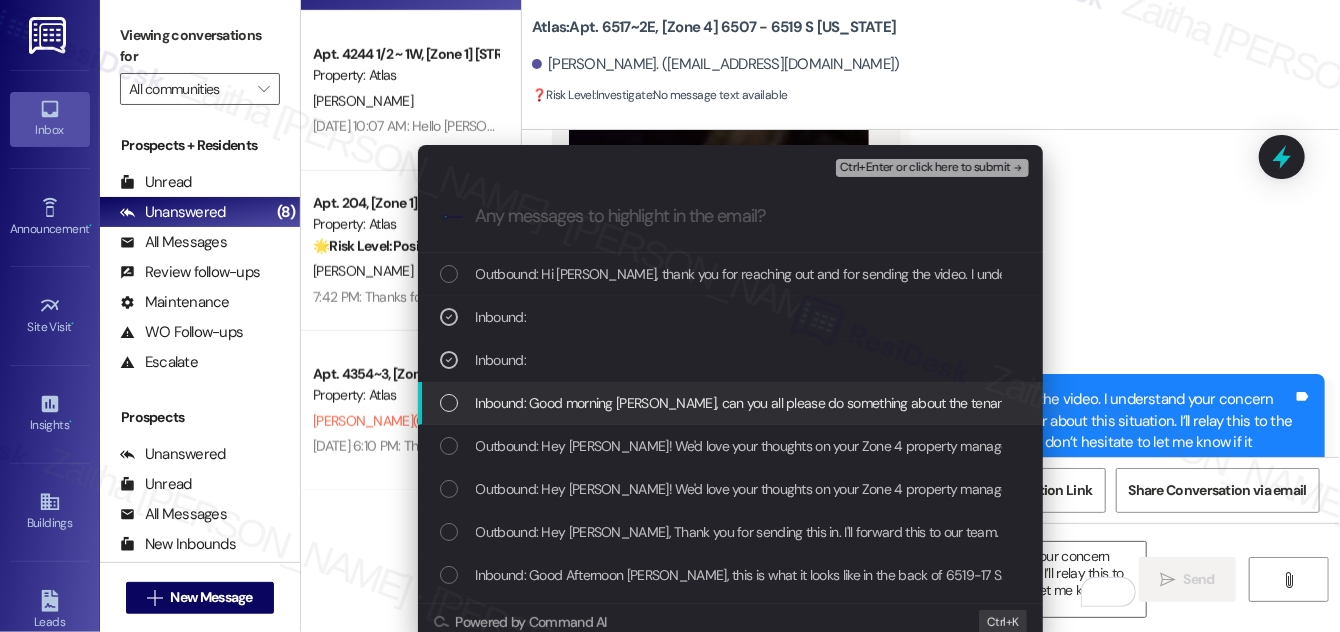 click on "Inbound: Good morning Sarah, can you all please do something about the tenant in 6519 S. California basement apartment,  he left his dog in the back all night. And he leaves it in the front yard as well." at bounding box center (730, 403) 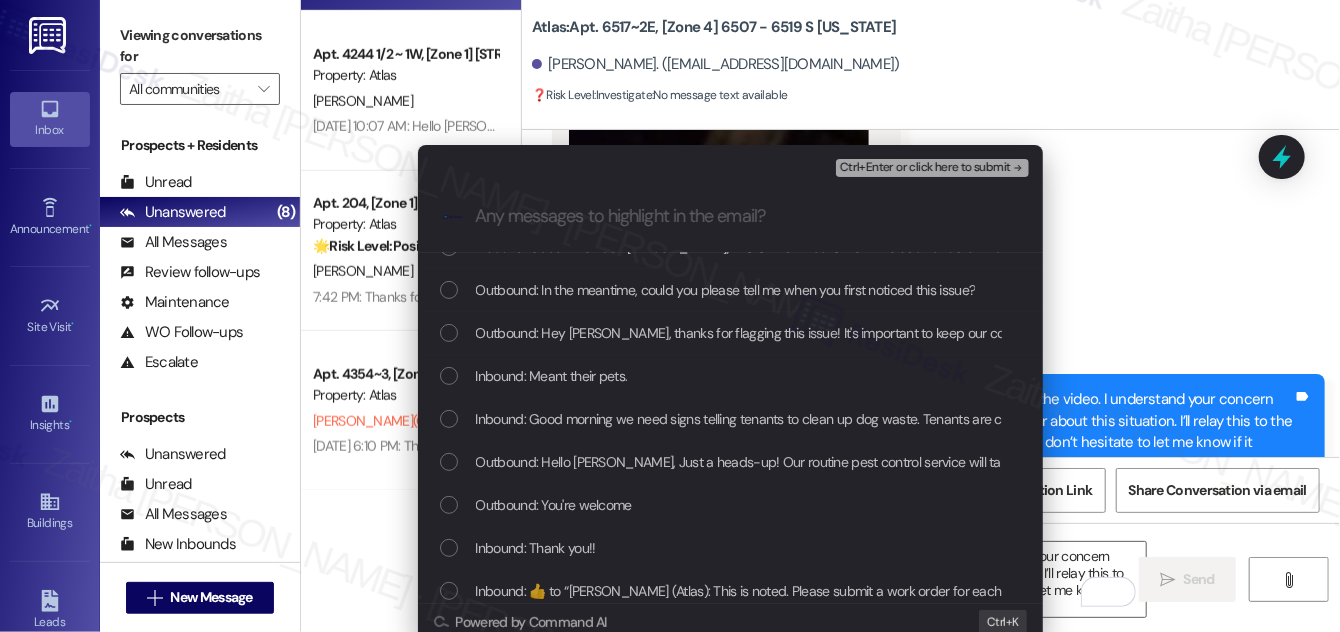 scroll, scrollTop: 363, scrollLeft: 0, axis: vertical 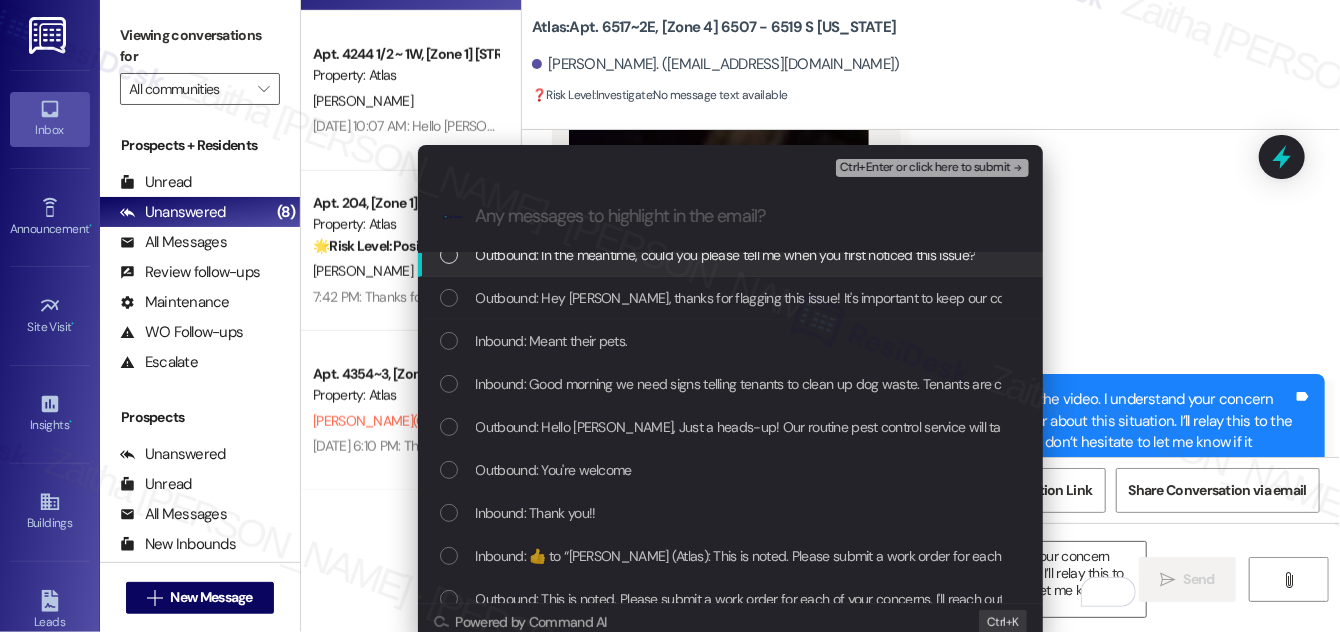 click on "Ctrl+Enter or click here to submit" at bounding box center [925, 168] 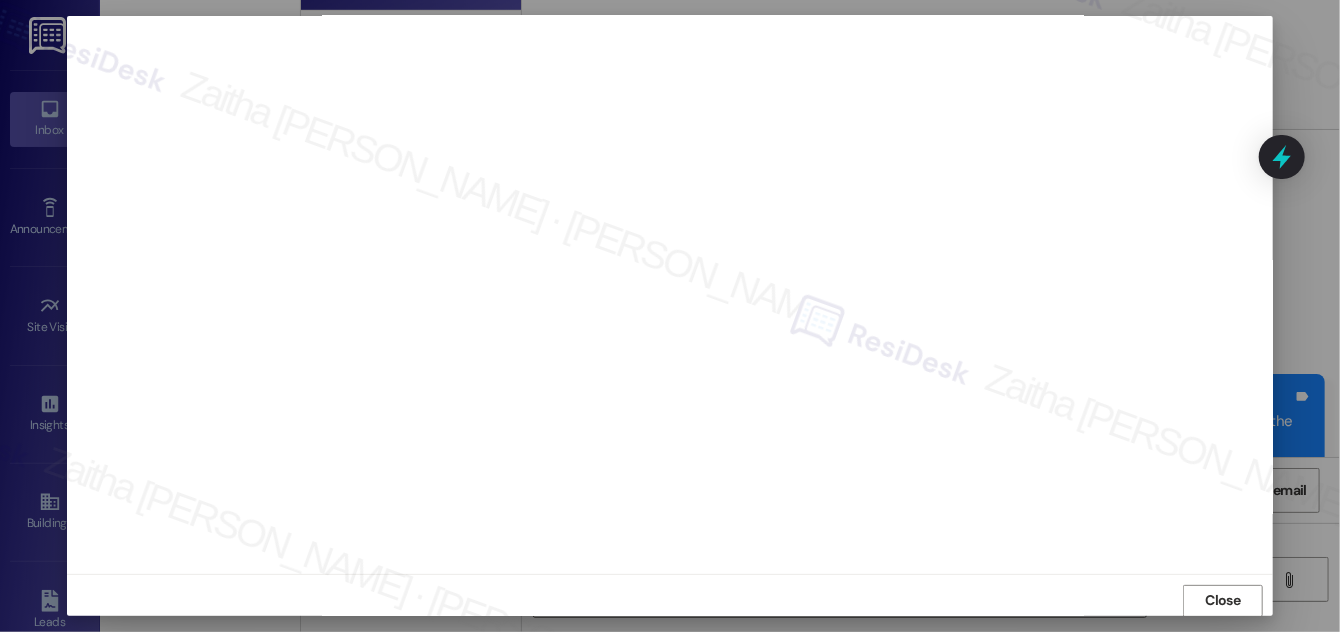 scroll, scrollTop: 21, scrollLeft: 0, axis: vertical 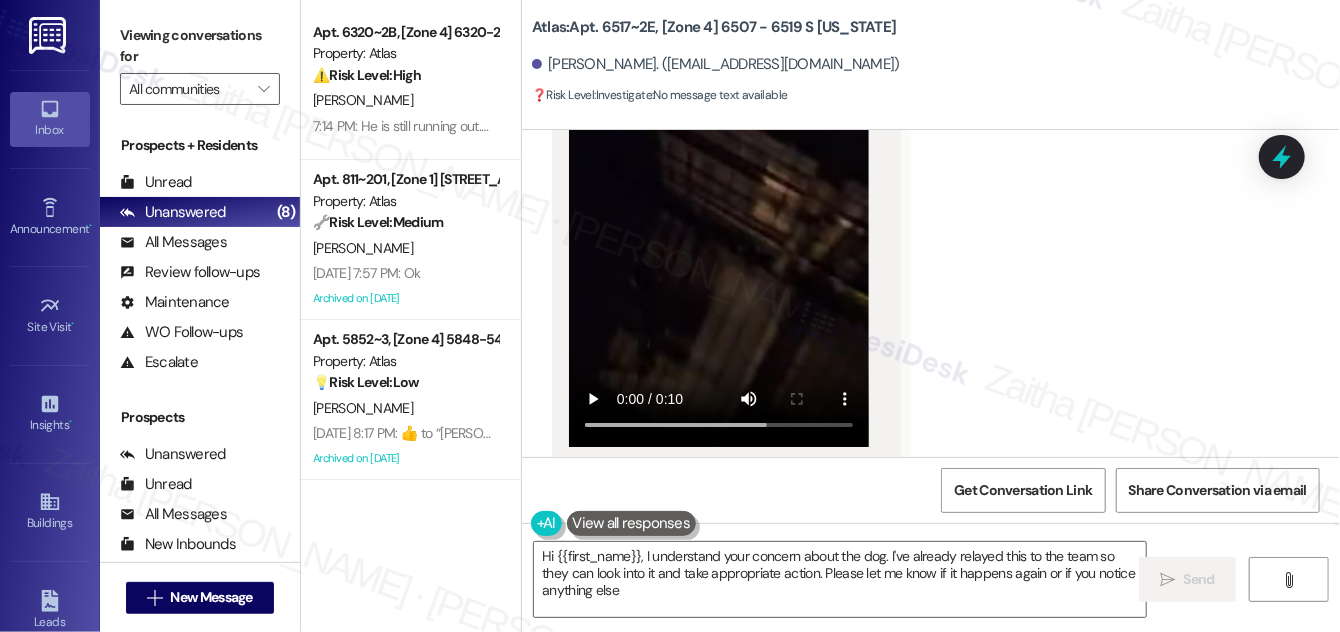 type on "Hi {{first_name}}, I understand your concern about the dog. I've already relayed this to the team so they can look into it and take appropriate action. Please let me know if it happens again or if you notice anything else." 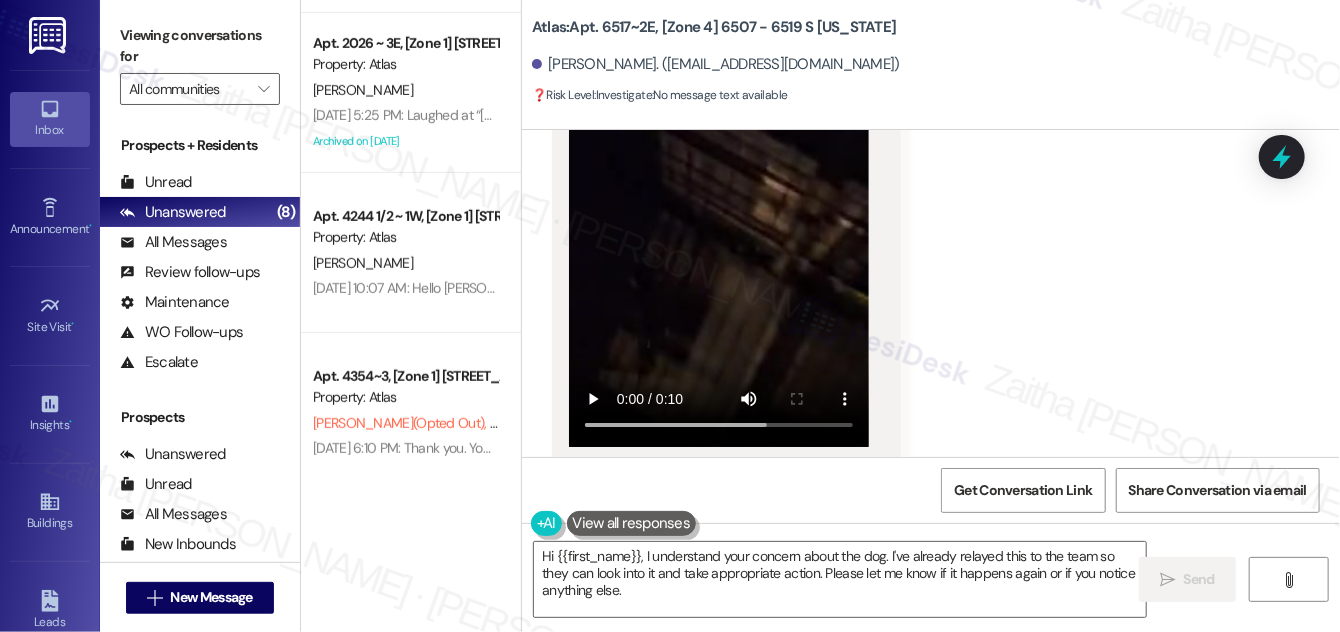 scroll, scrollTop: 469, scrollLeft: 0, axis: vertical 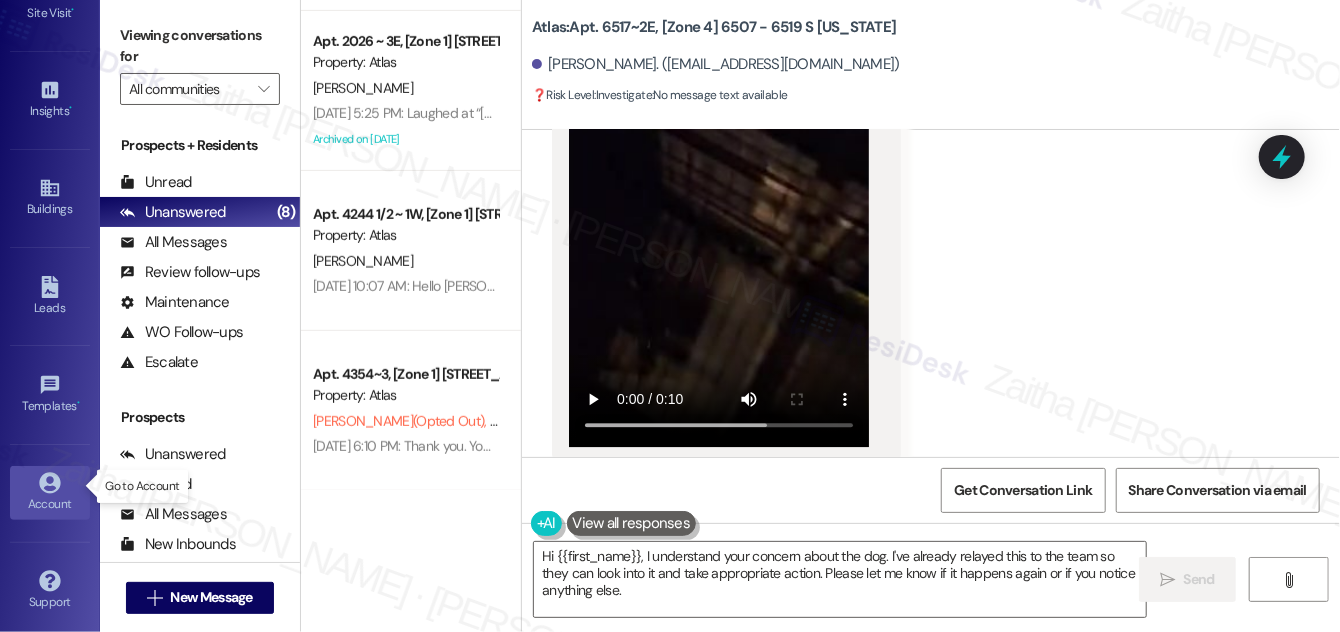 click 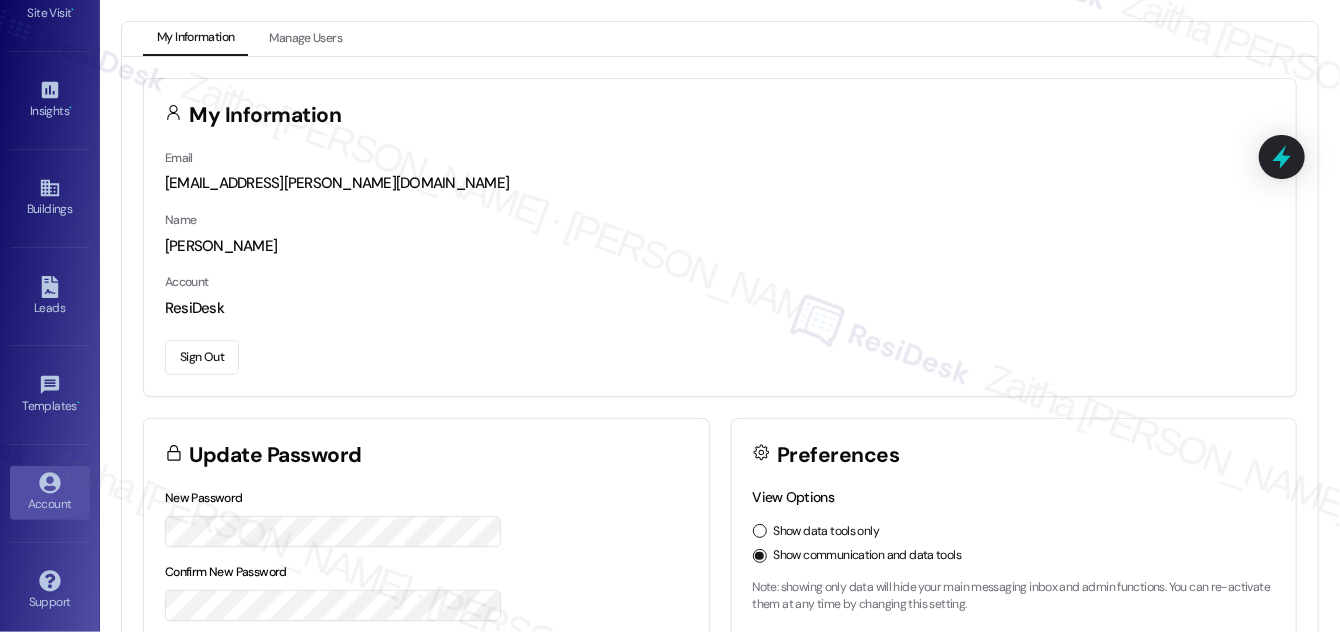 click on "Sign Out" at bounding box center (202, 357) 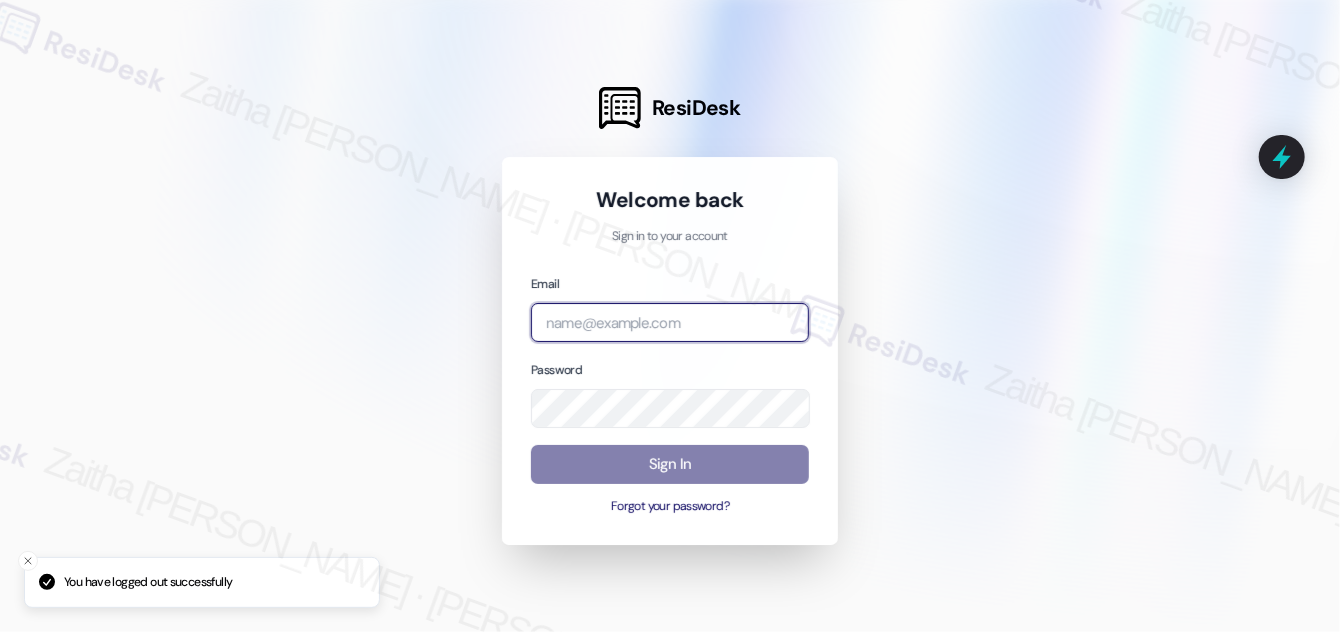 click at bounding box center [670, 322] 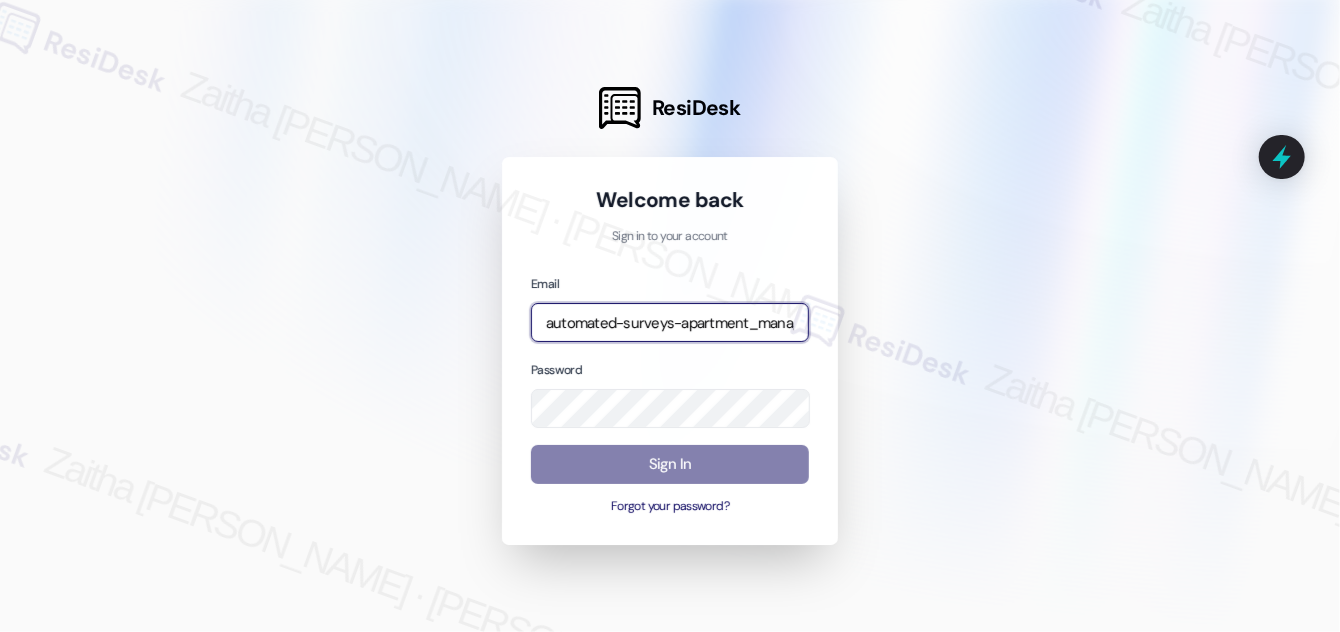 type on "automated-surveys-apartment_management_pros-zaitha.mae.garcia@apartment_management_pros.com" 